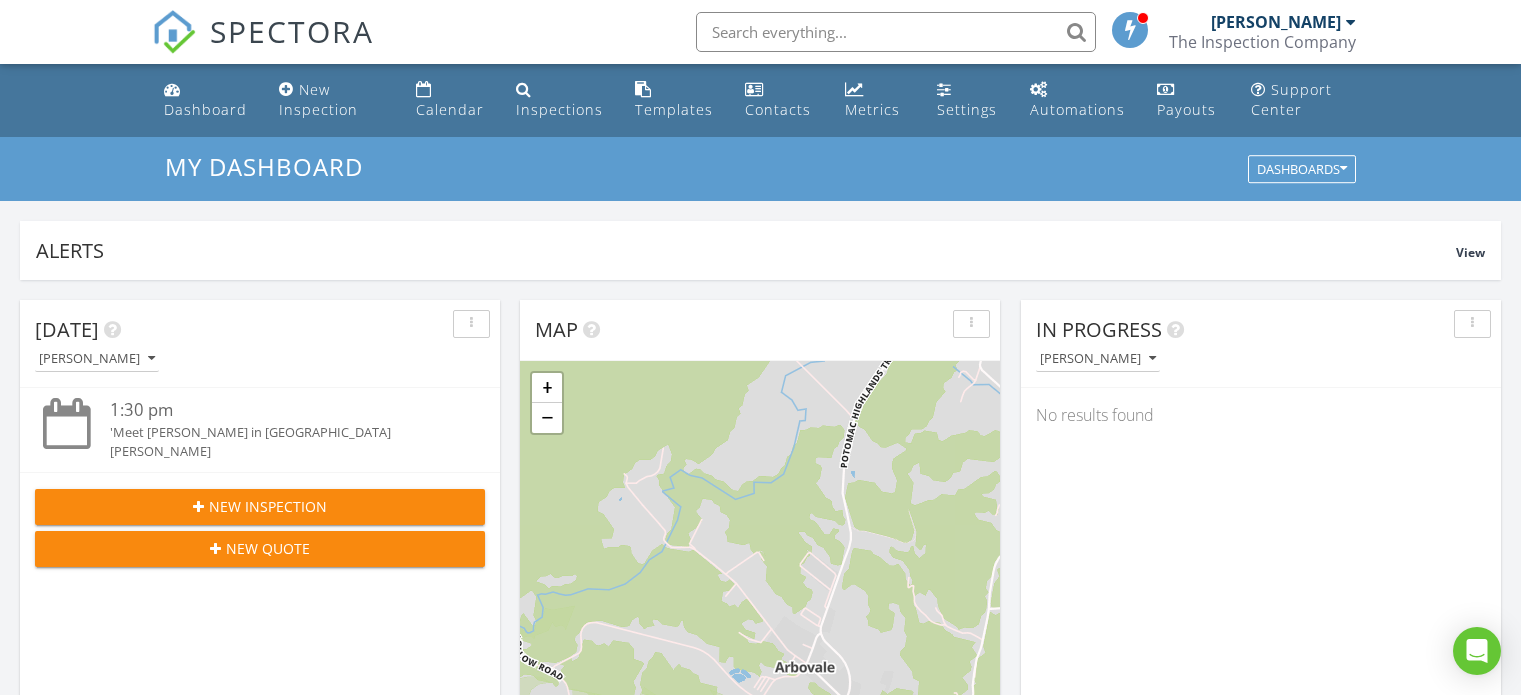 scroll, scrollTop: 1000, scrollLeft: 0, axis: vertical 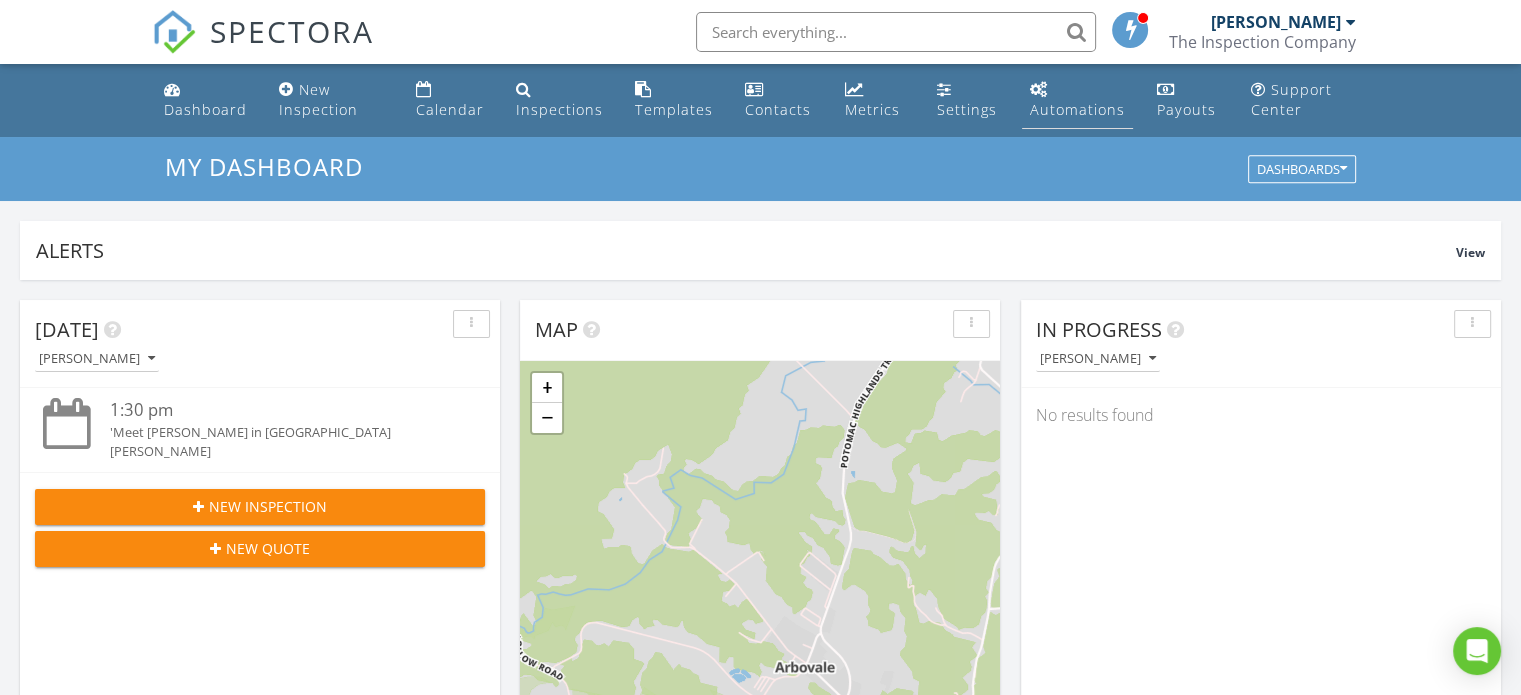 click on "Automations" at bounding box center (1077, 109) 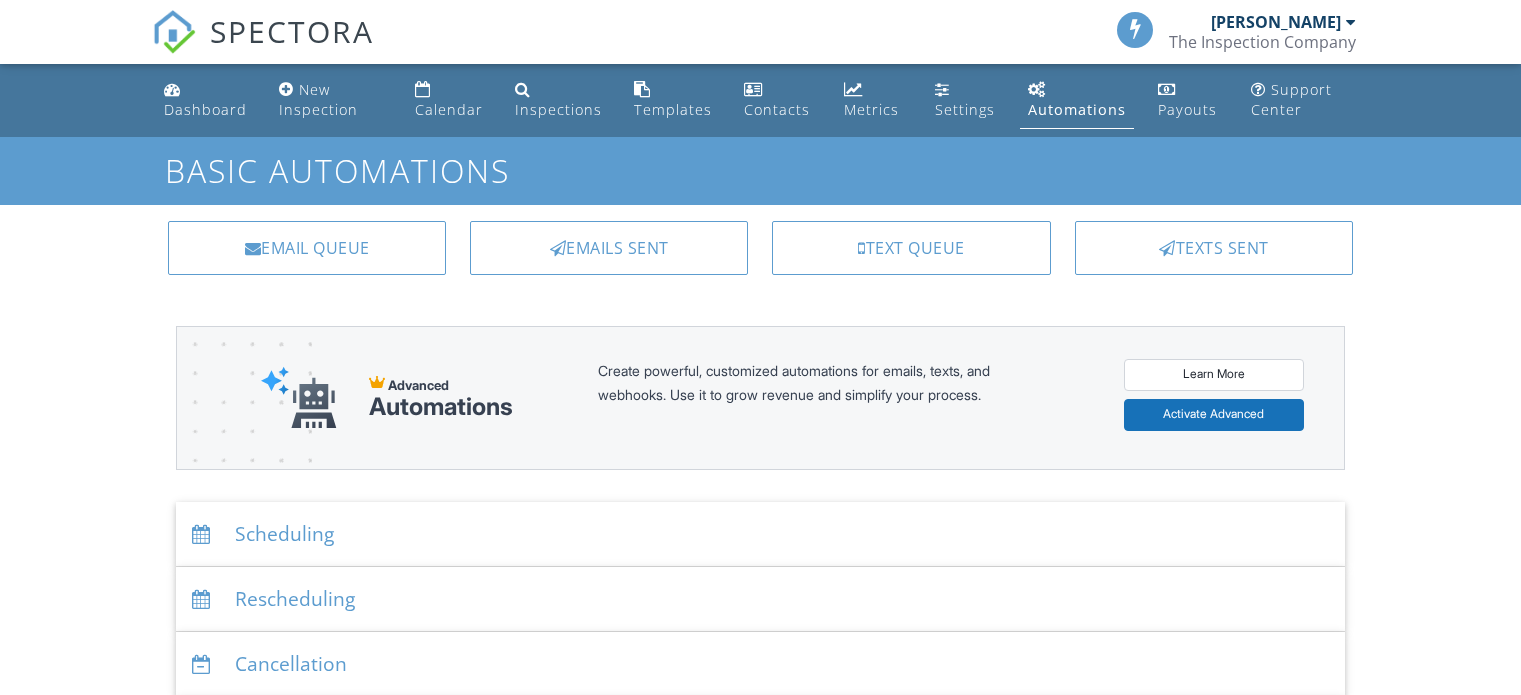 scroll, scrollTop: 0, scrollLeft: 0, axis: both 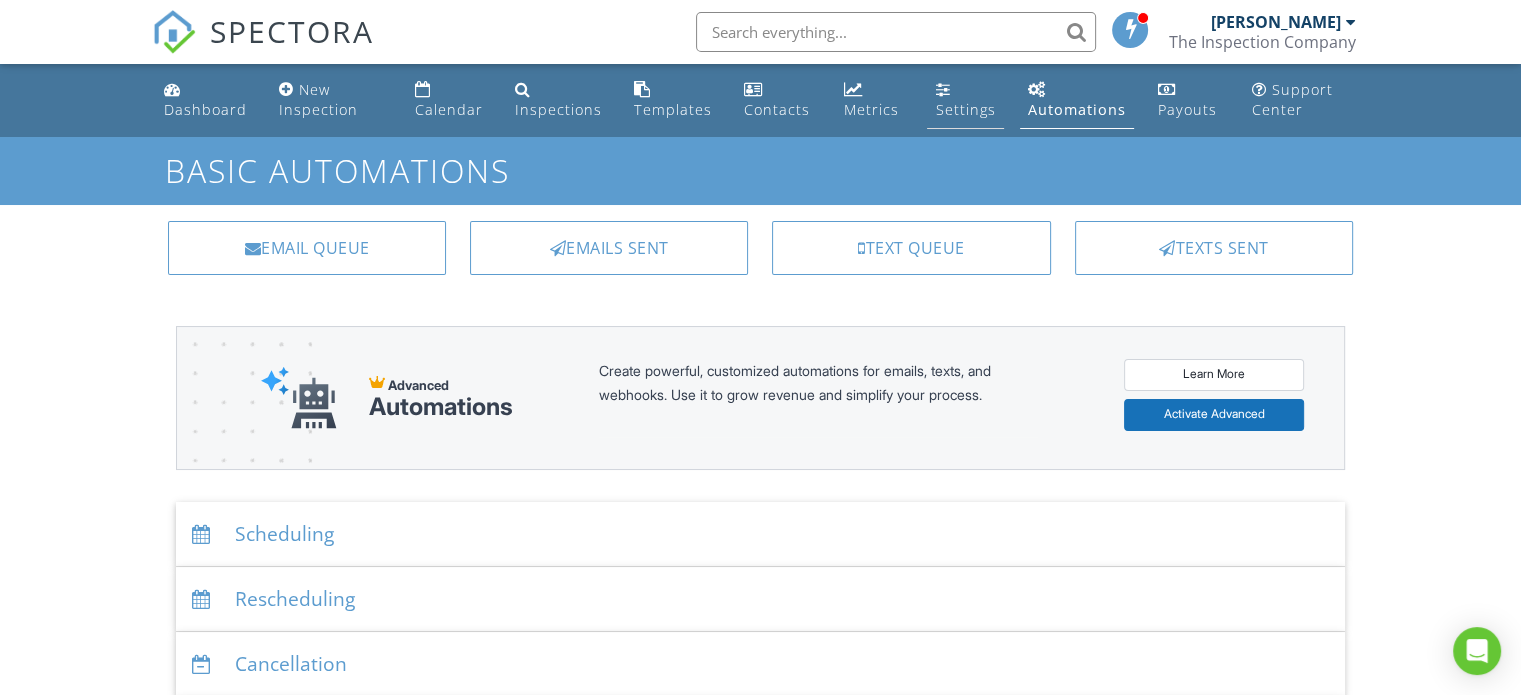click on "Settings" at bounding box center (965, 100) 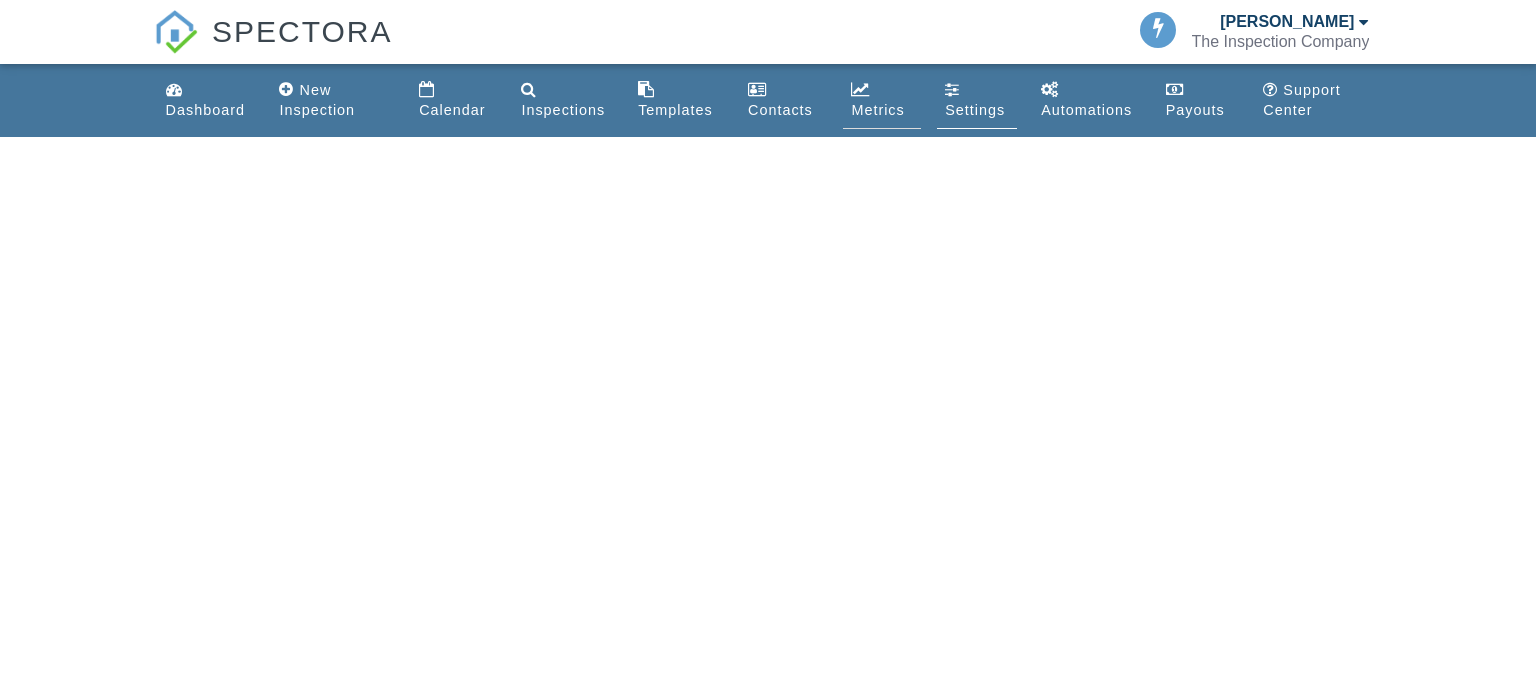 scroll, scrollTop: 0, scrollLeft: 0, axis: both 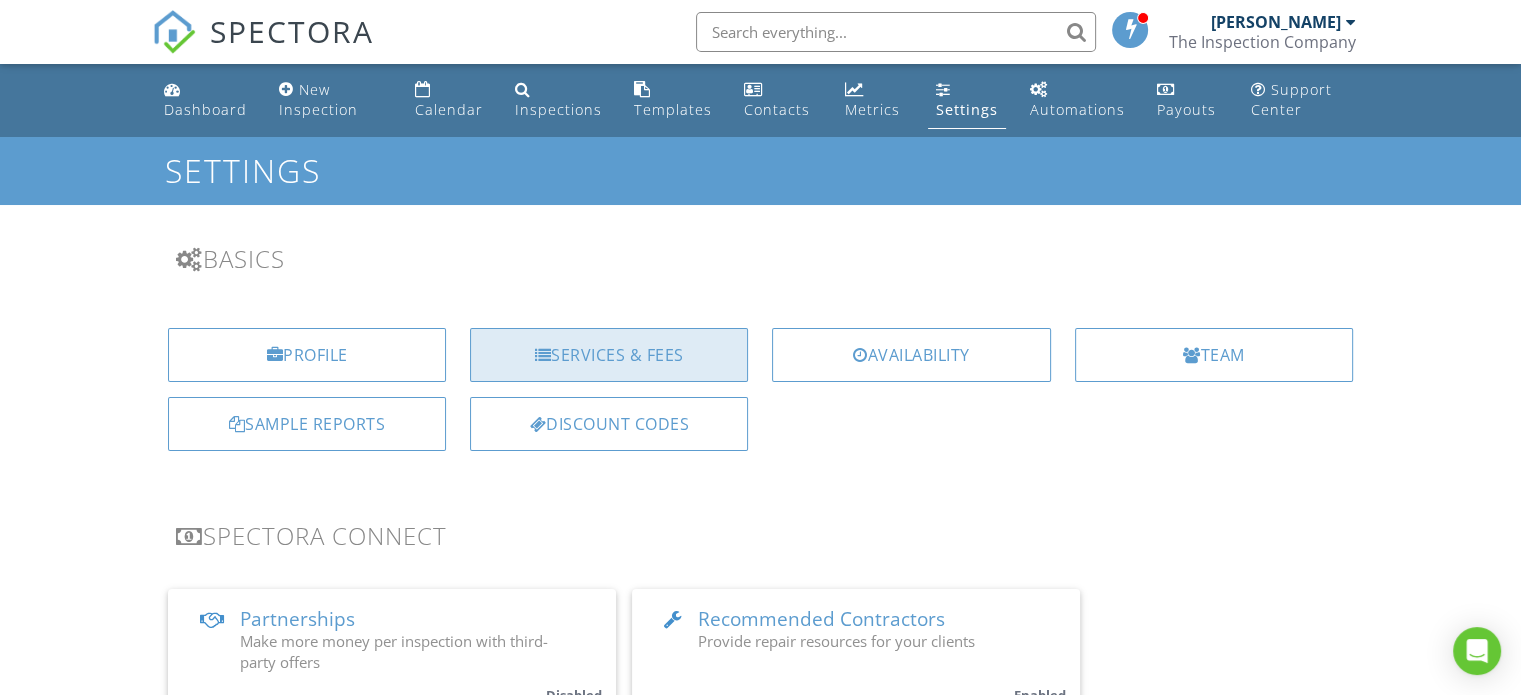 click on "Services & Fees" at bounding box center [609, 355] 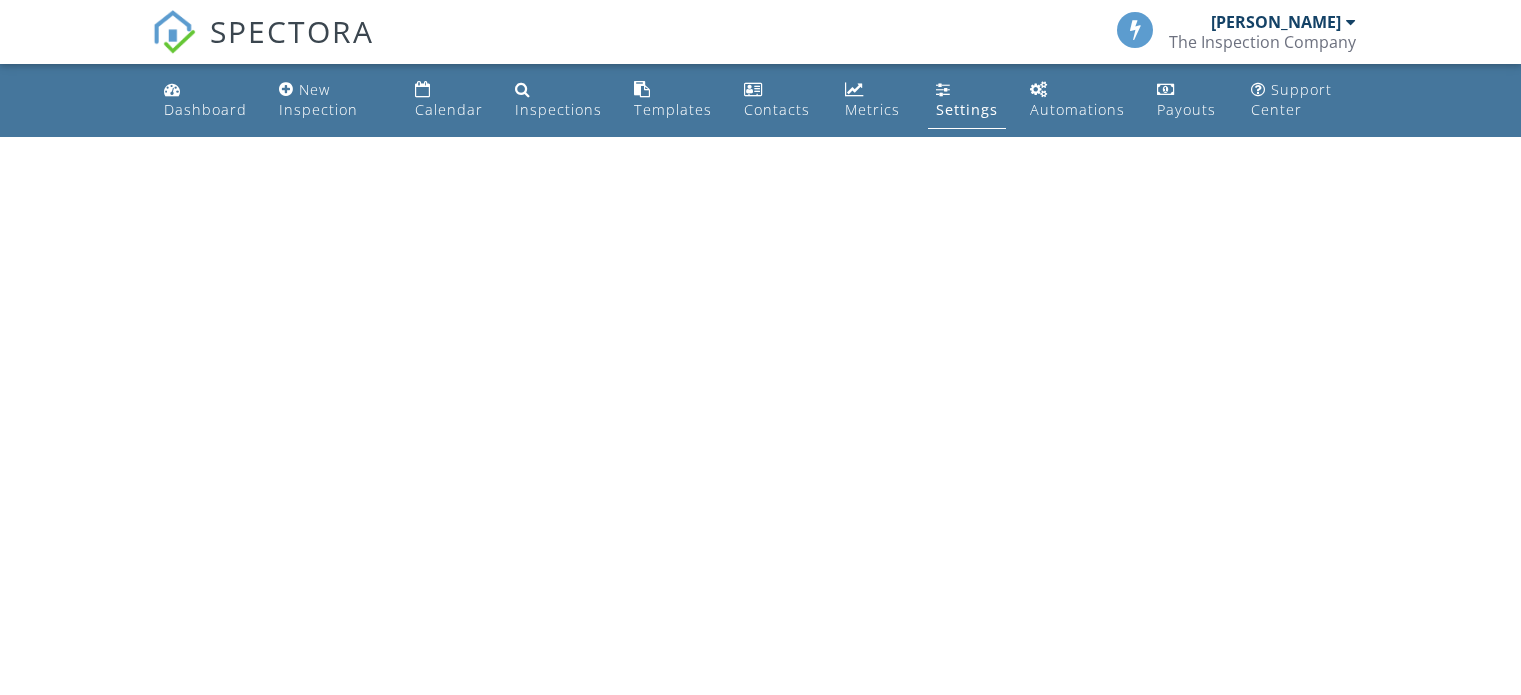 scroll, scrollTop: 0, scrollLeft: 0, axis: both 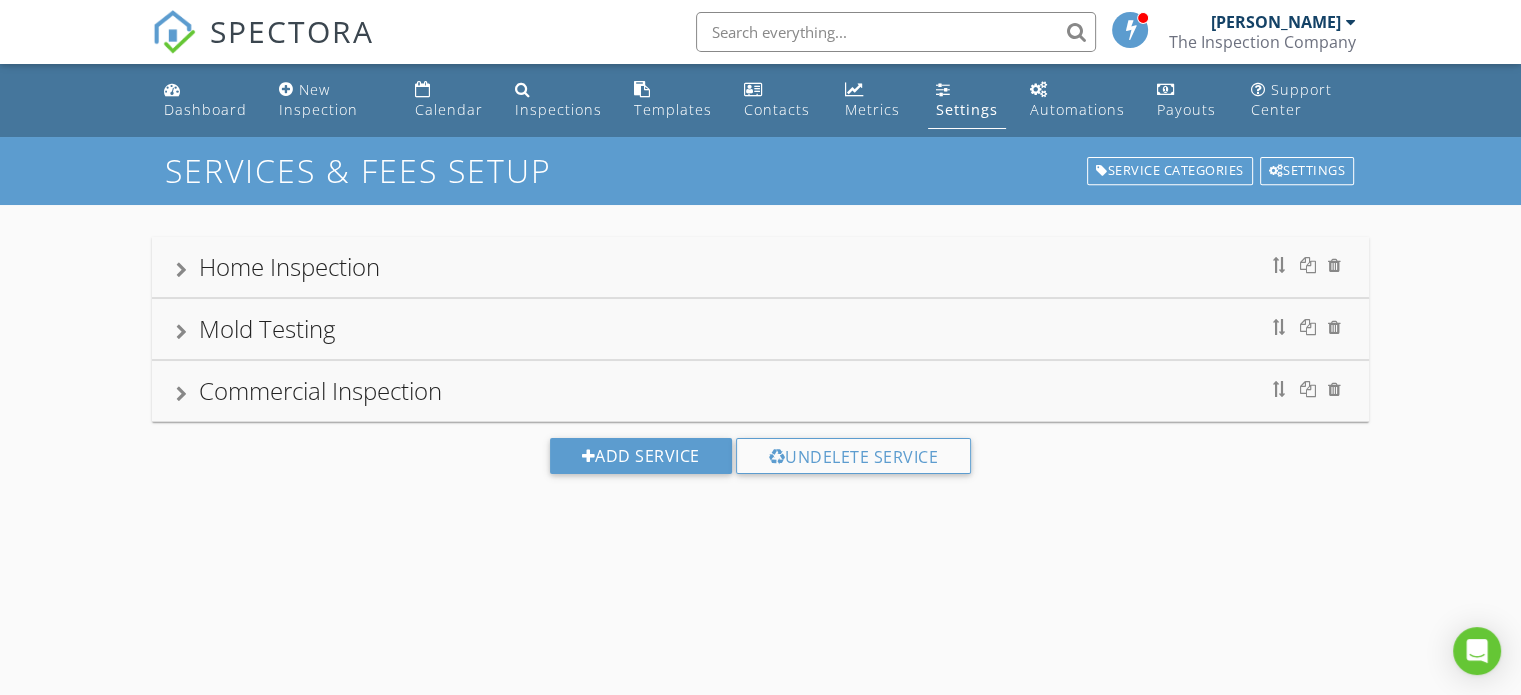 click at bounding box center [181, 270] 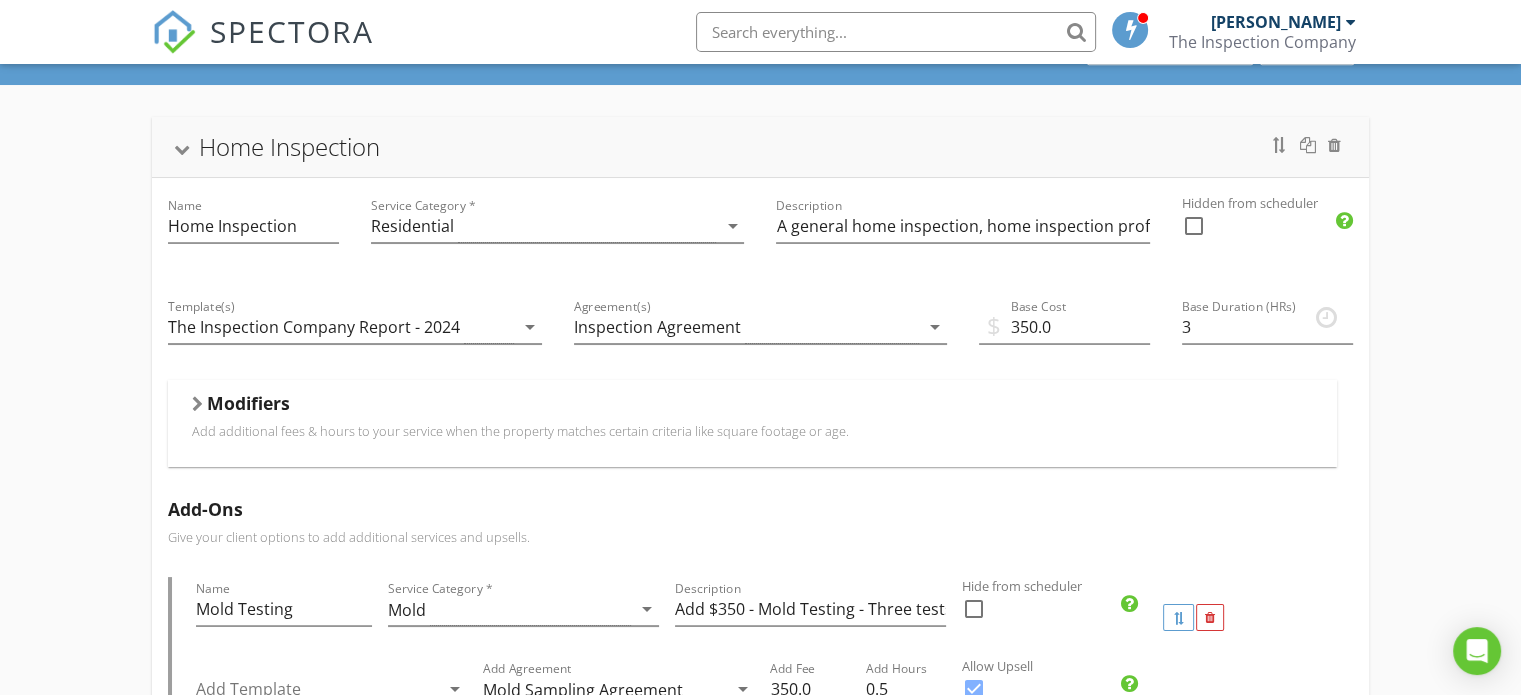 scroll, scrollTop: 100, scrollLeft: 0, axis: vertical 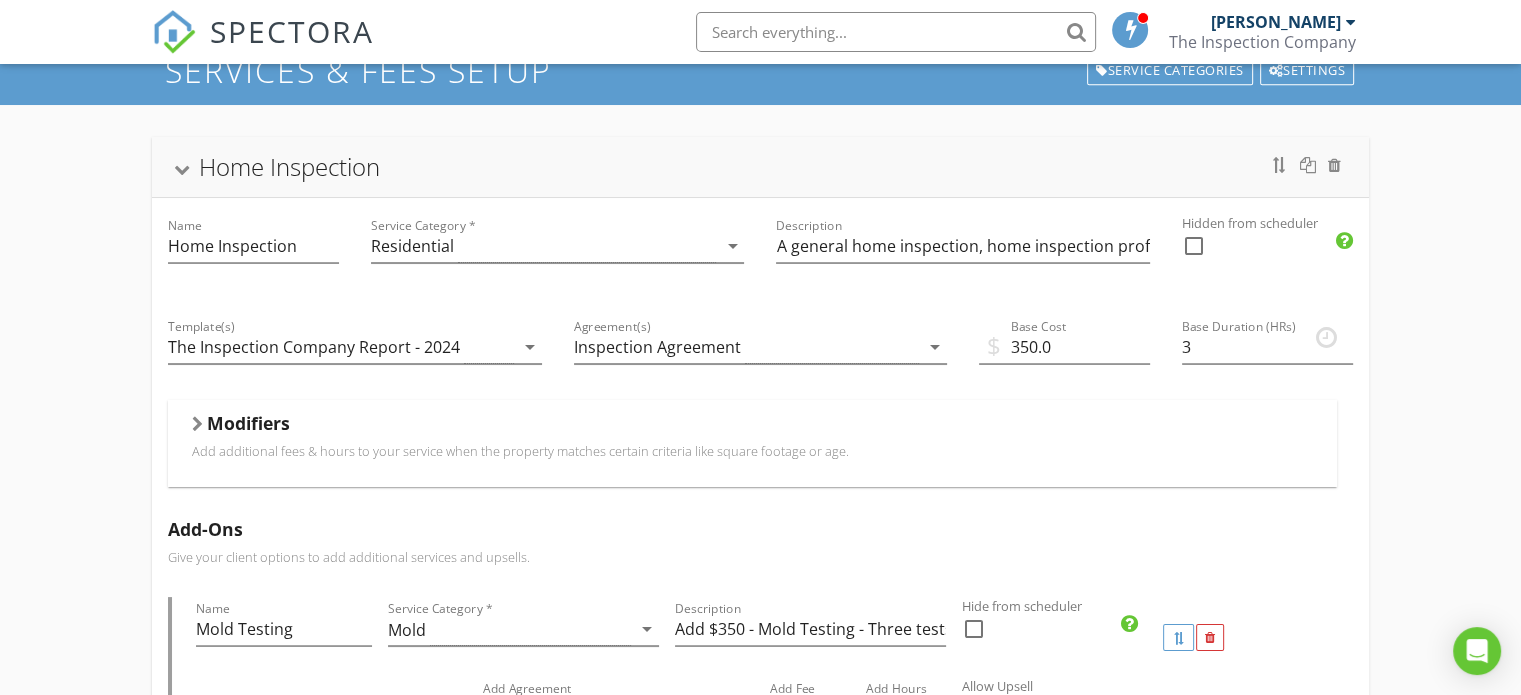 click on "Modifiers
Add additional fees & hours to your service when the
property matches certain criteria like square footage or age." at bounding box center (752, 443) 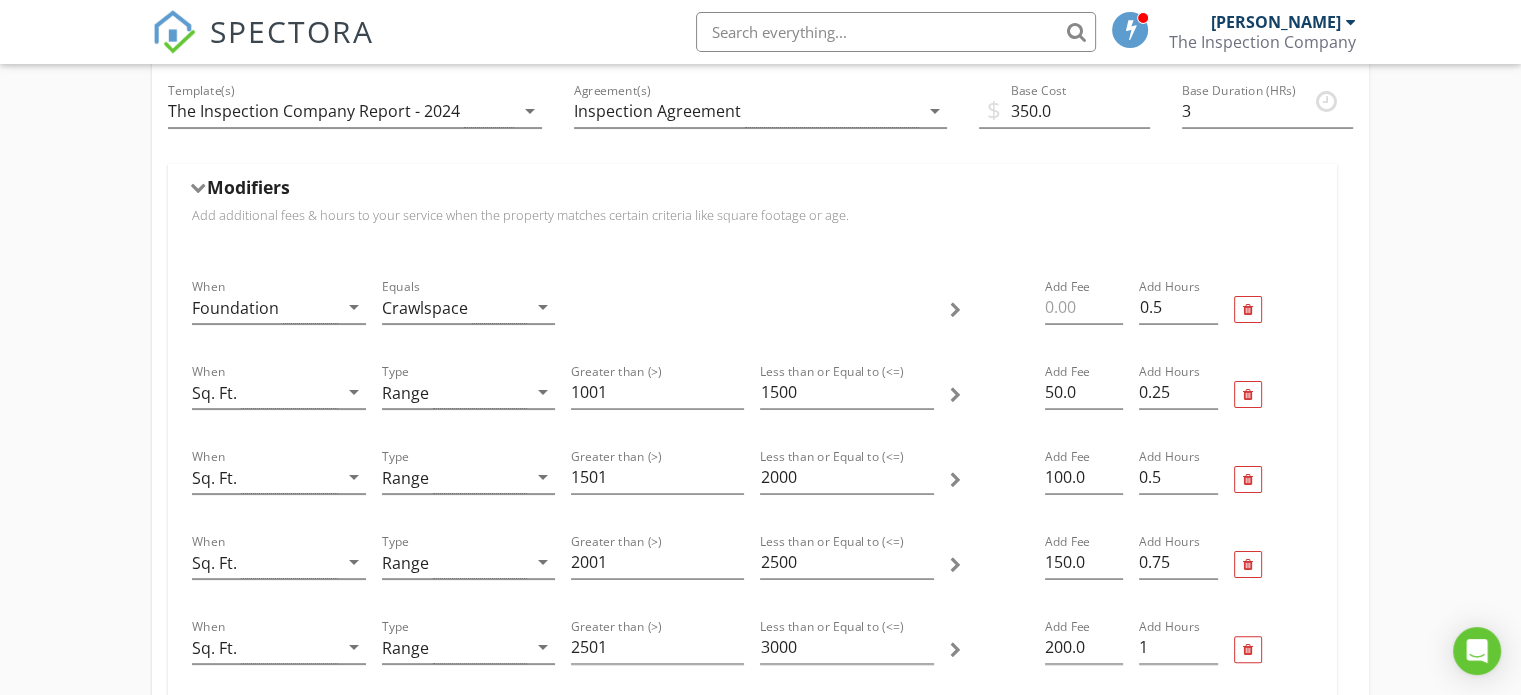 scroll, scrollTop: 400, scrollLeft: 0, axis: vertical 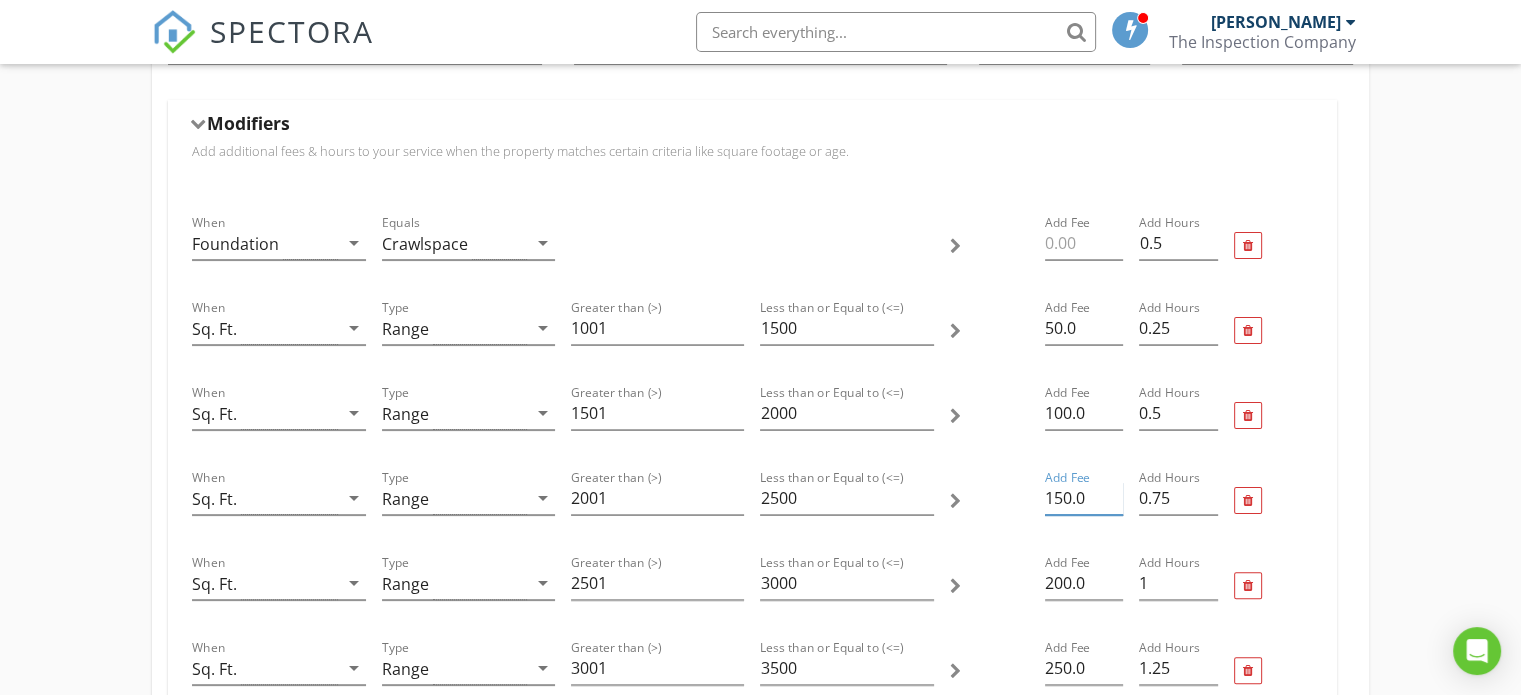 drag, startPoint x: 1071, startPoint y: 489, endPoint x: 1052, endPoint y: 502, distance: 23.021729 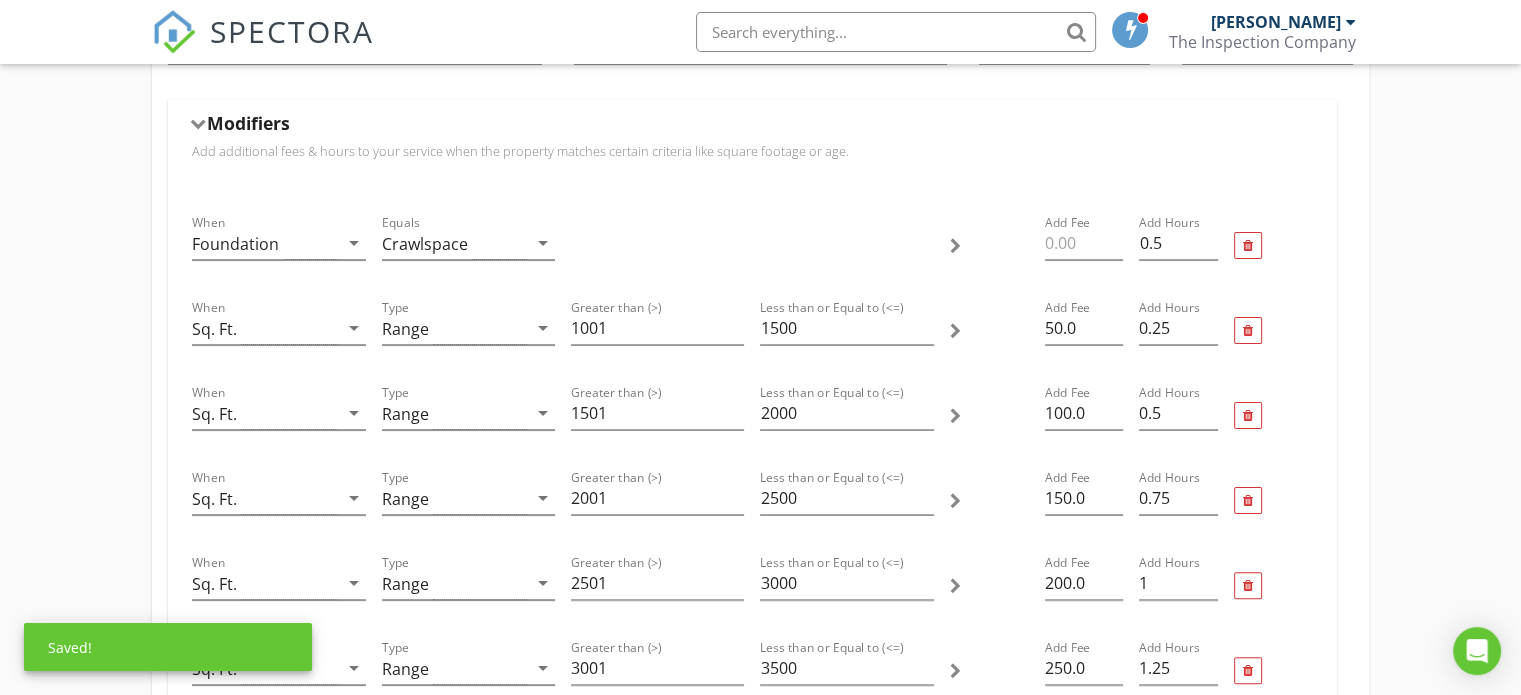click at bounding box center [1273, 500] 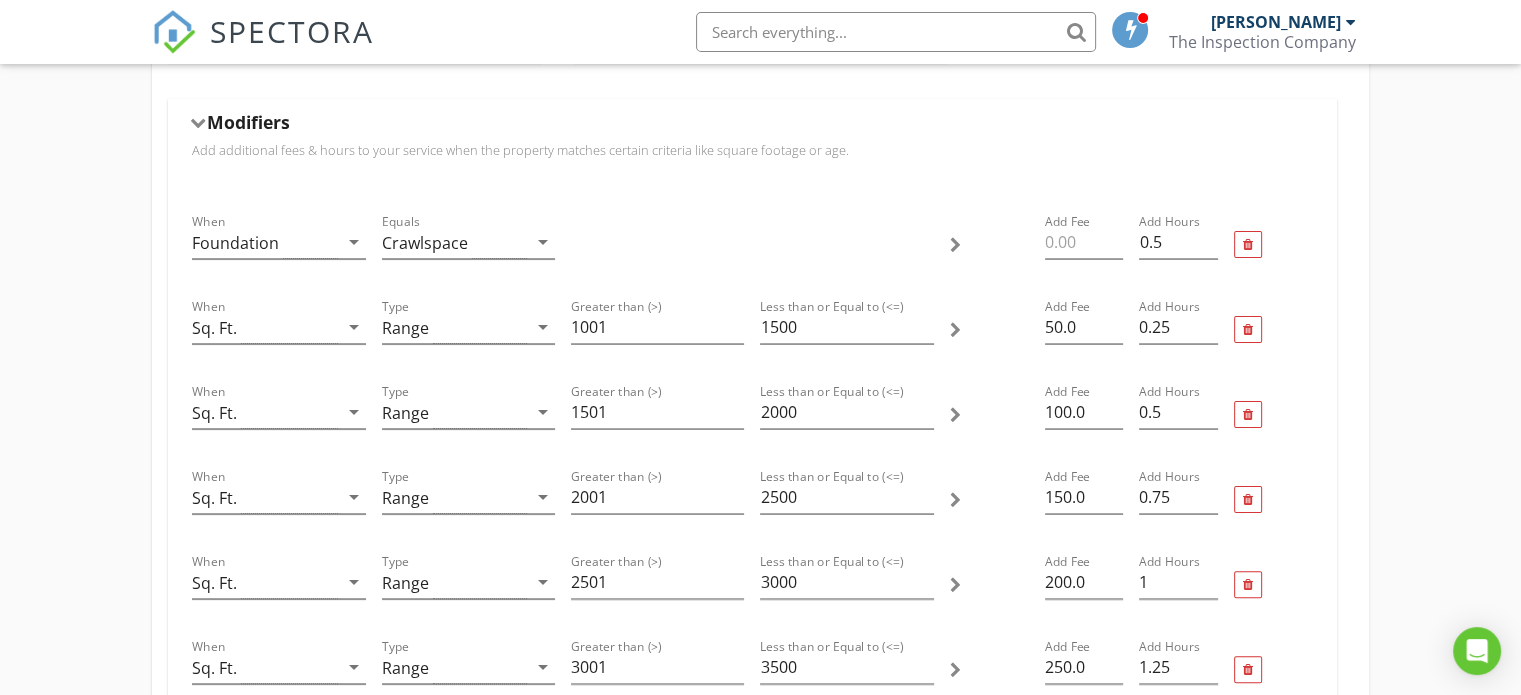 scroll, scrollTop: 400, scrollLeft: 0, axis: vertical 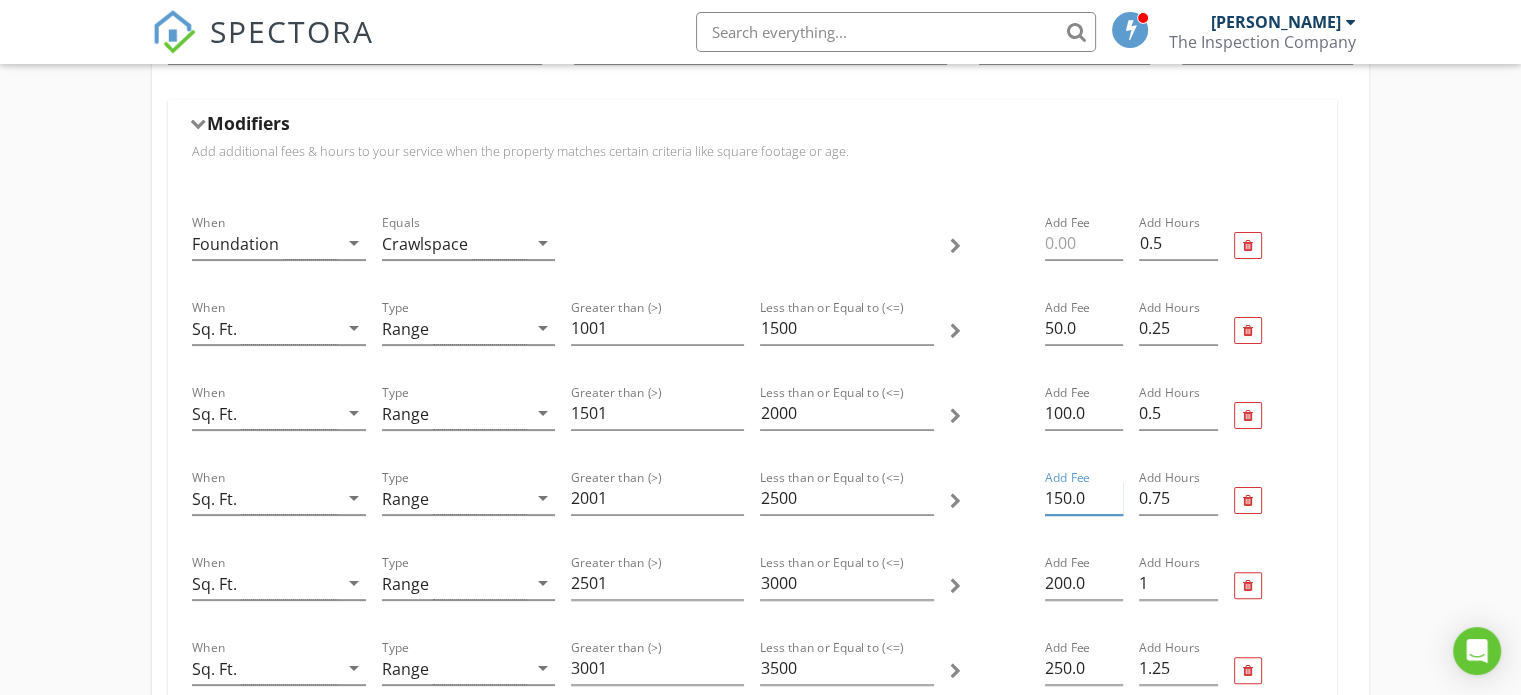 click on "150.0" at bounding box center (1084, 498) 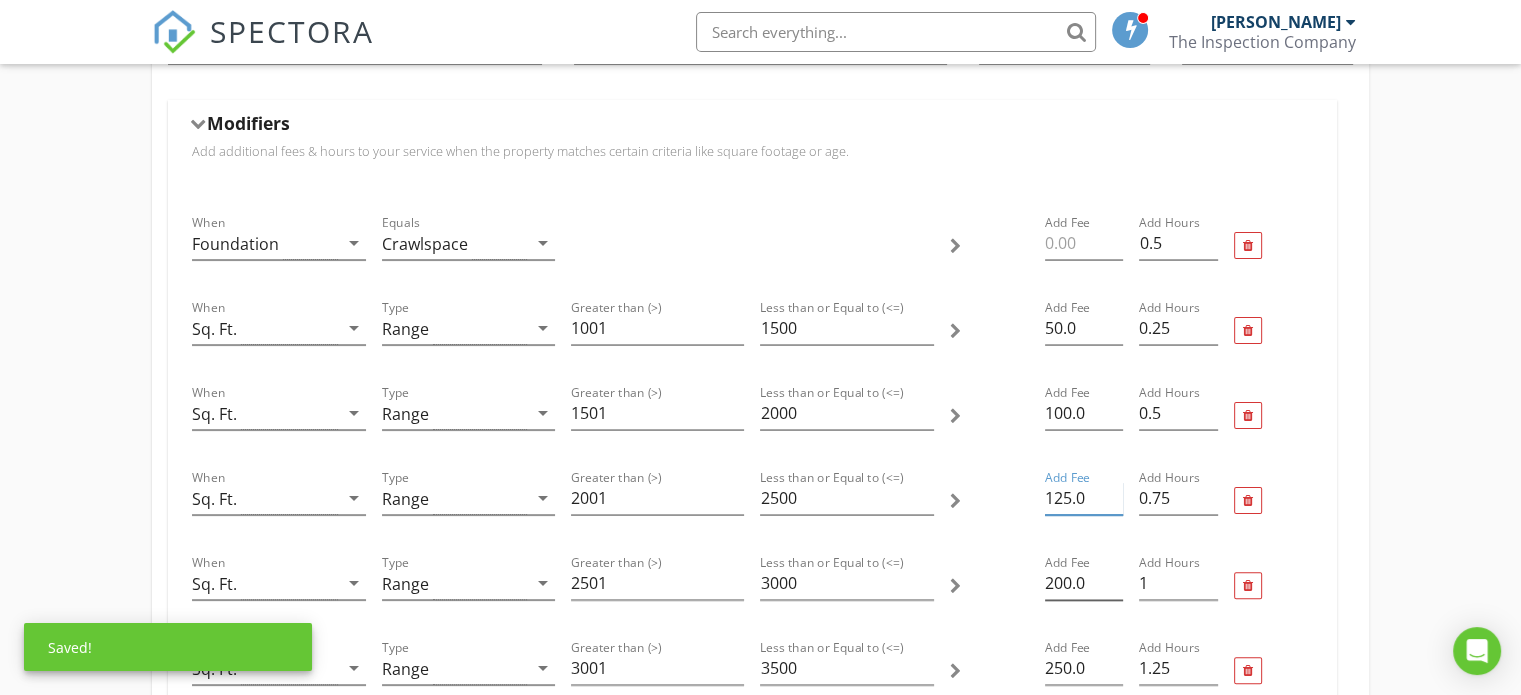 type on "125.0" 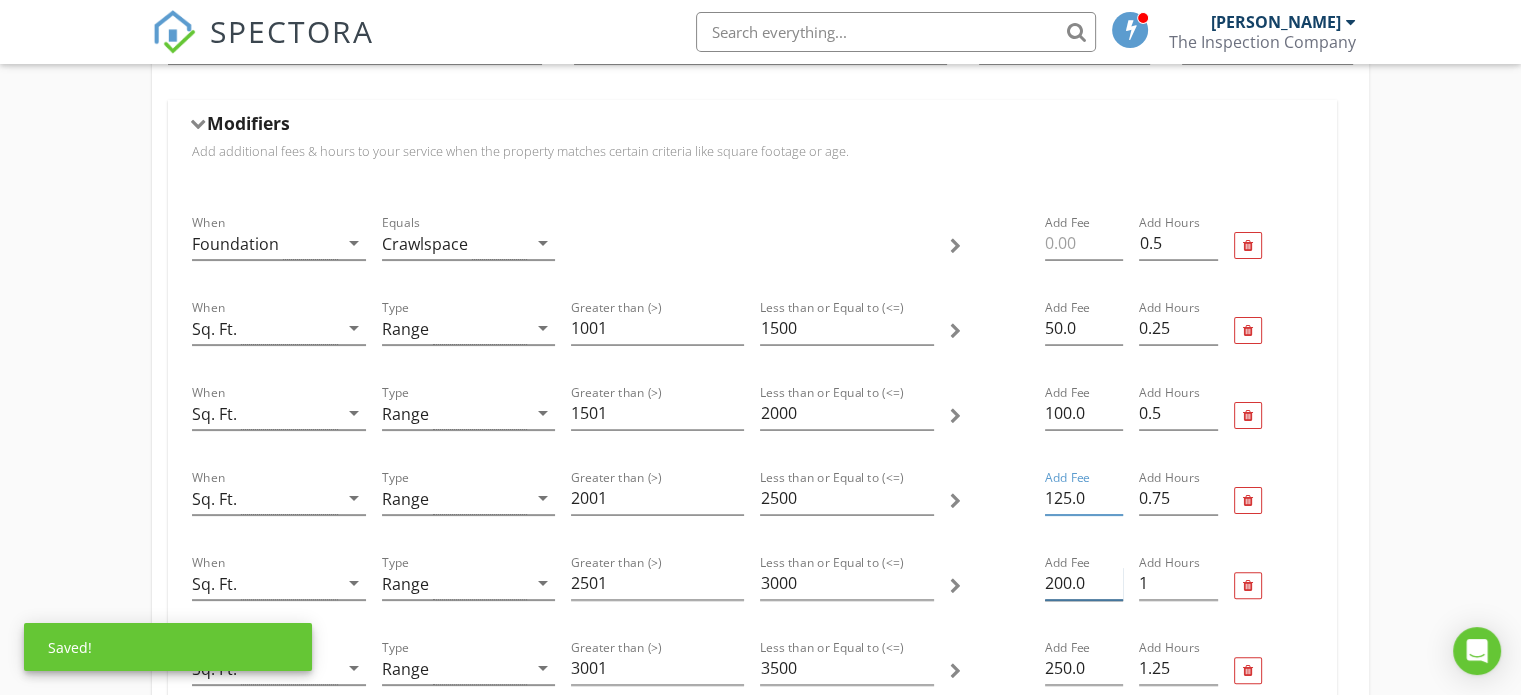 click on "200.0" at bounding box center (1084, 583) 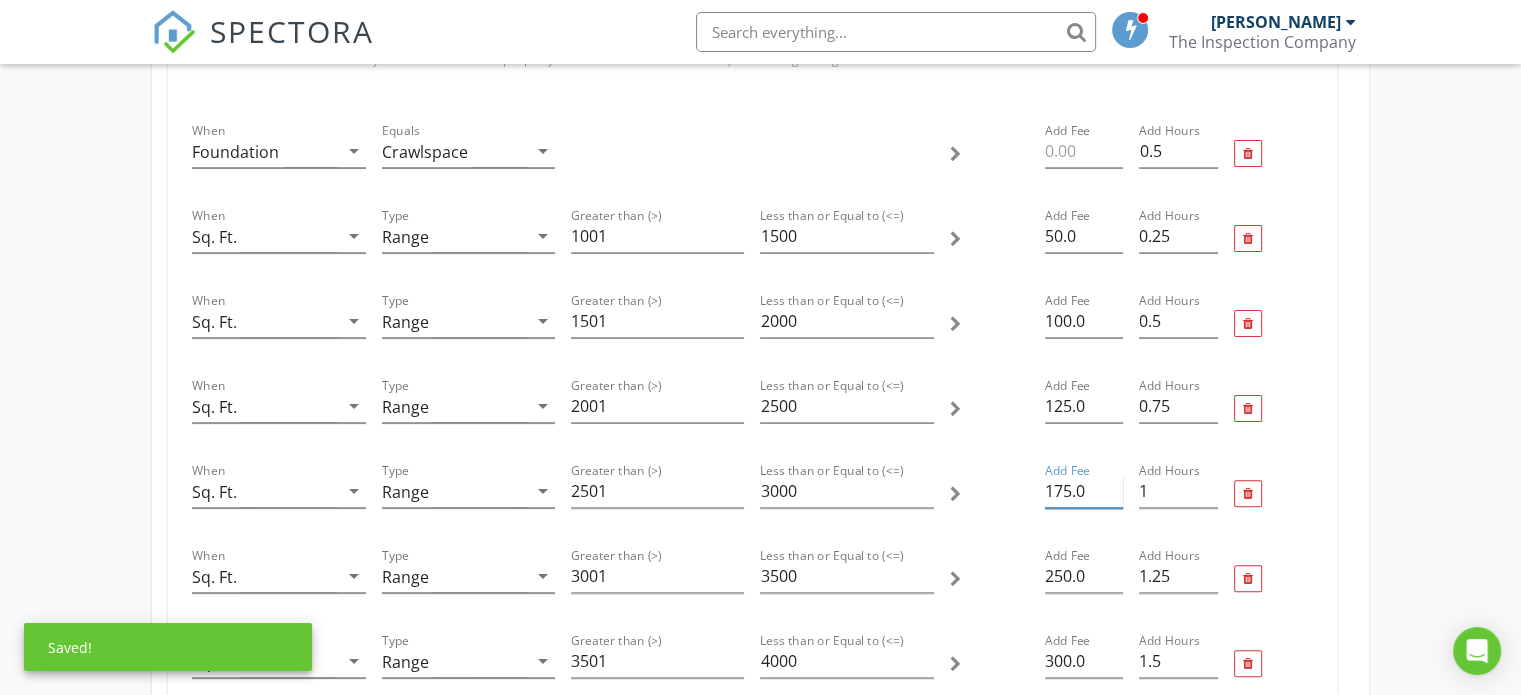 scroll, scrollTop: 500, scrollLeft: 0, axis: vertical 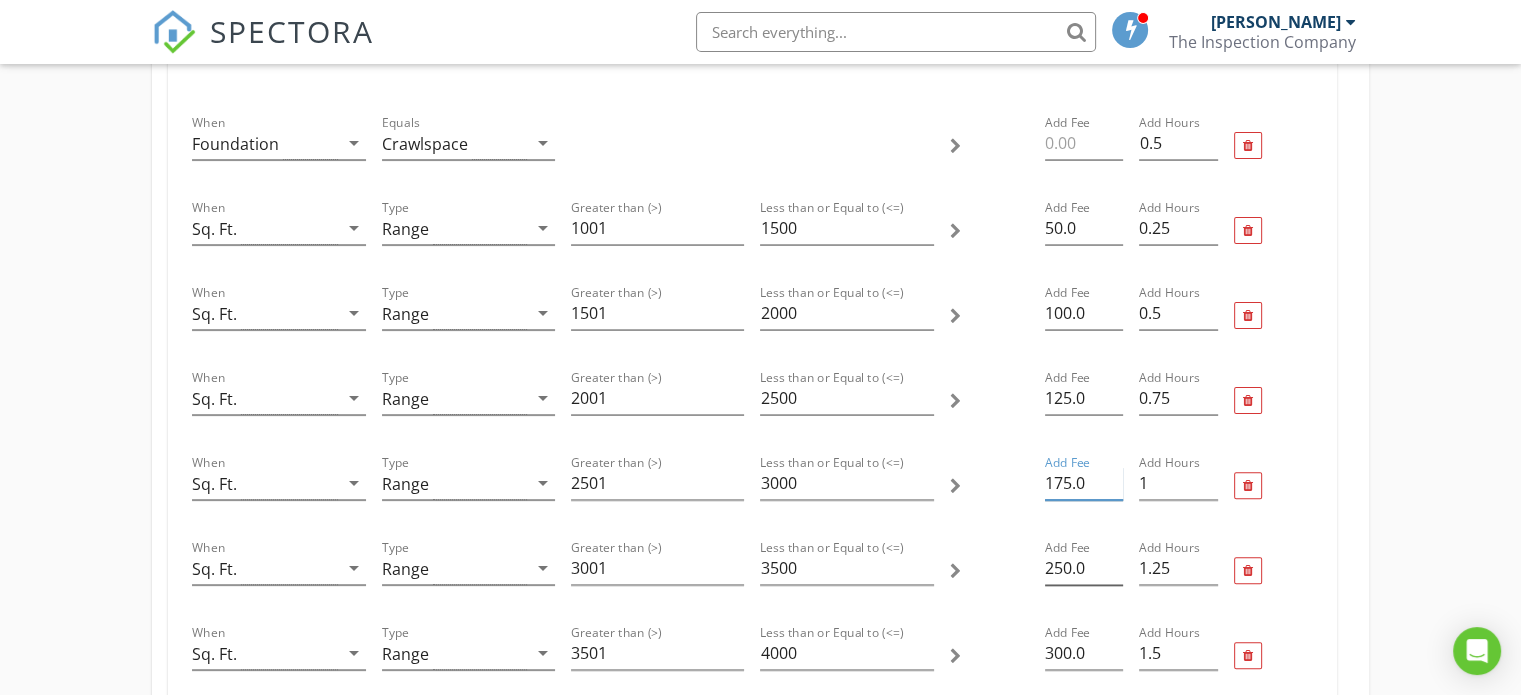 type on "175.0" 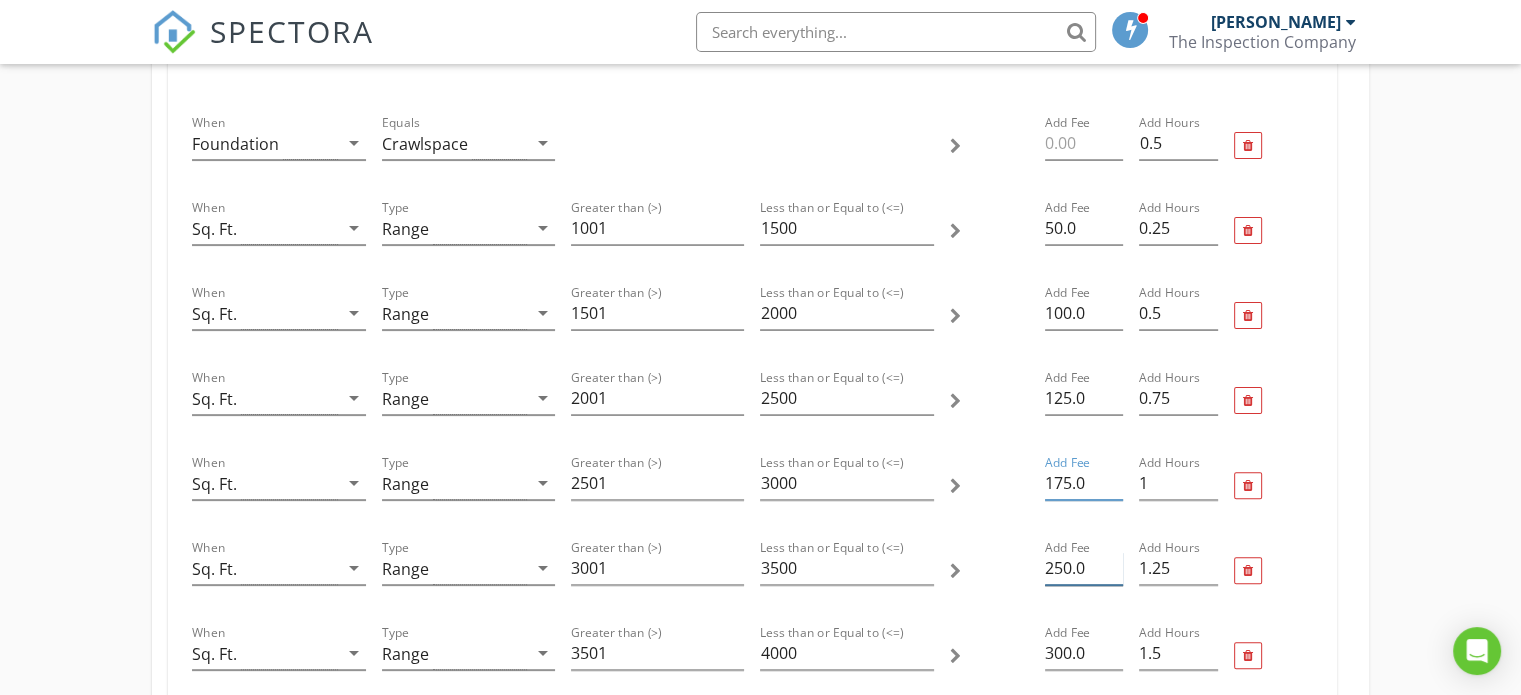 click on "250.0" at bounding box center [1084, 568] 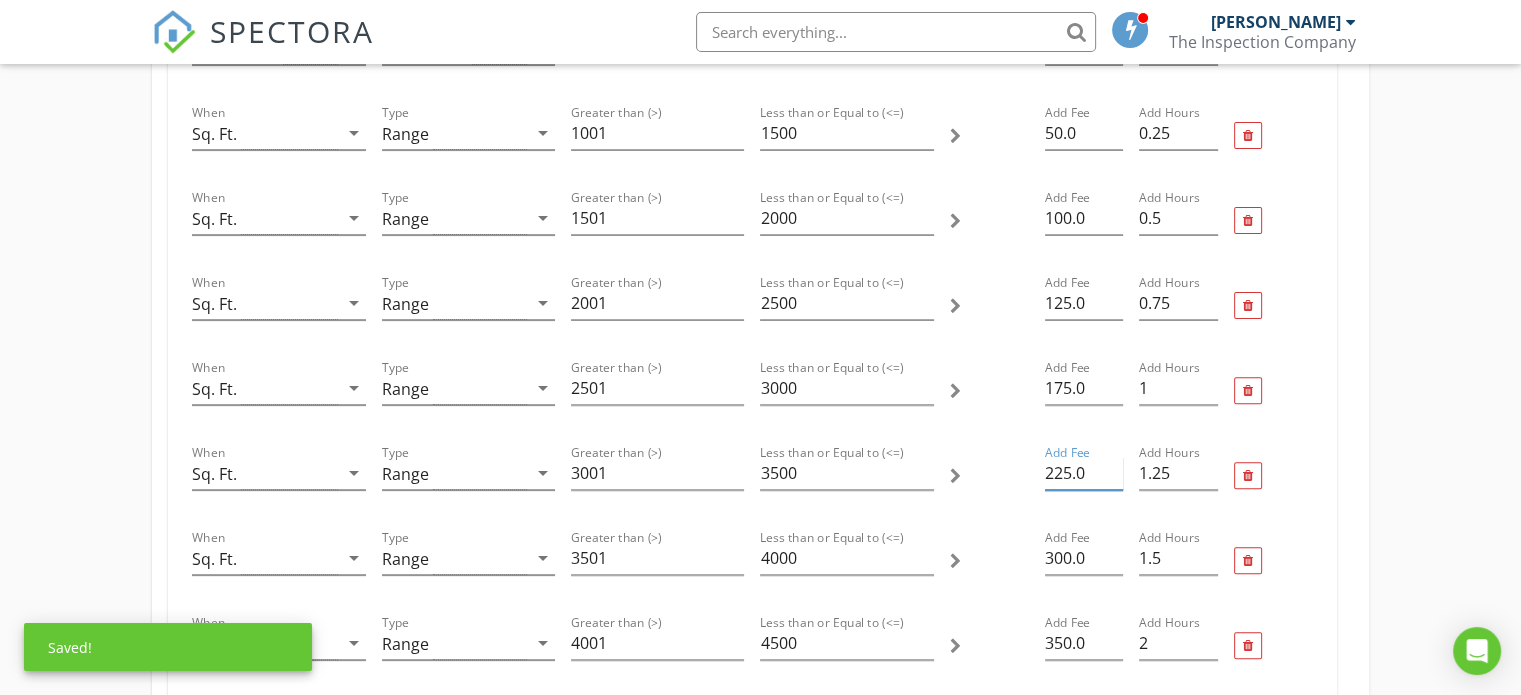 scroll, scrollTop: 600, scrollLeft: 0, axis: vertical 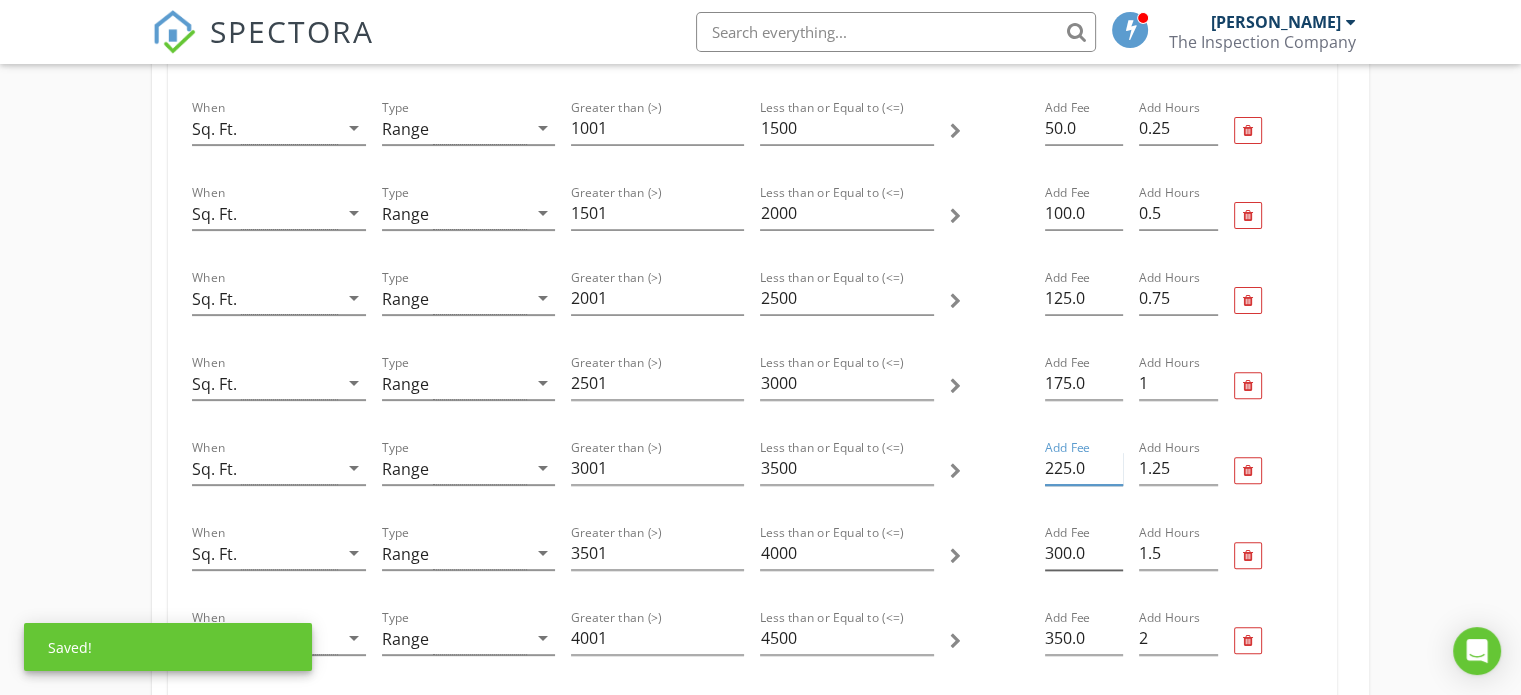type on "225.0" 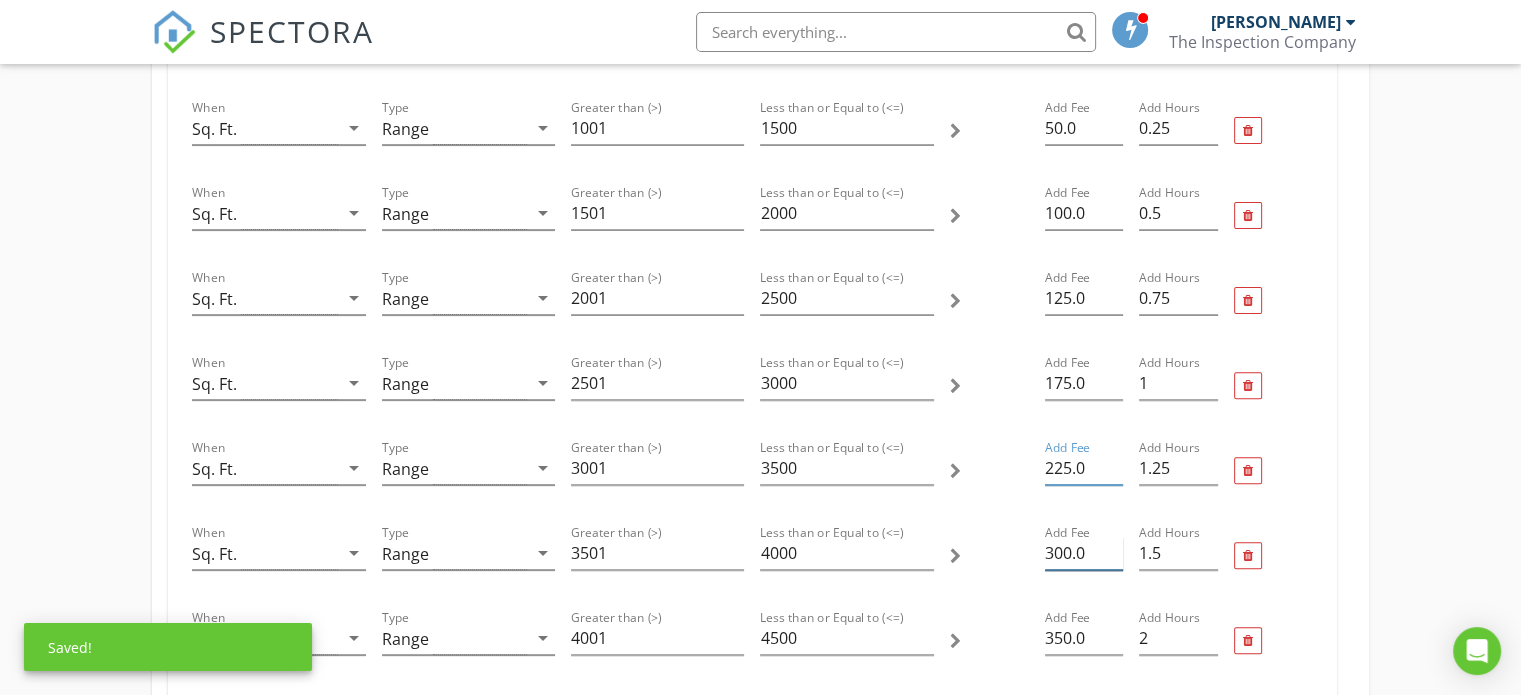 click on "300.0" at bounding box center (1084, 553) 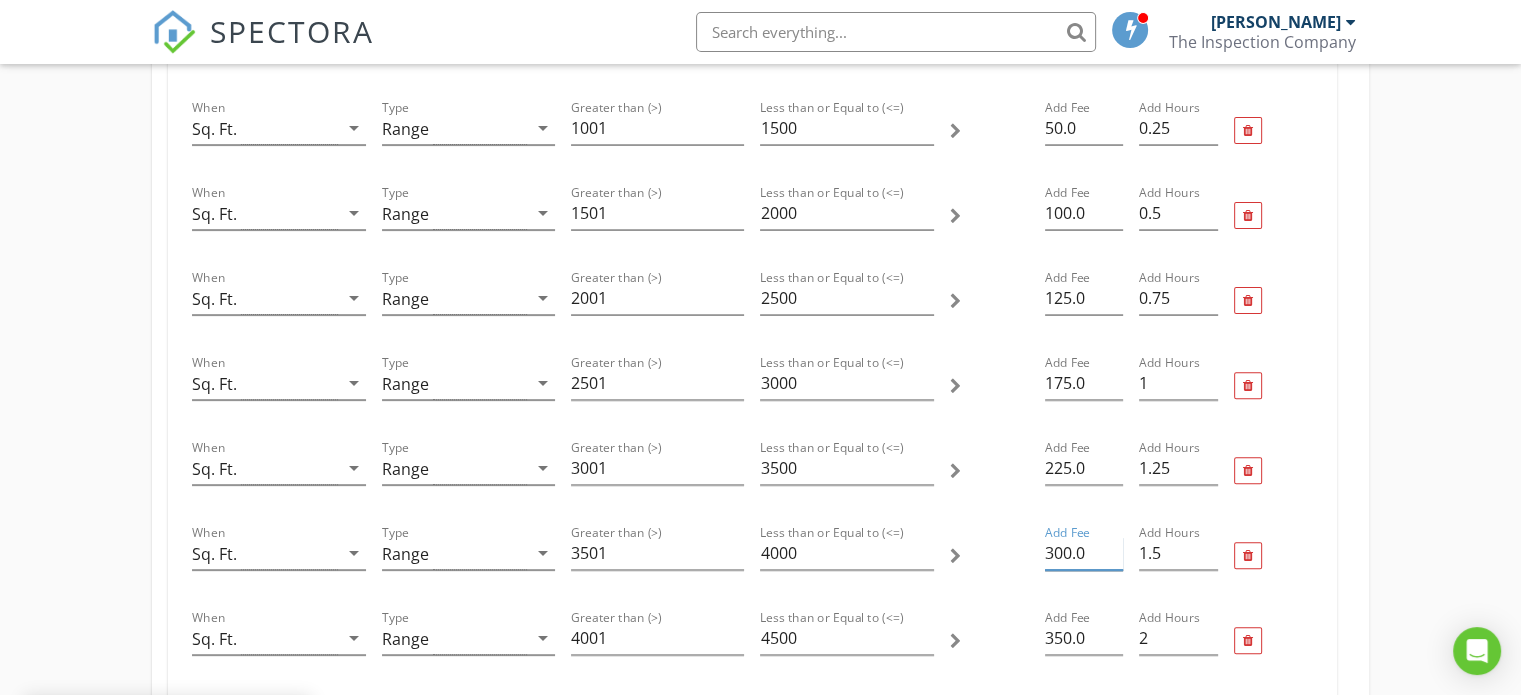 click on "300.0" at bounding box center [1084, 553] 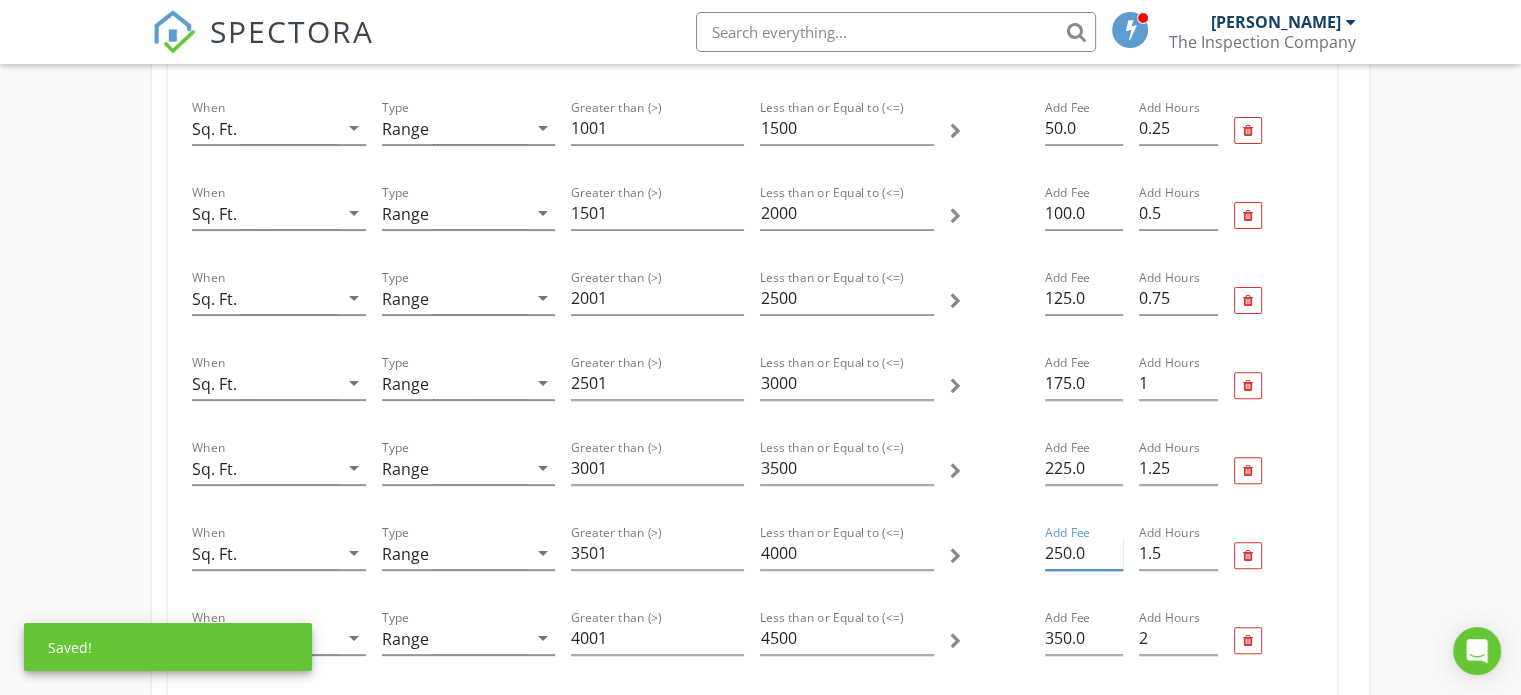 type on "250.0" 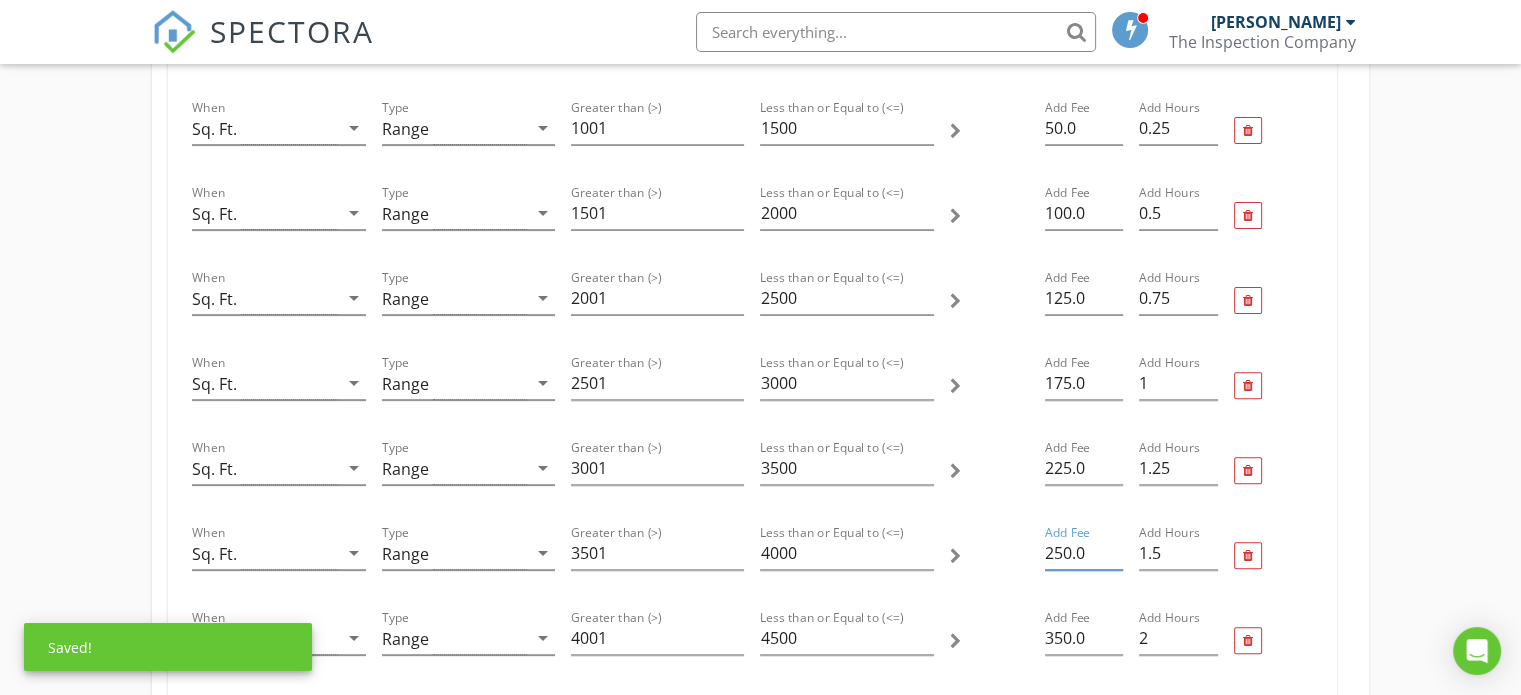 click at bounding box center [1273, 555] 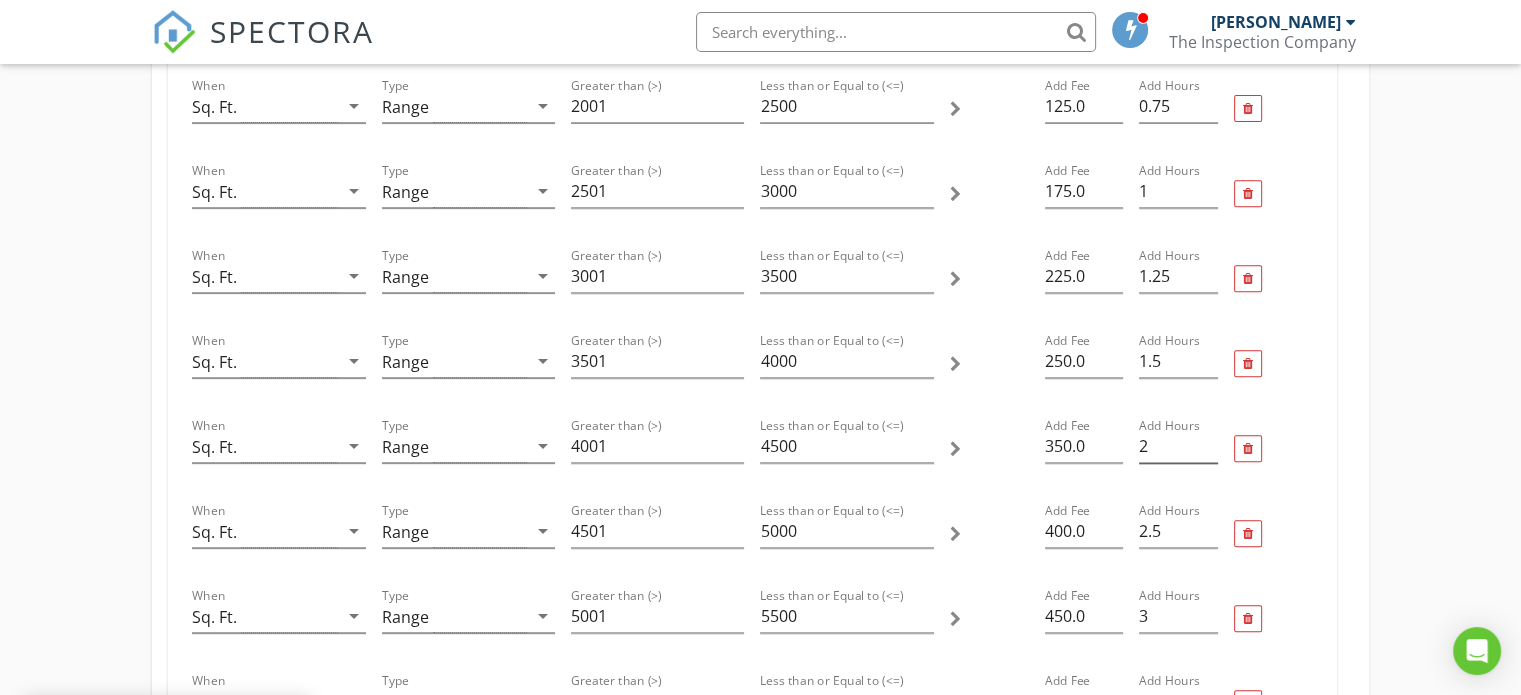 scroll, scrollTop: 800, scrollLeft: 0, axis: vertical 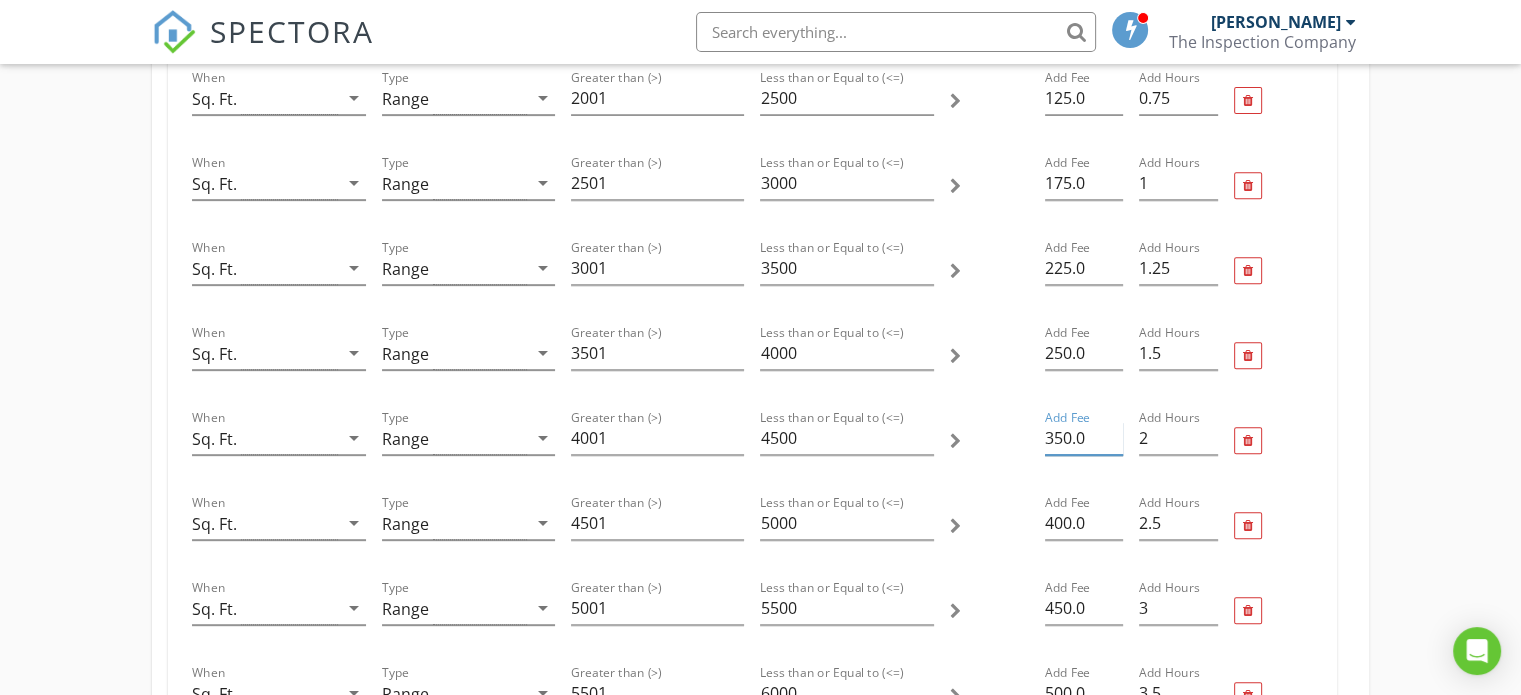 drag, startPoint x: 1072, startPoint y: 436, endPoint x: 1041, endPoint y: 438, distance: 31.06445 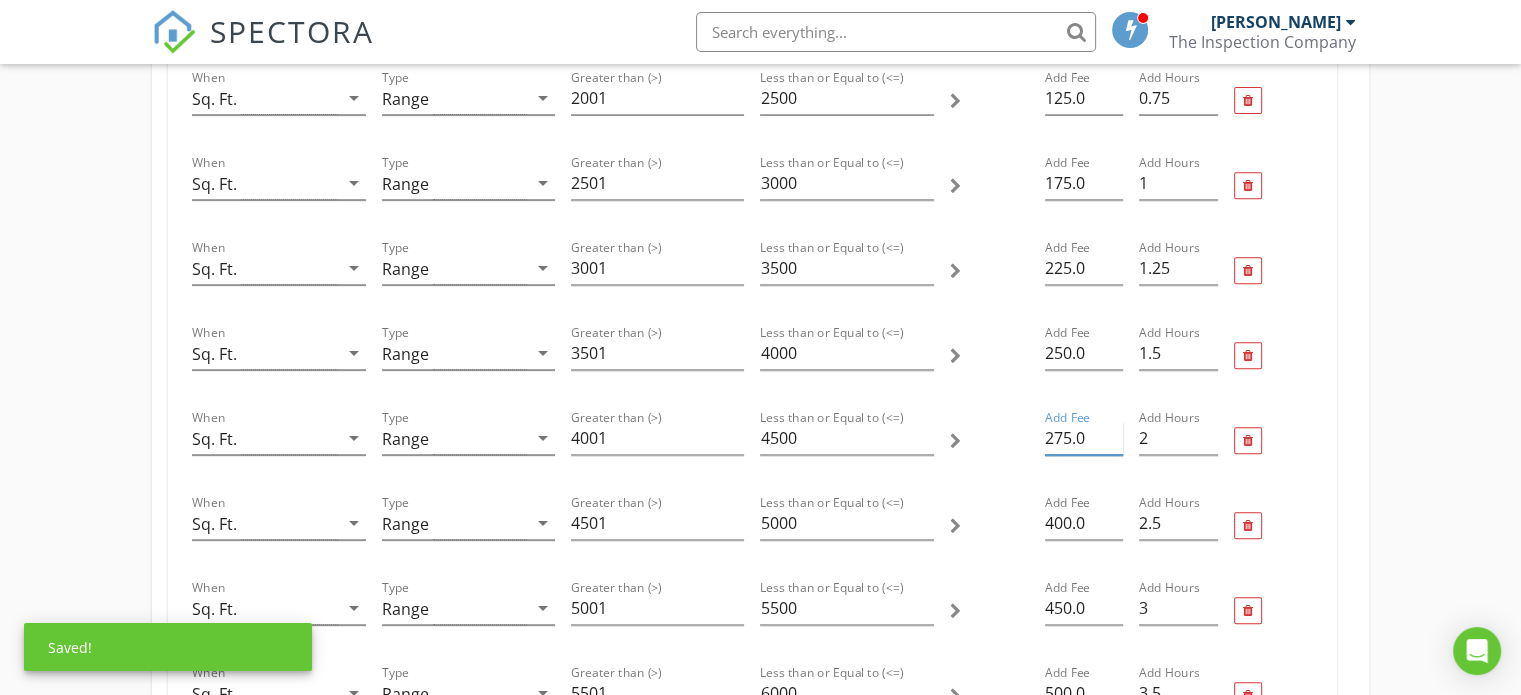 type on "275.0" 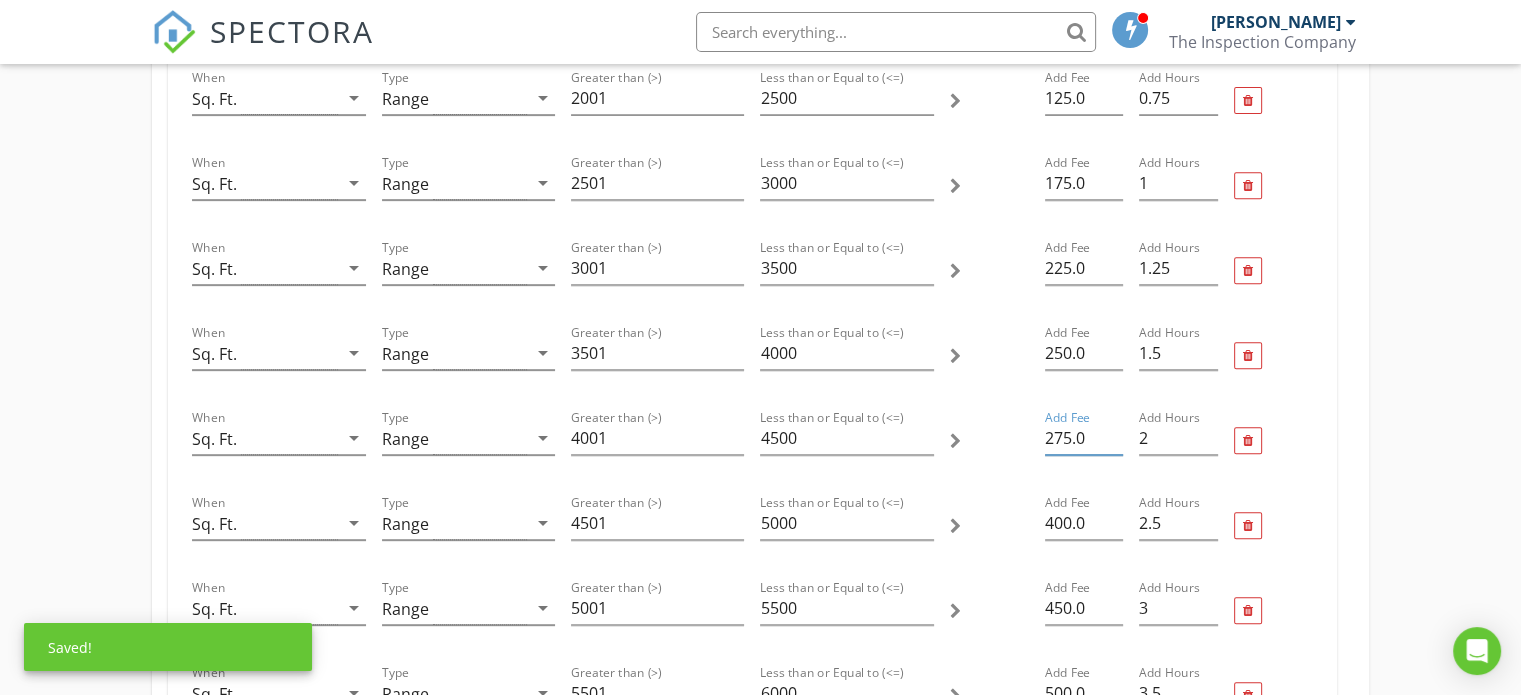 click at bounding box center (1273, 525) 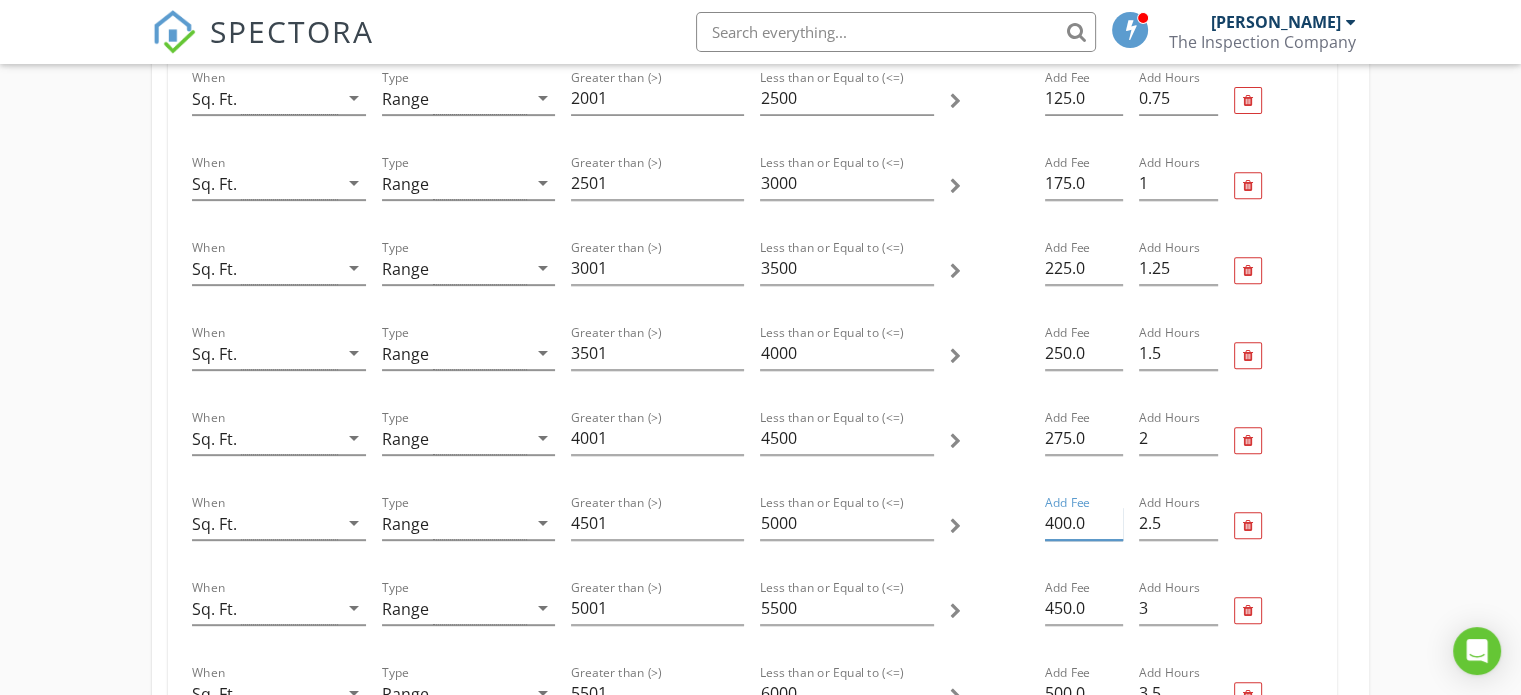 drag, startPoint x: 1069, startPoint y: 515, endPoint x: 1023, endPoint y: 527, distance: 47.539455 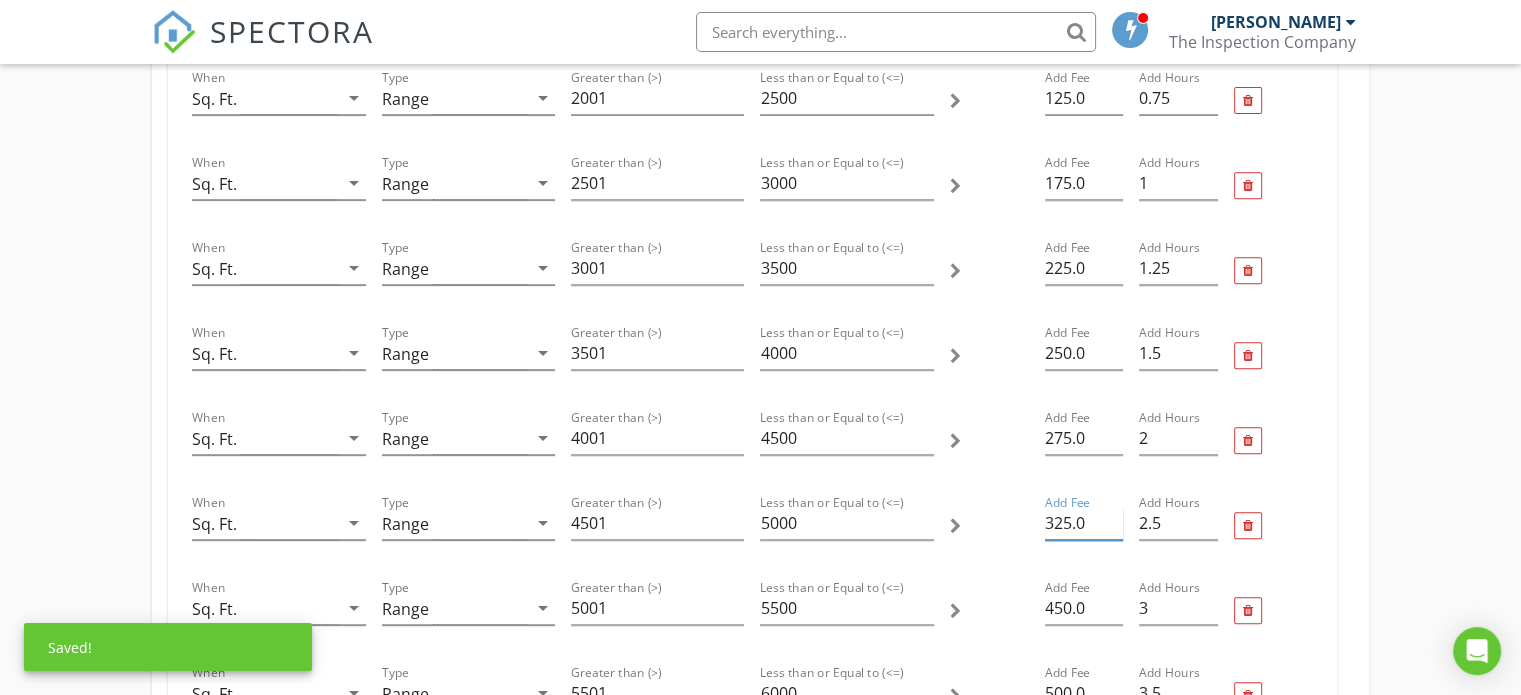 type on "325.0" 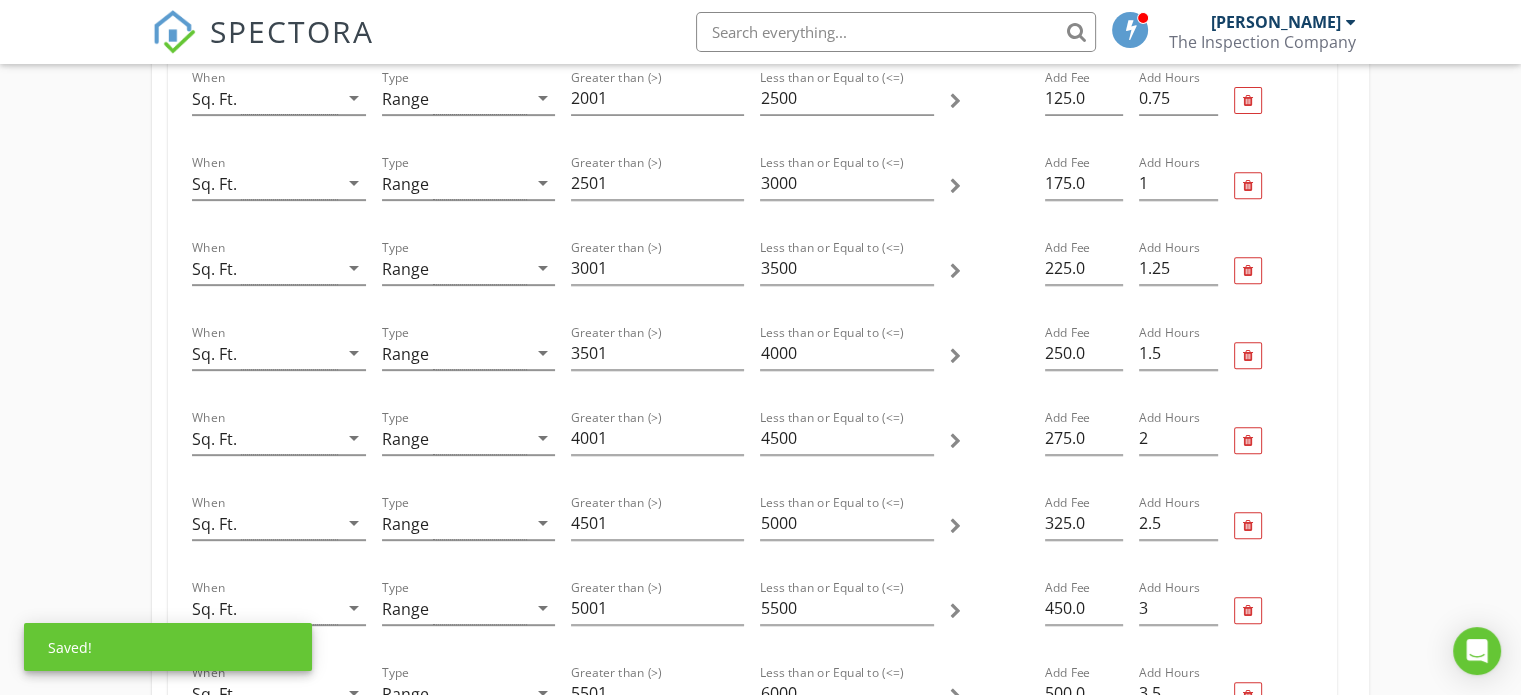 click at bounding box center [1273, 525] 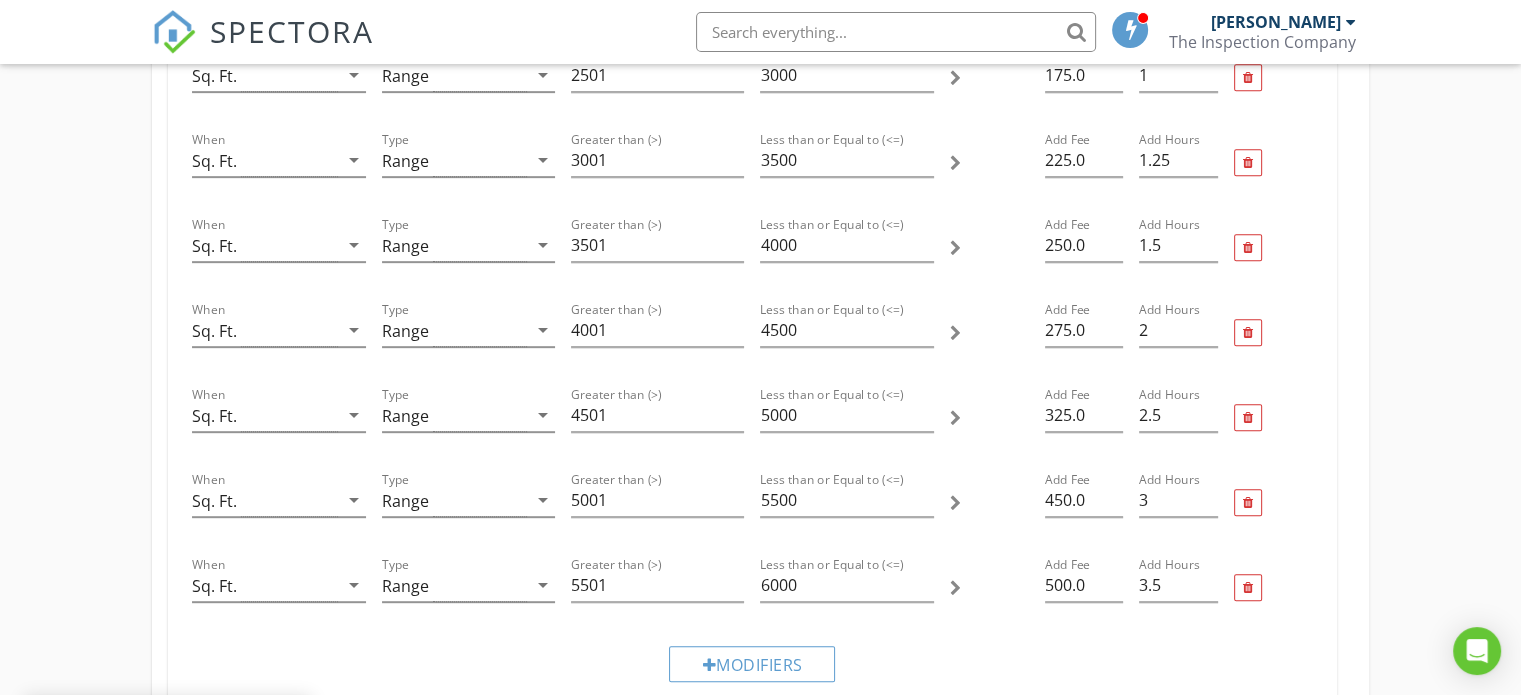 scroll, scrollTop: 900, scrollLeft: 0, axis: vertical 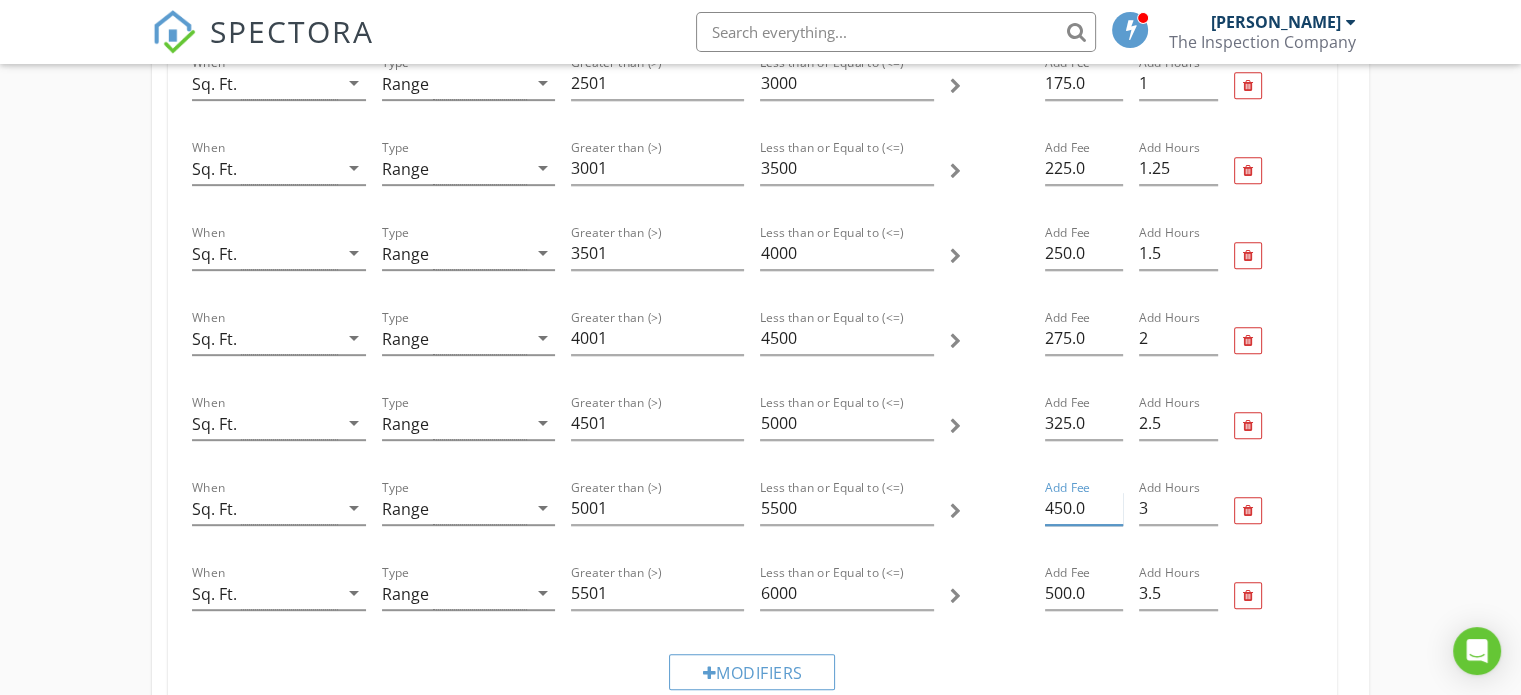 drag, startPoint x: 1072, startPoint y: 506, endPoint x: 1036, endPoint y: 510, distance: 36.221542 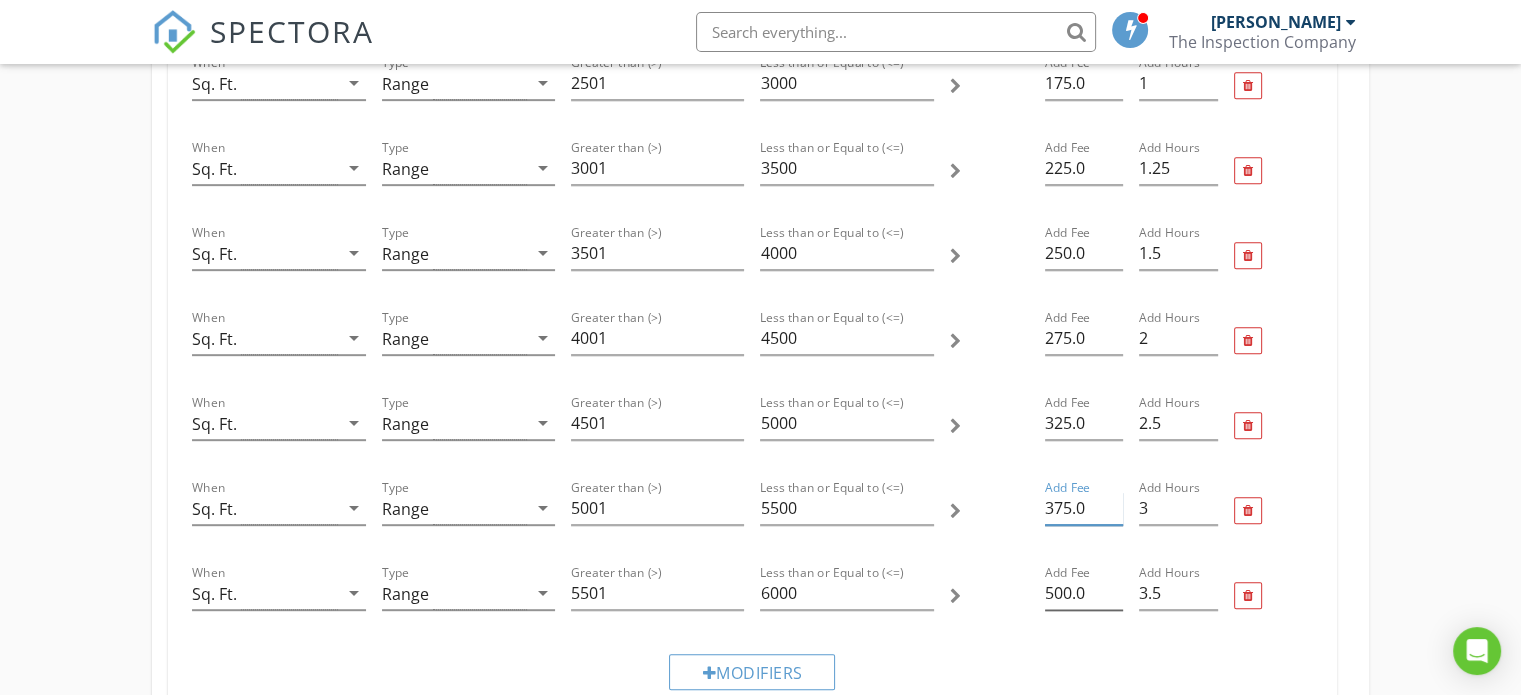 type on "375.0" 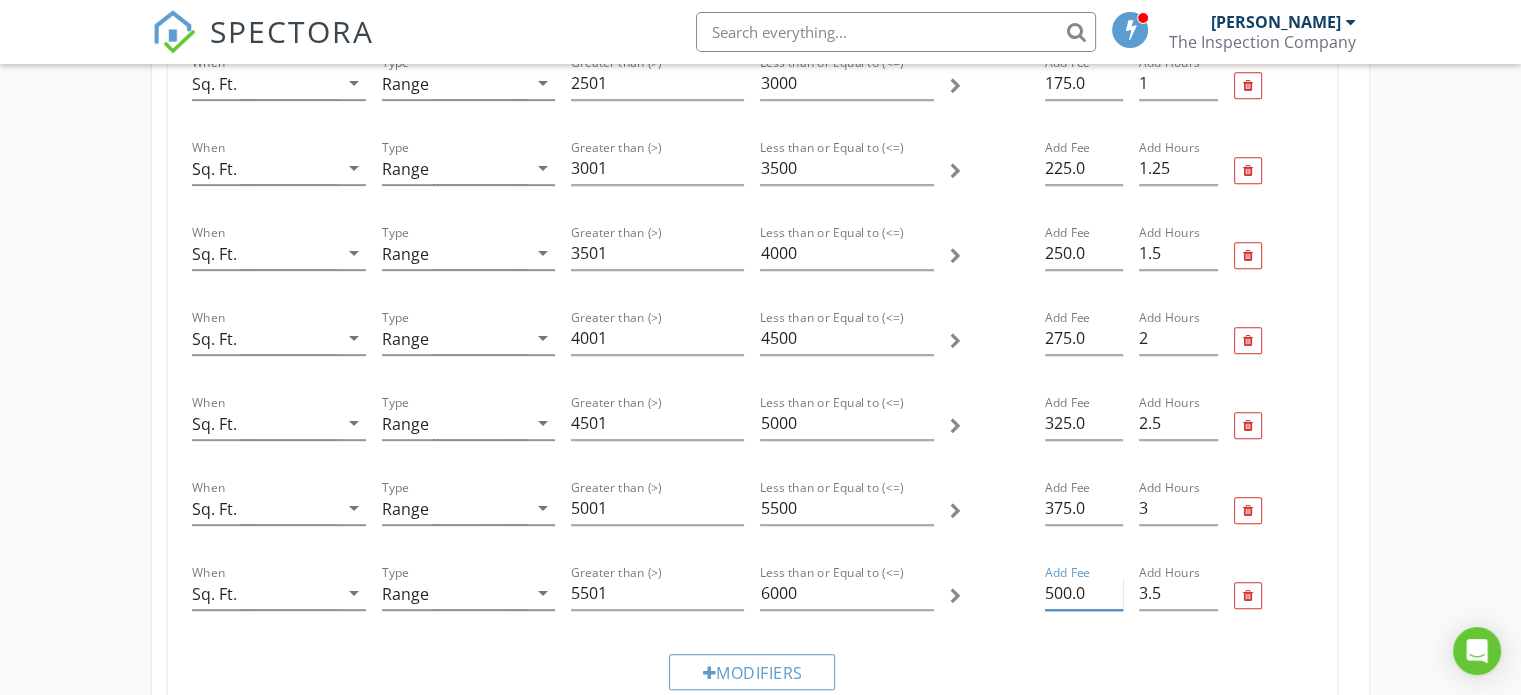 drag, startPoint x: 1070, startPoint y: 591, endPoint x: 1032, endPoint y: 591, distance: 38 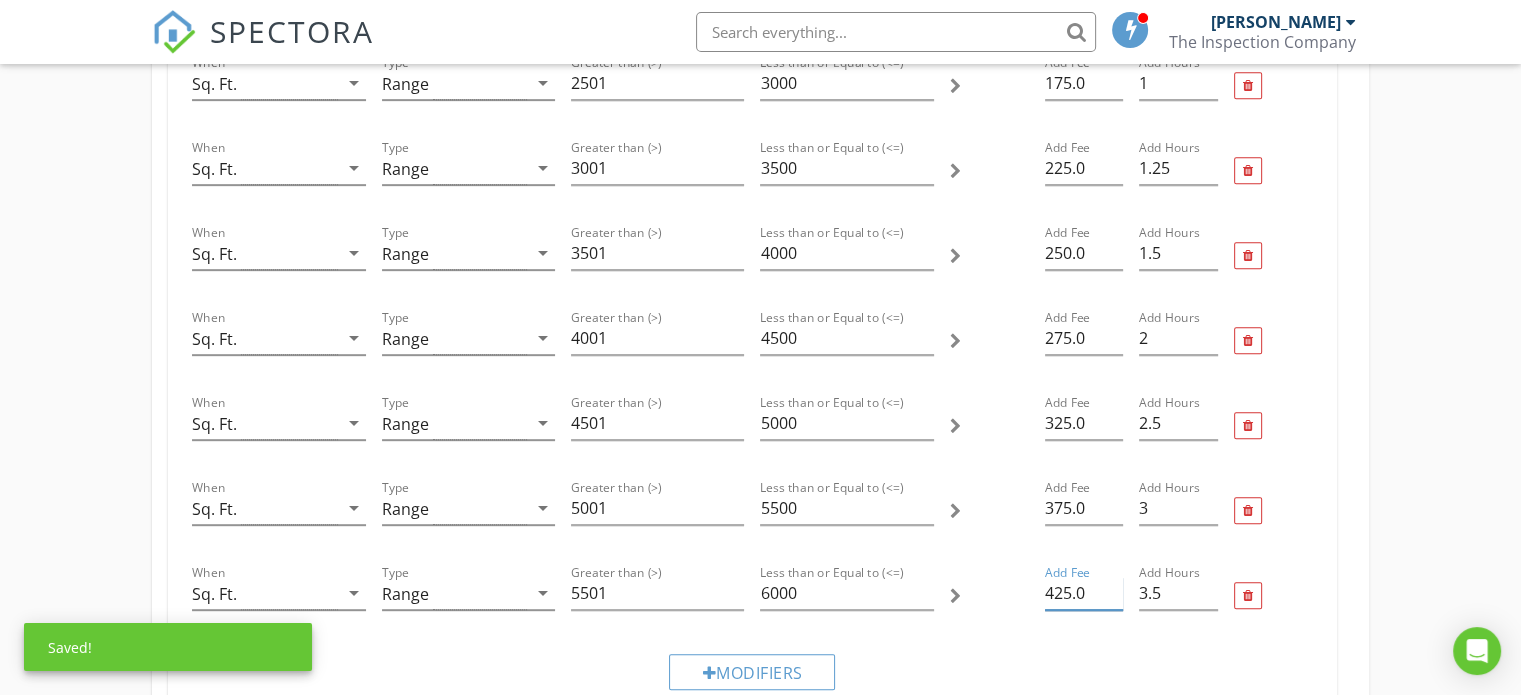 type on "425.0" 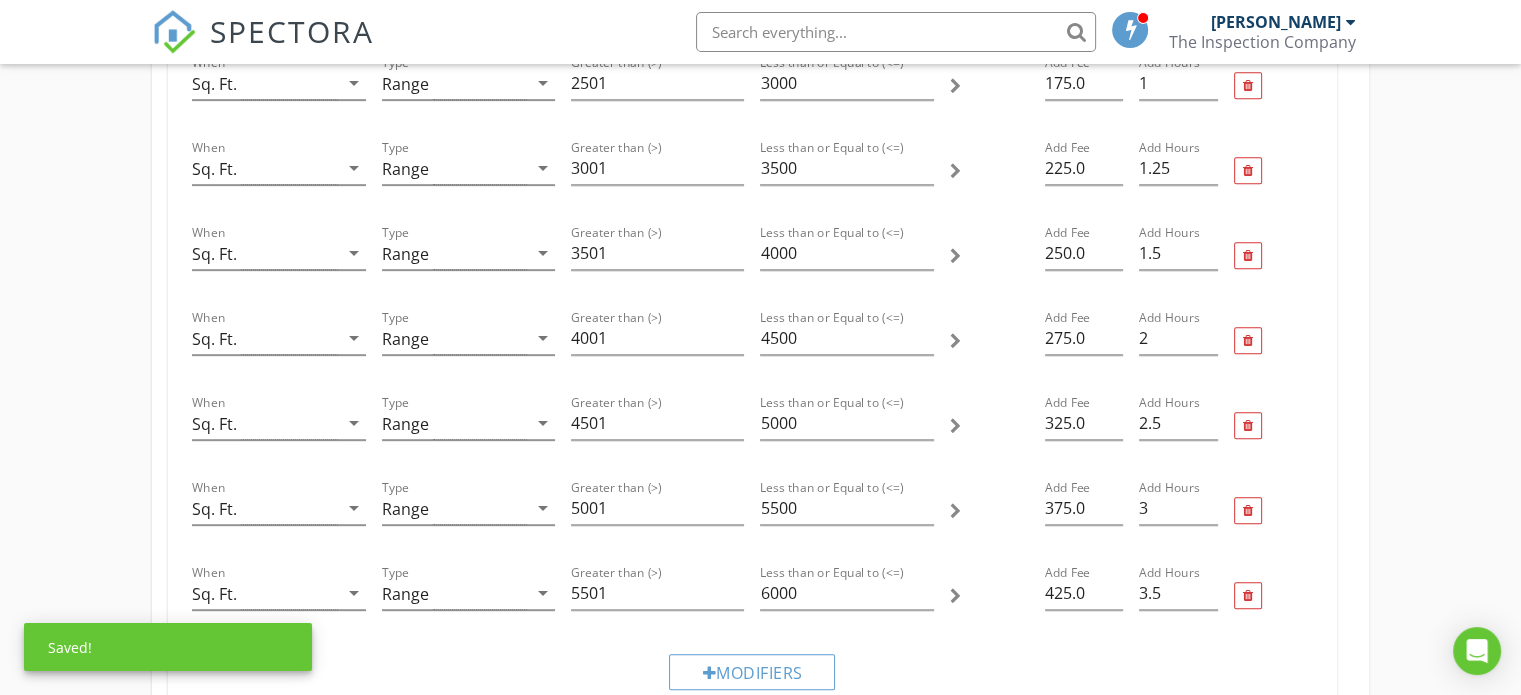 click on "Modifiers" at bounding box center (752, 671) 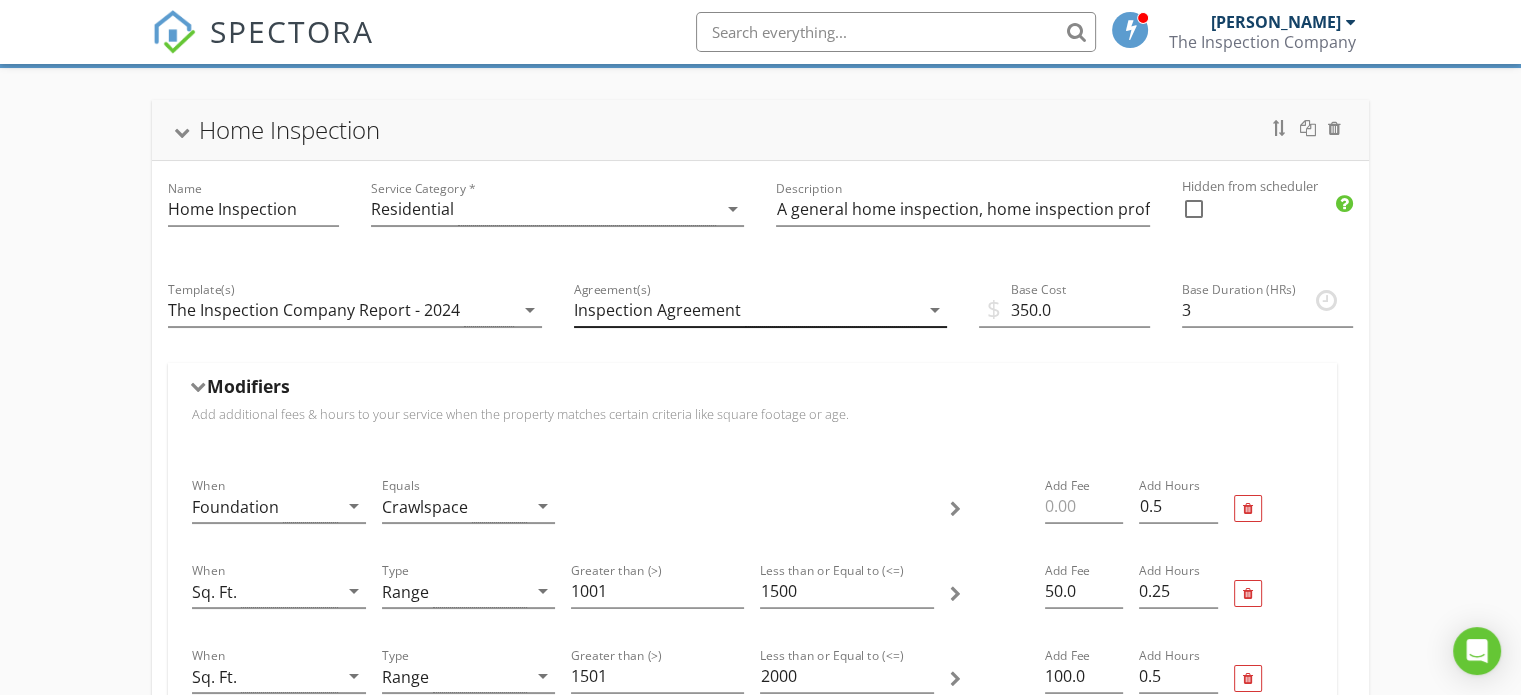 scroll, scrollTop: 0, scrollLeft: 0, axis: both 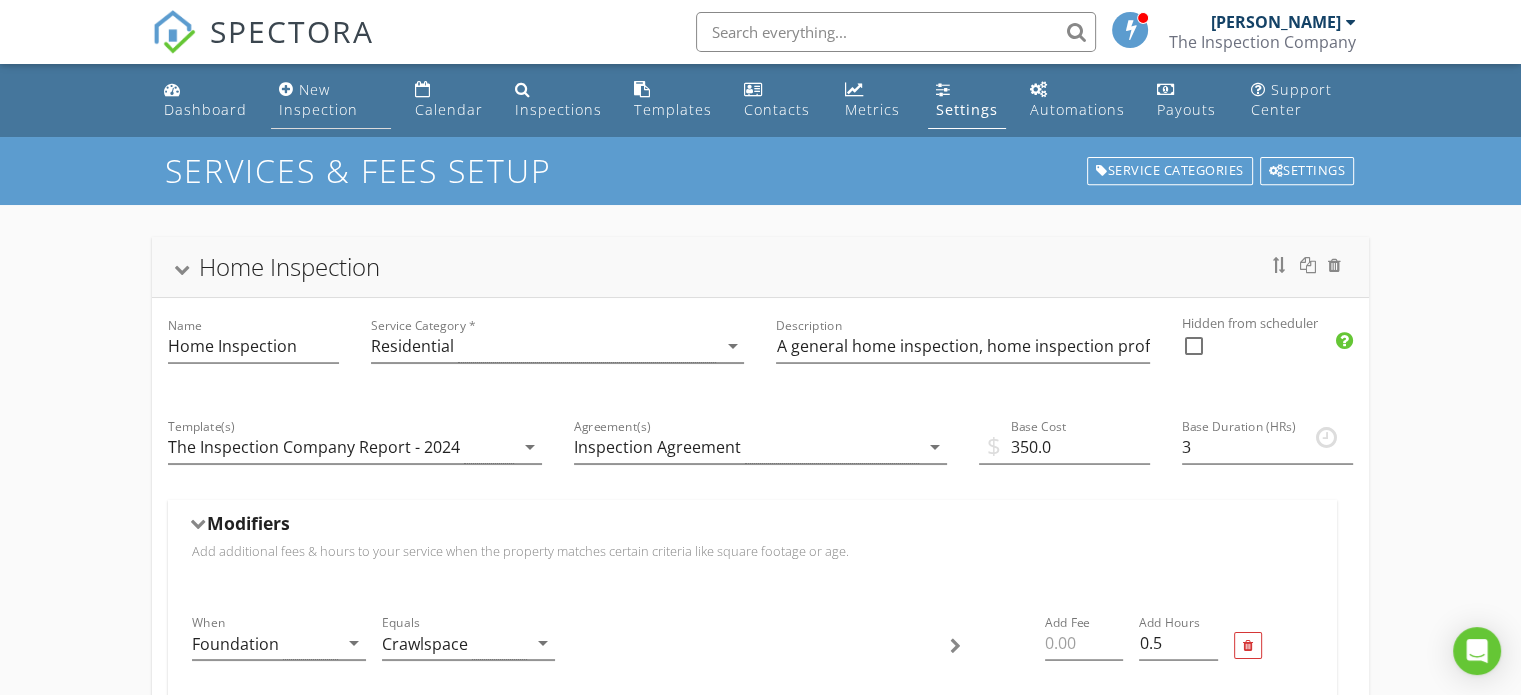 click on "New Inspection" at bounding box center [318, 99] 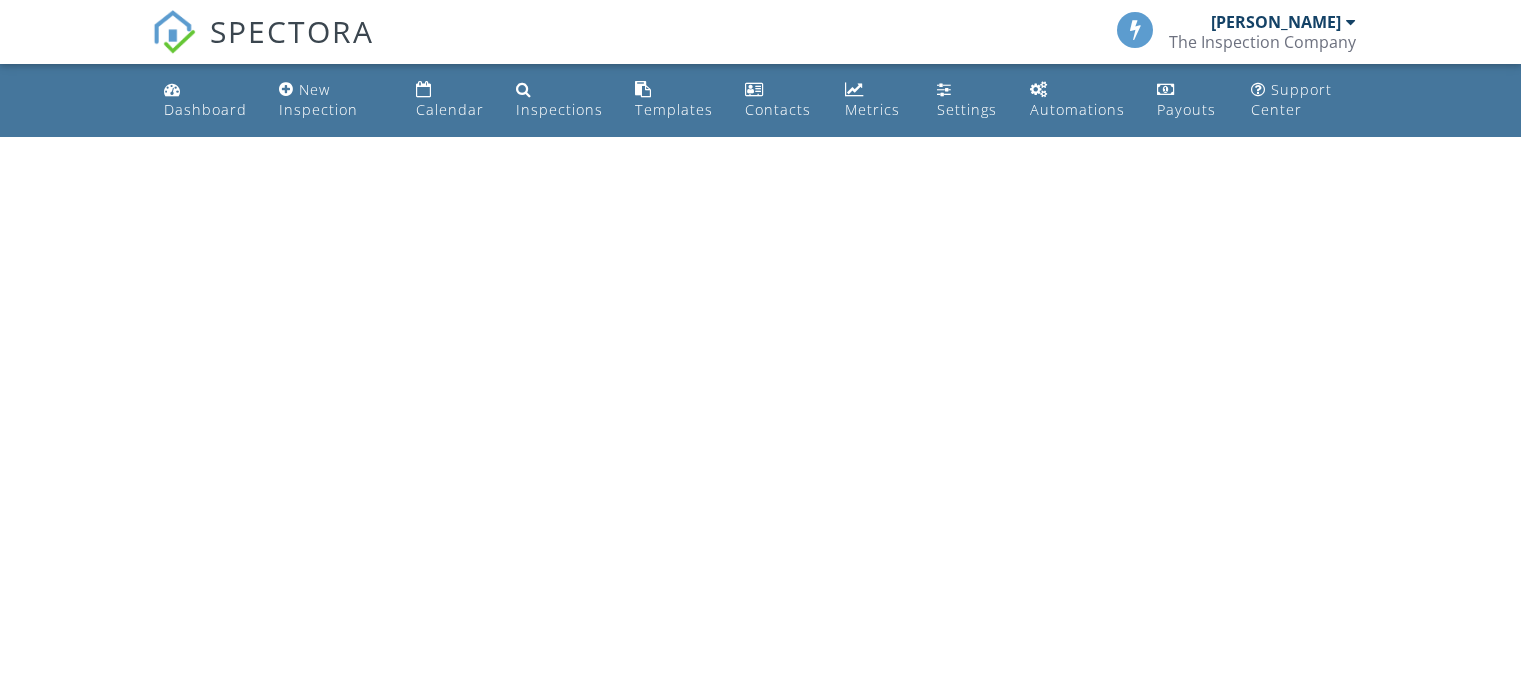 scroll, scrollTop: 0, scrollLeft: 0, axis: both 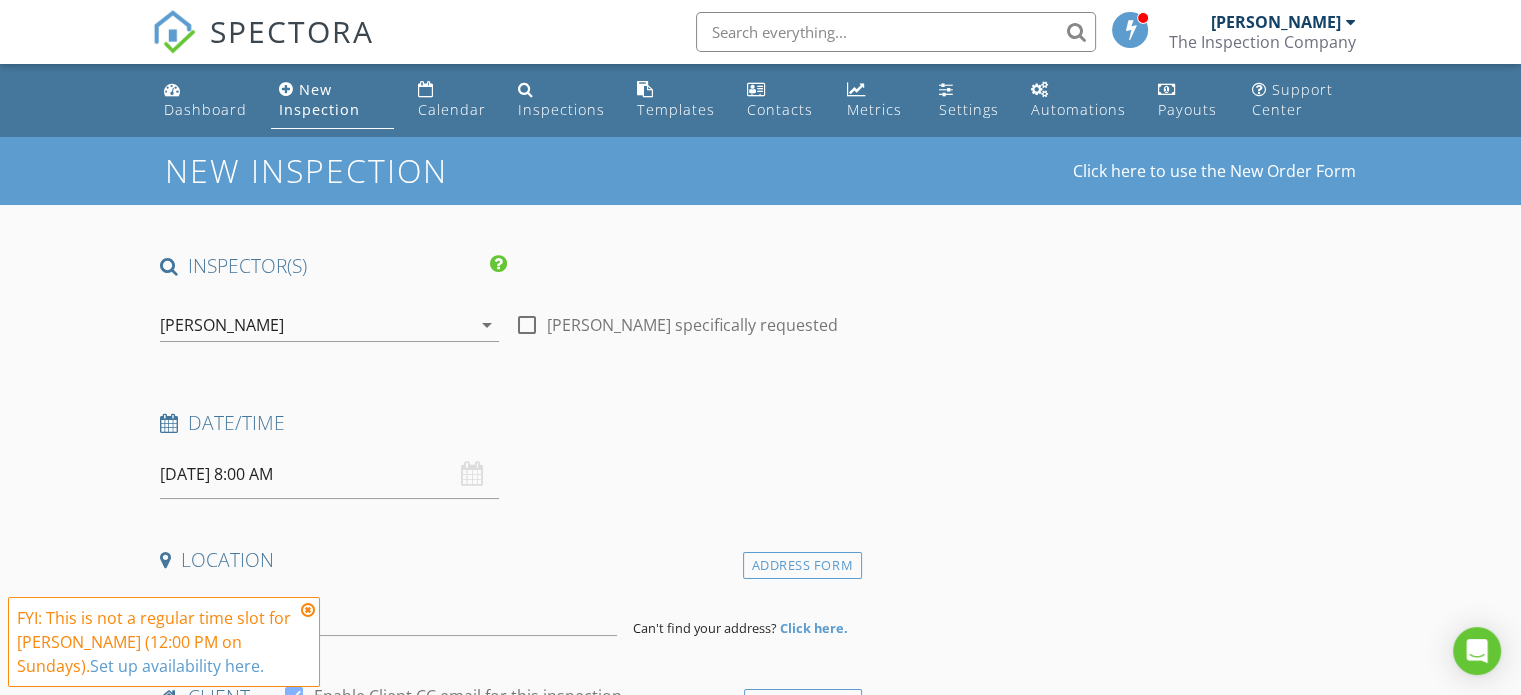 click on "Date/Time
[DATE] 8:00 AM" at bounding box center [507, 454] 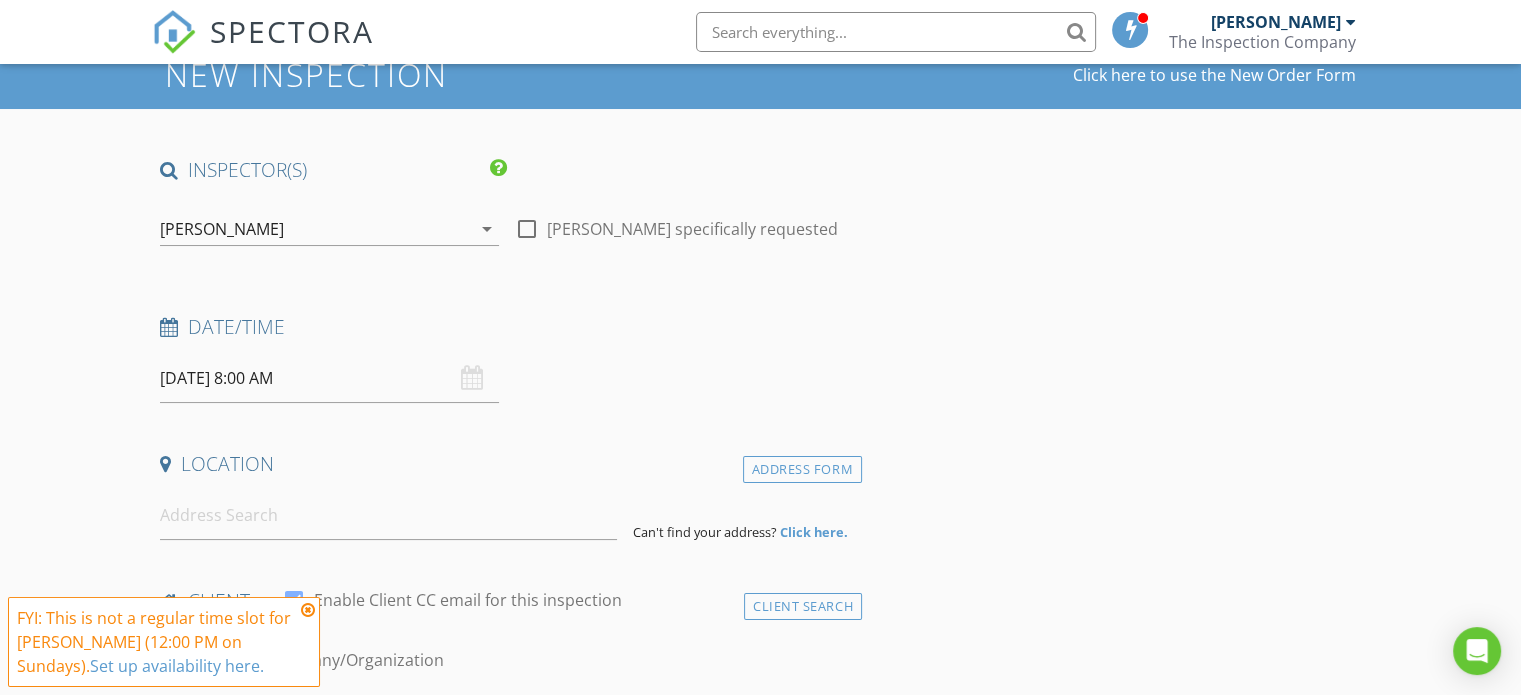 scroll, scrollTop: 100, scrollLeft: 0, axis: vertical 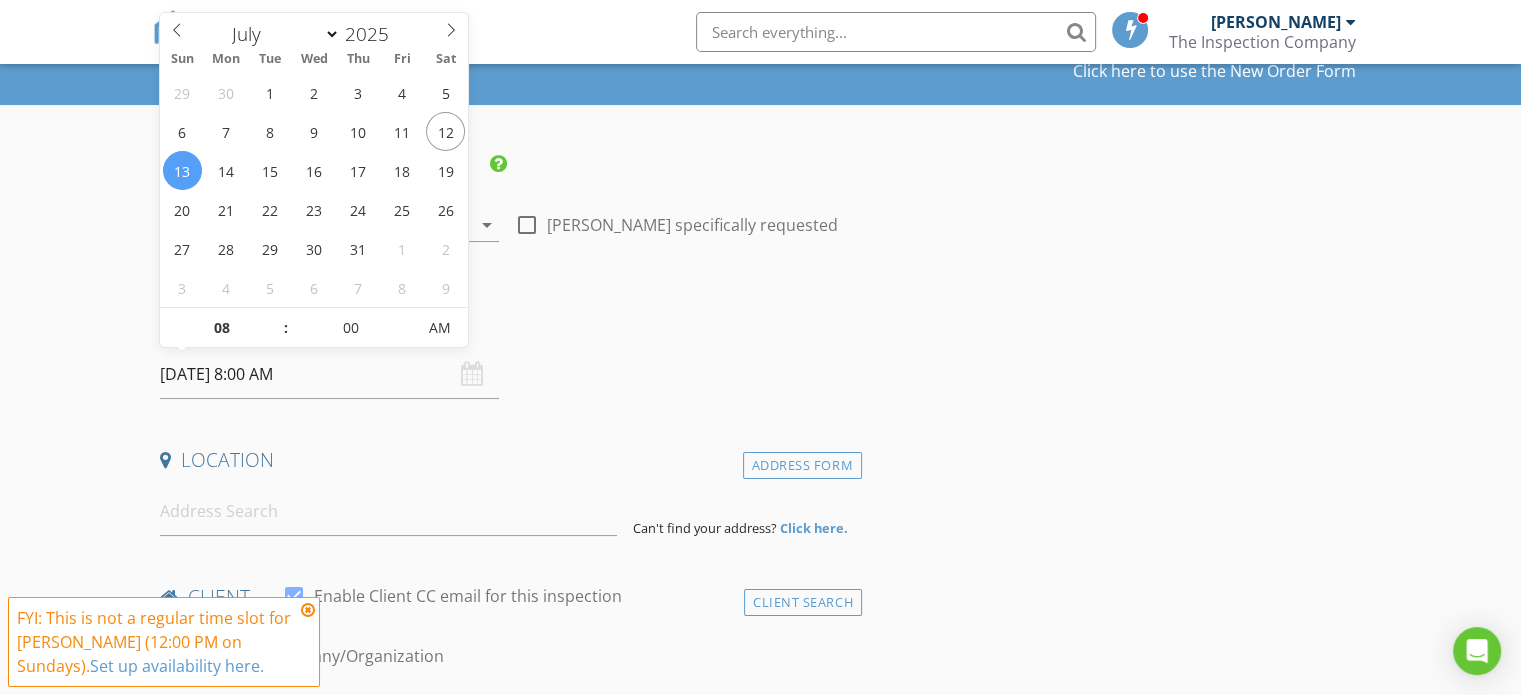 click on "07/13/2025 8:00 AM" at bounding box center [329, 374] 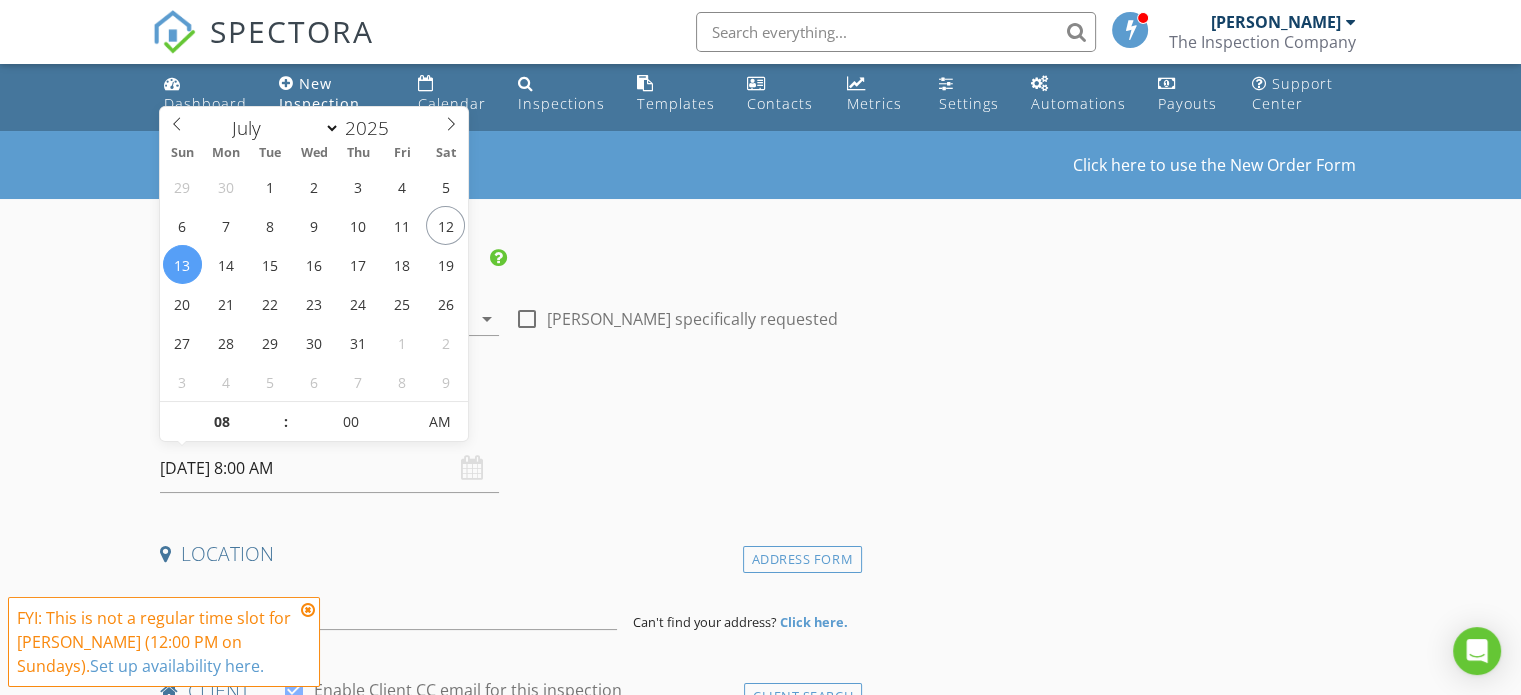 scroll, scrollTop: 0, scrollLeft: 0, axis: both 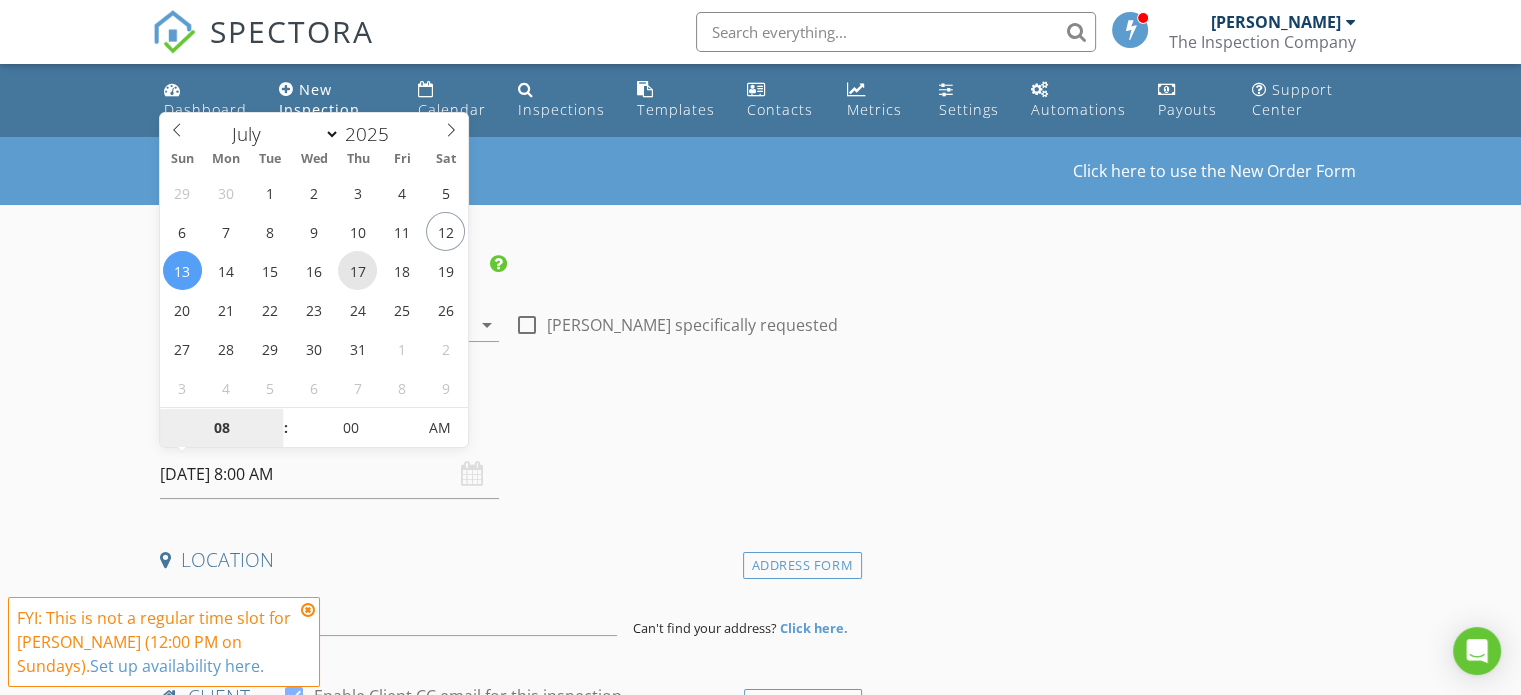 type on "07/17/2025 8:00 AM" 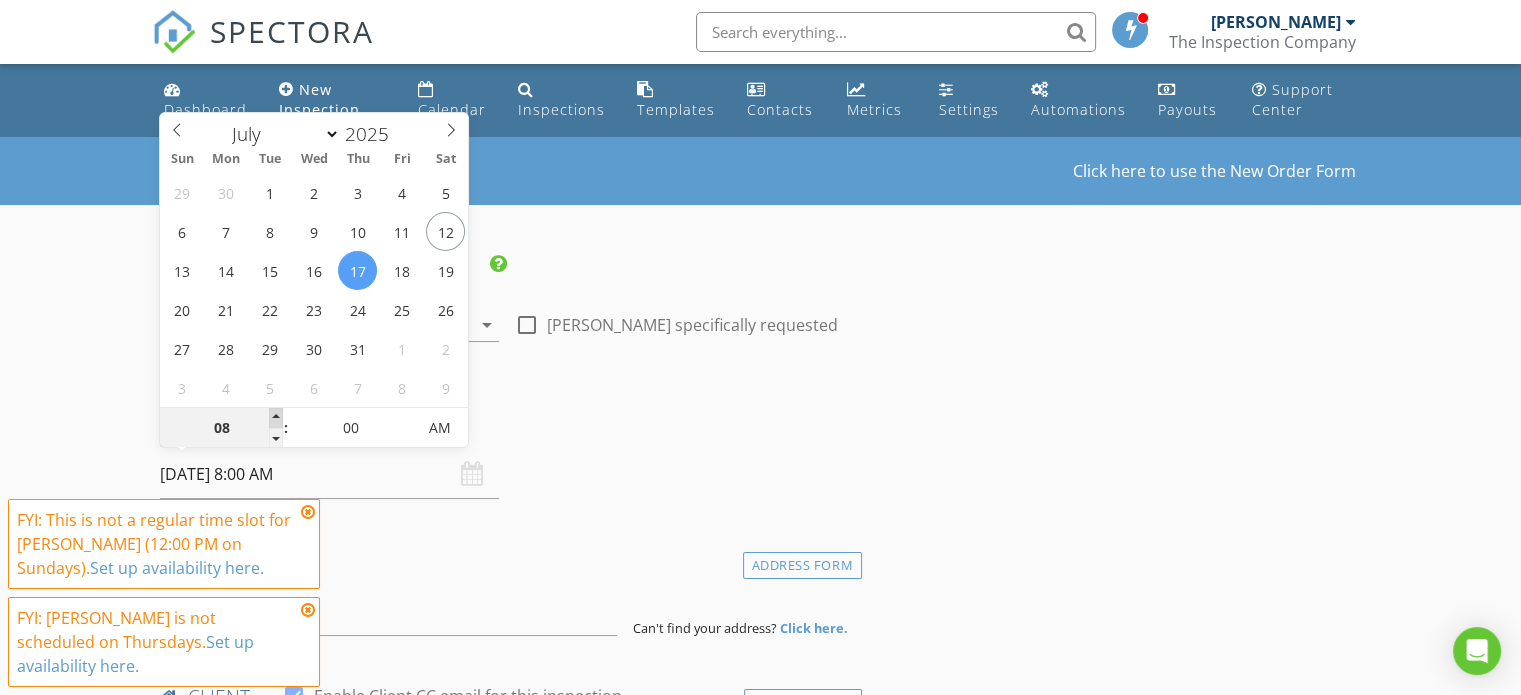 type on "09" 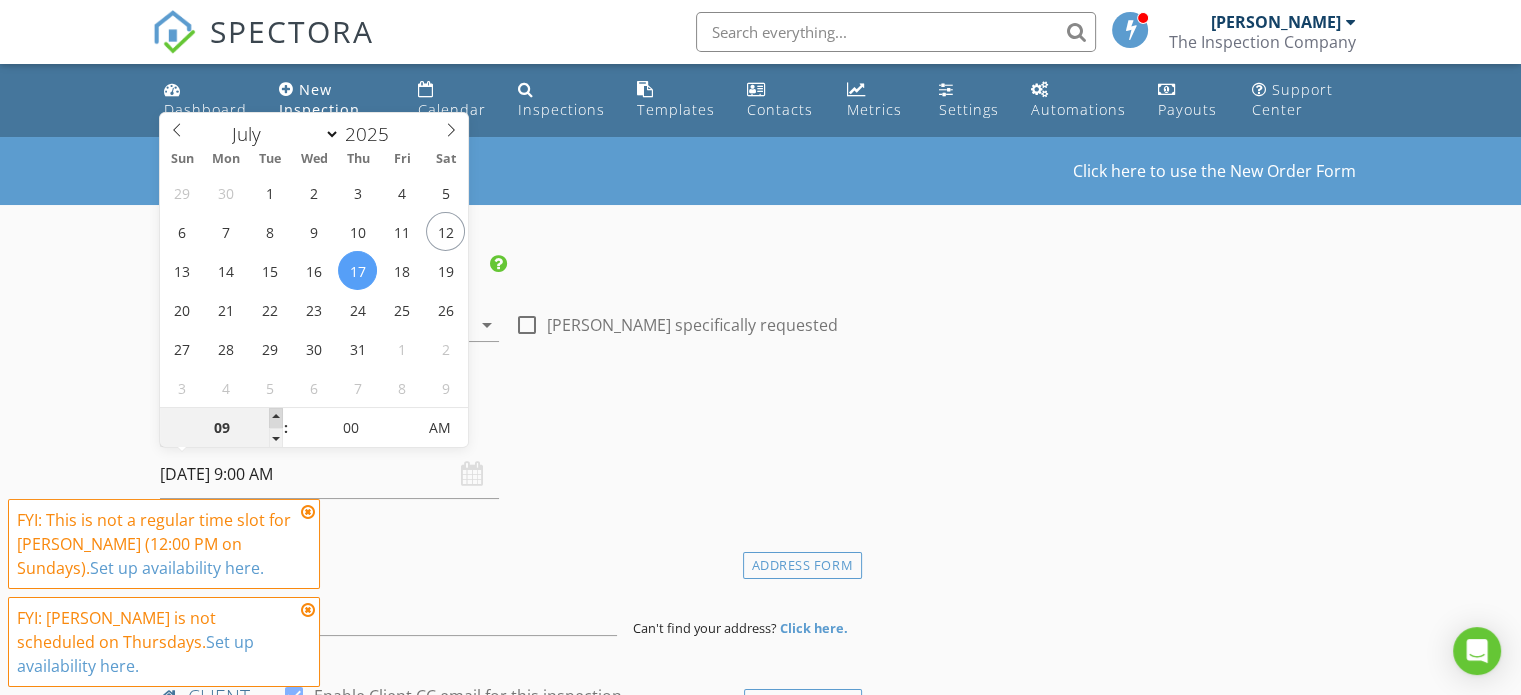 click at bounding box center (276, 418) 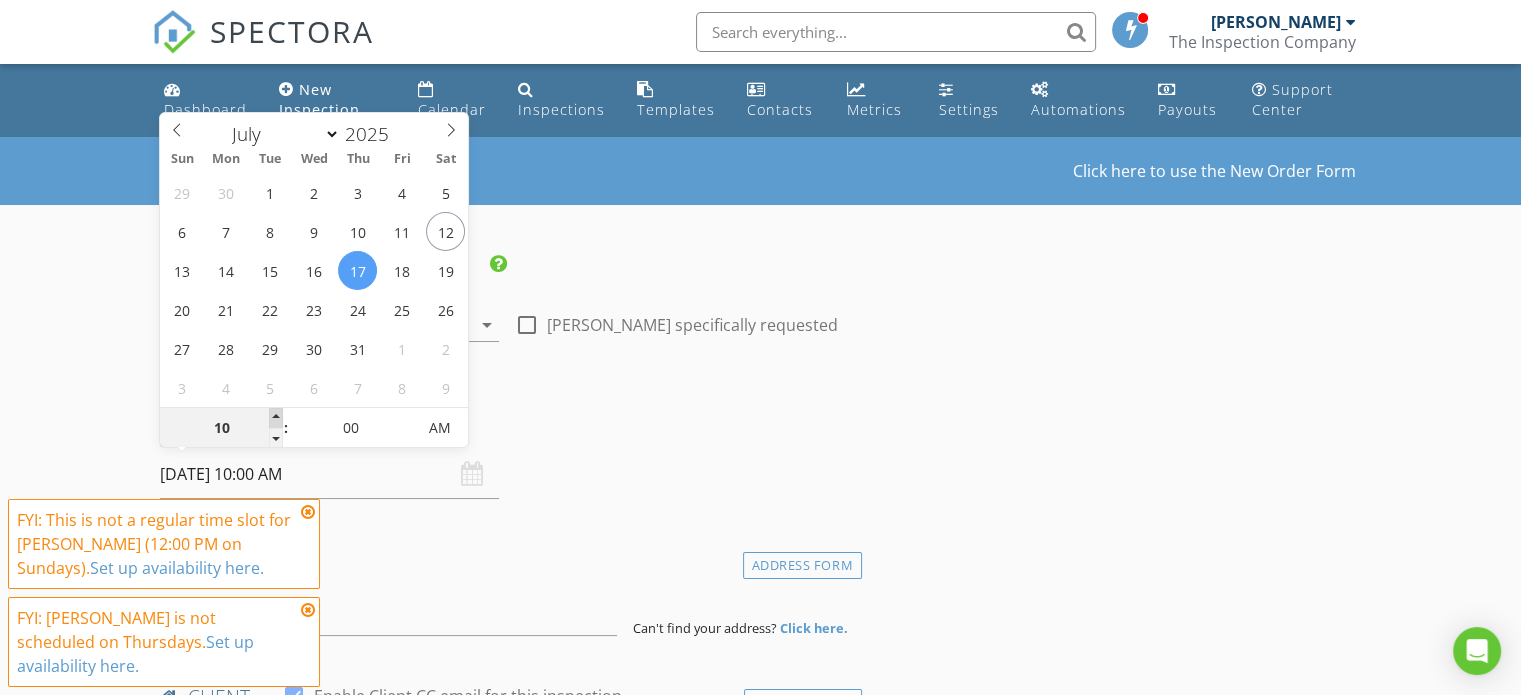 click at bounding box center (276, 418) 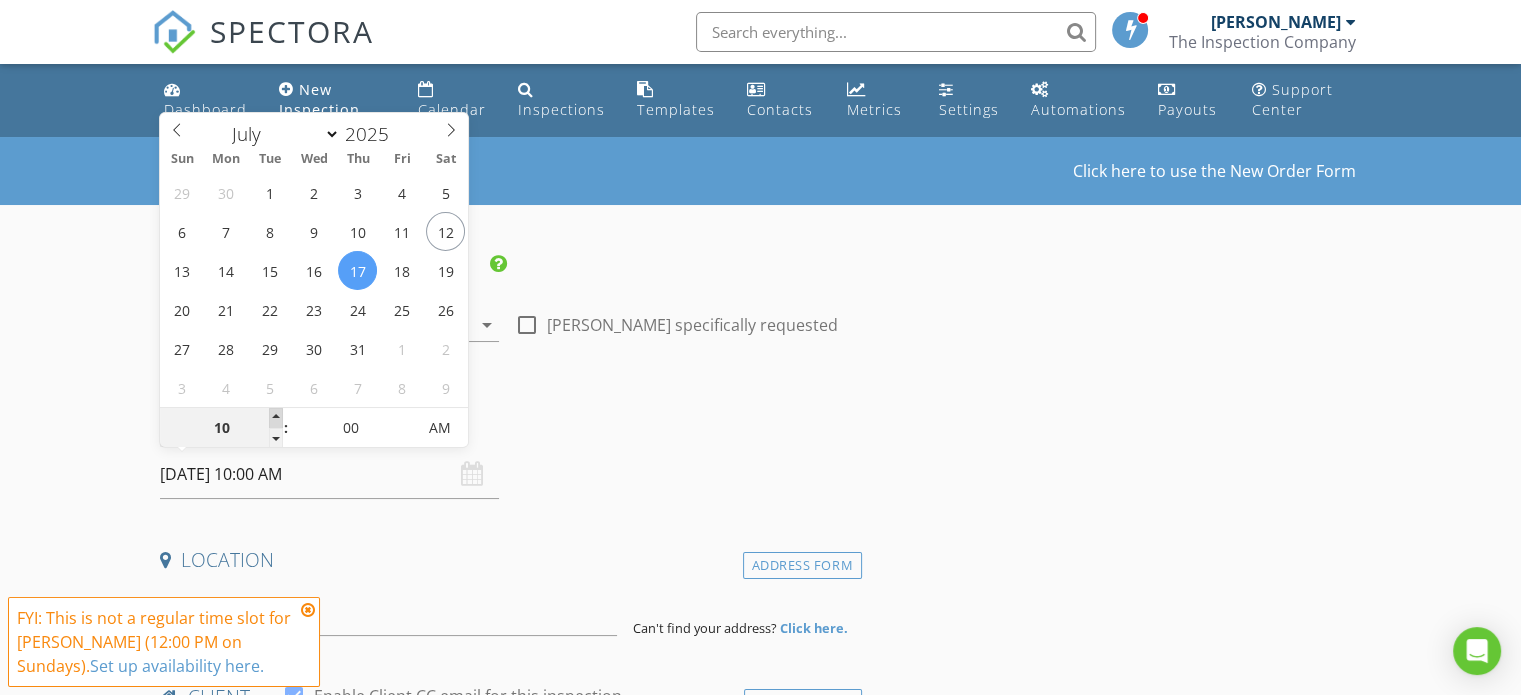 type on "11" 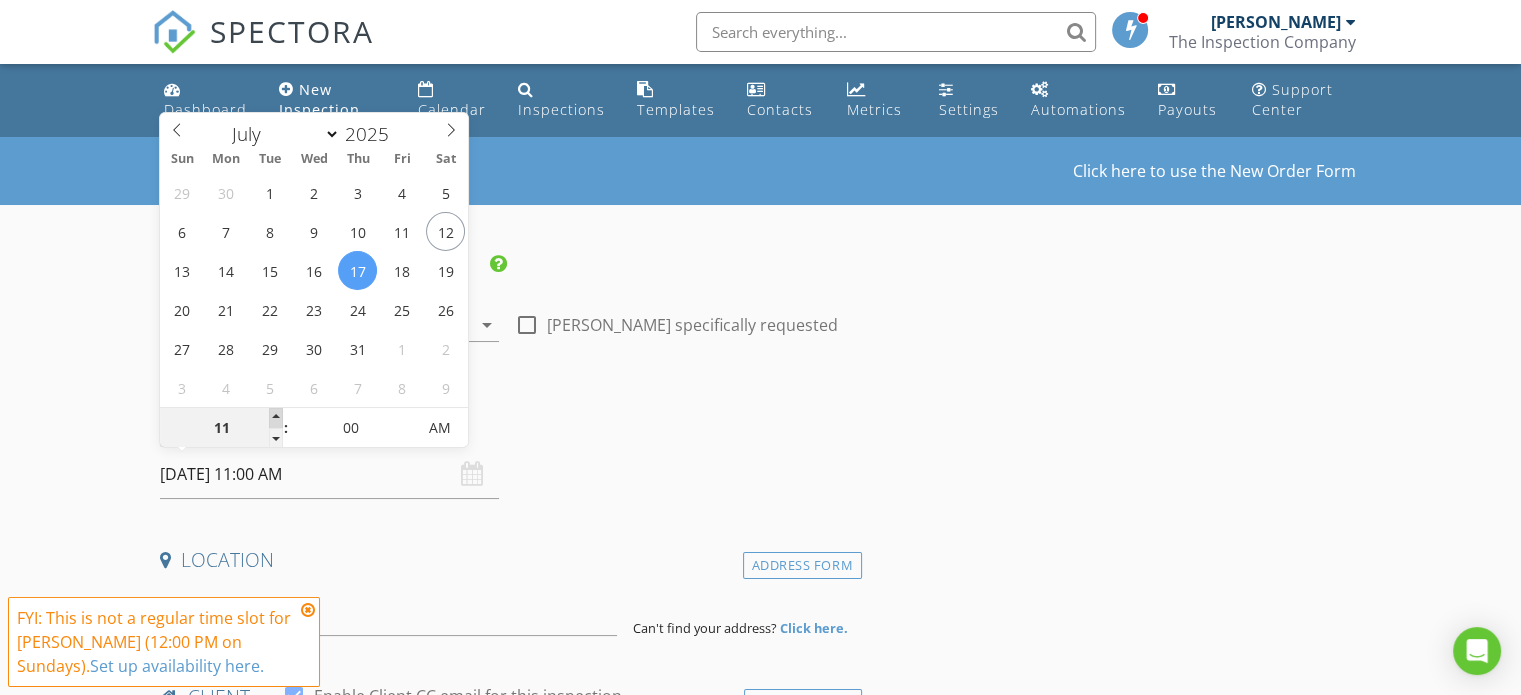 click at bounding box center [276, 418] 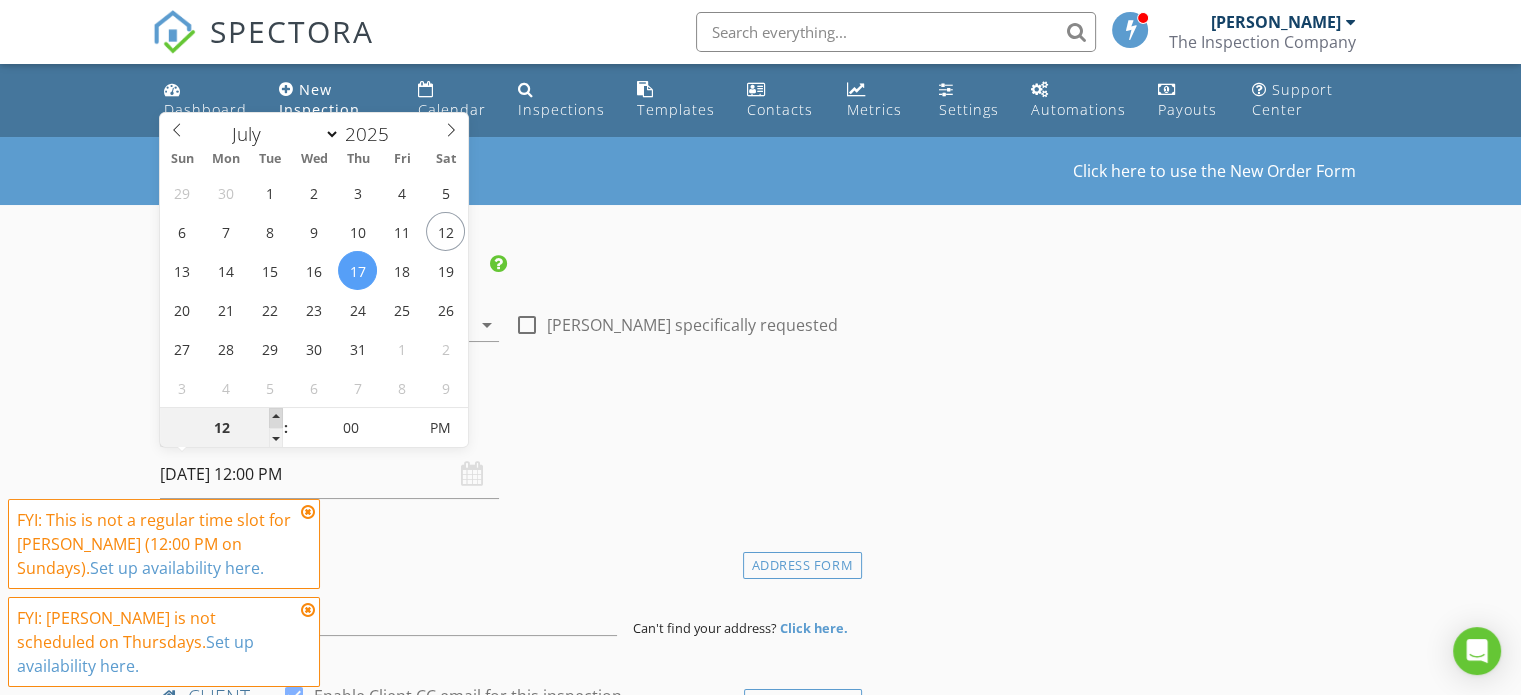click at bounding box center (276, 418) 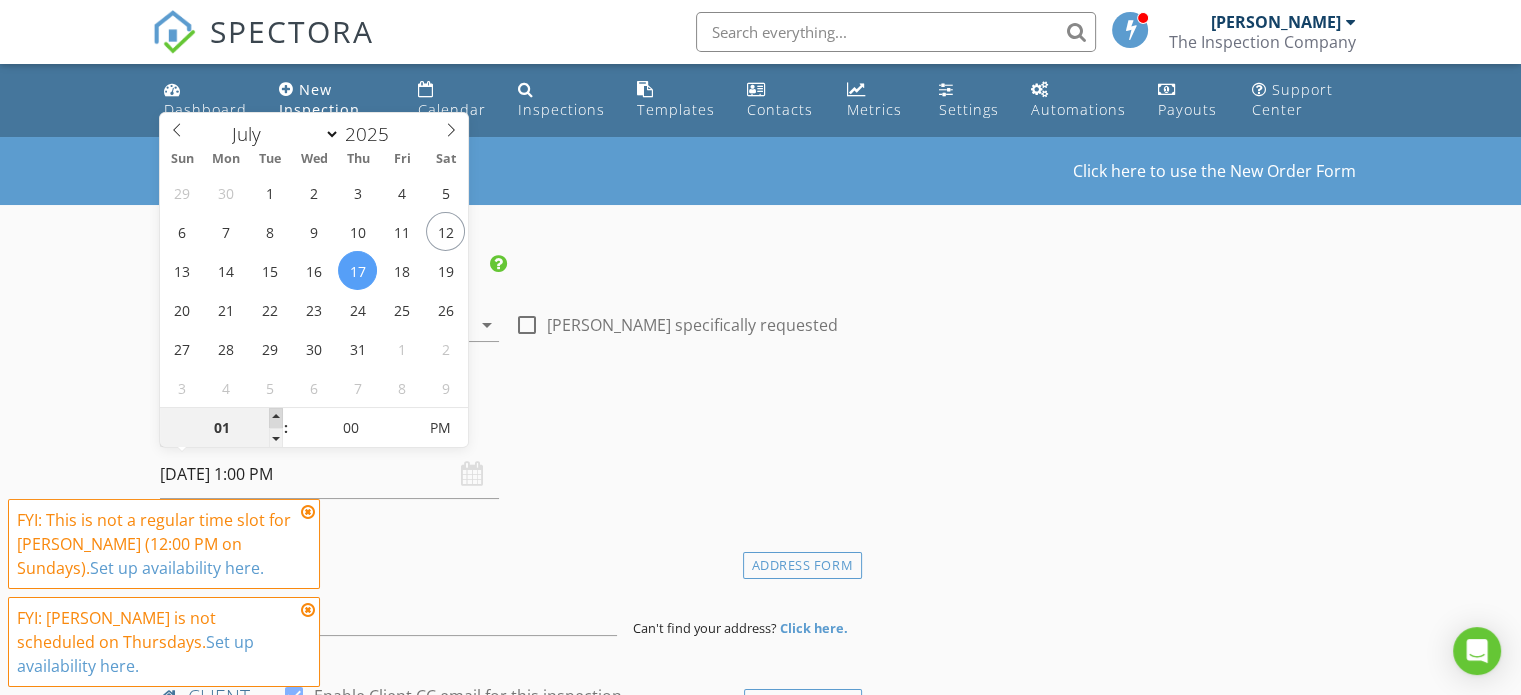 click at bounding box center (276, 418) 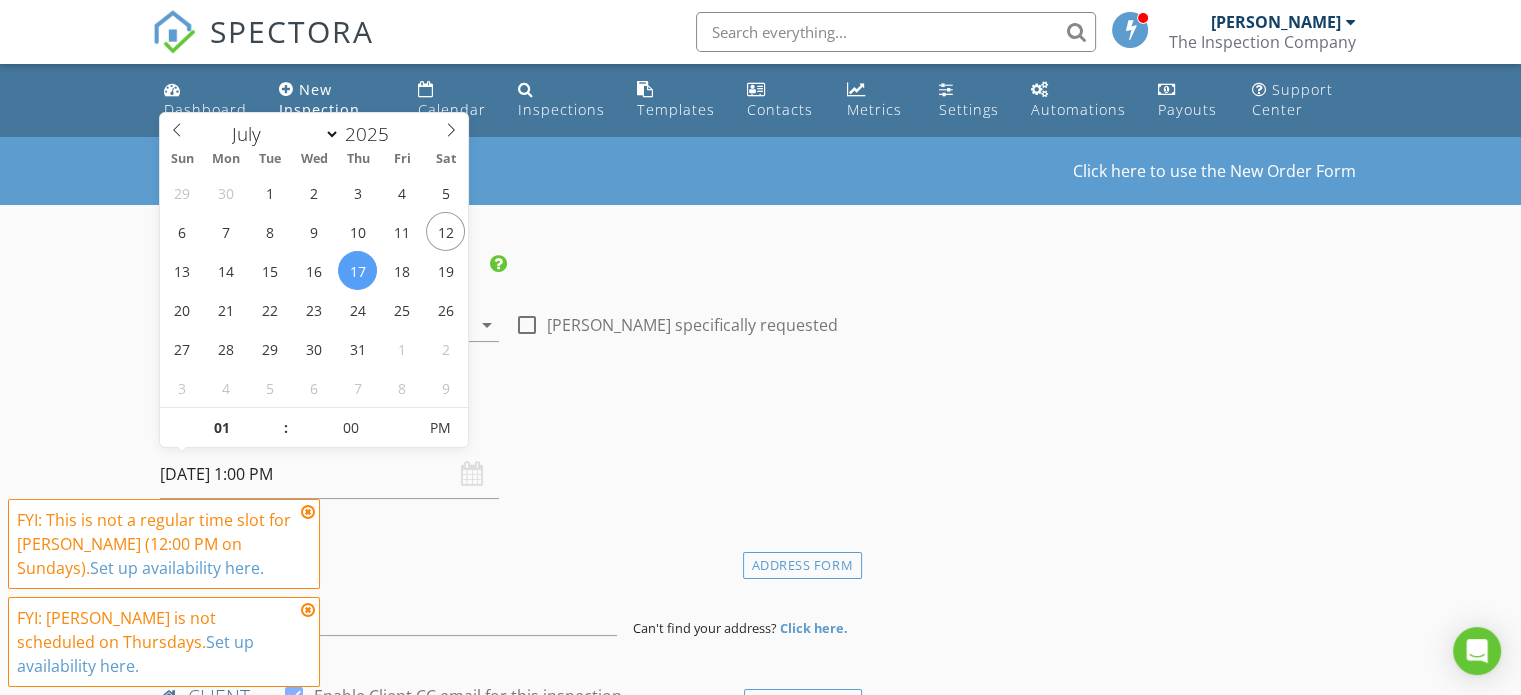 click on "Date/Time" at bounding box center (507, 423) 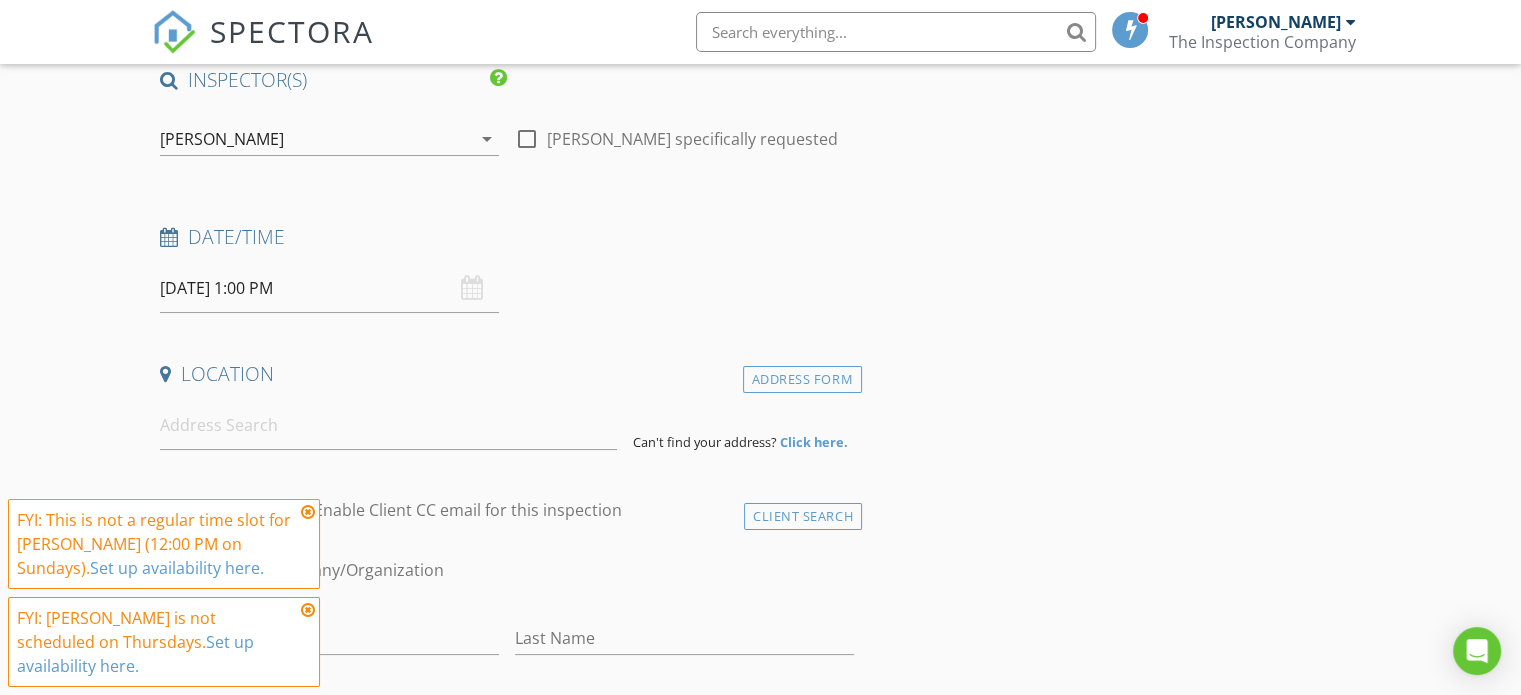 scroll, scrollTop: 200, scrollLeft: 0, axis: vertical 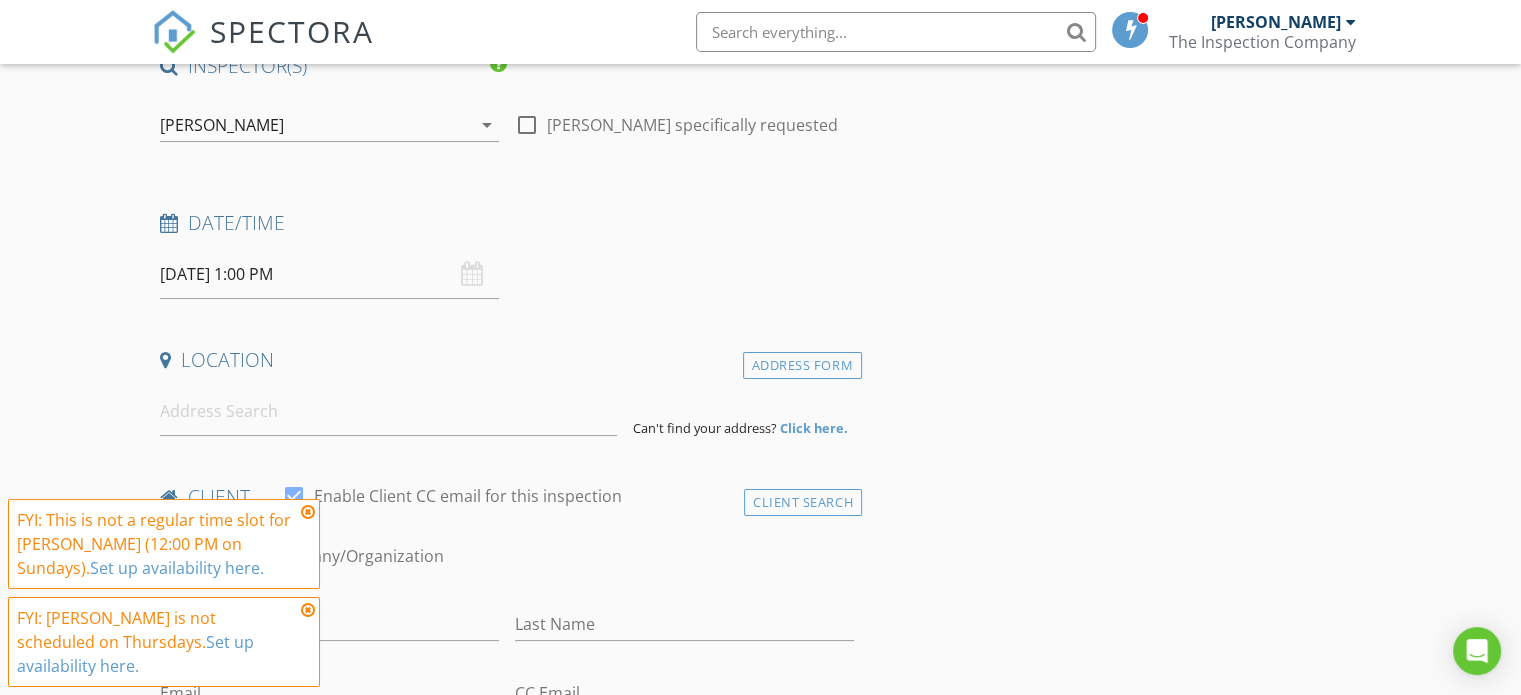 click at bounding box center (308, 512) 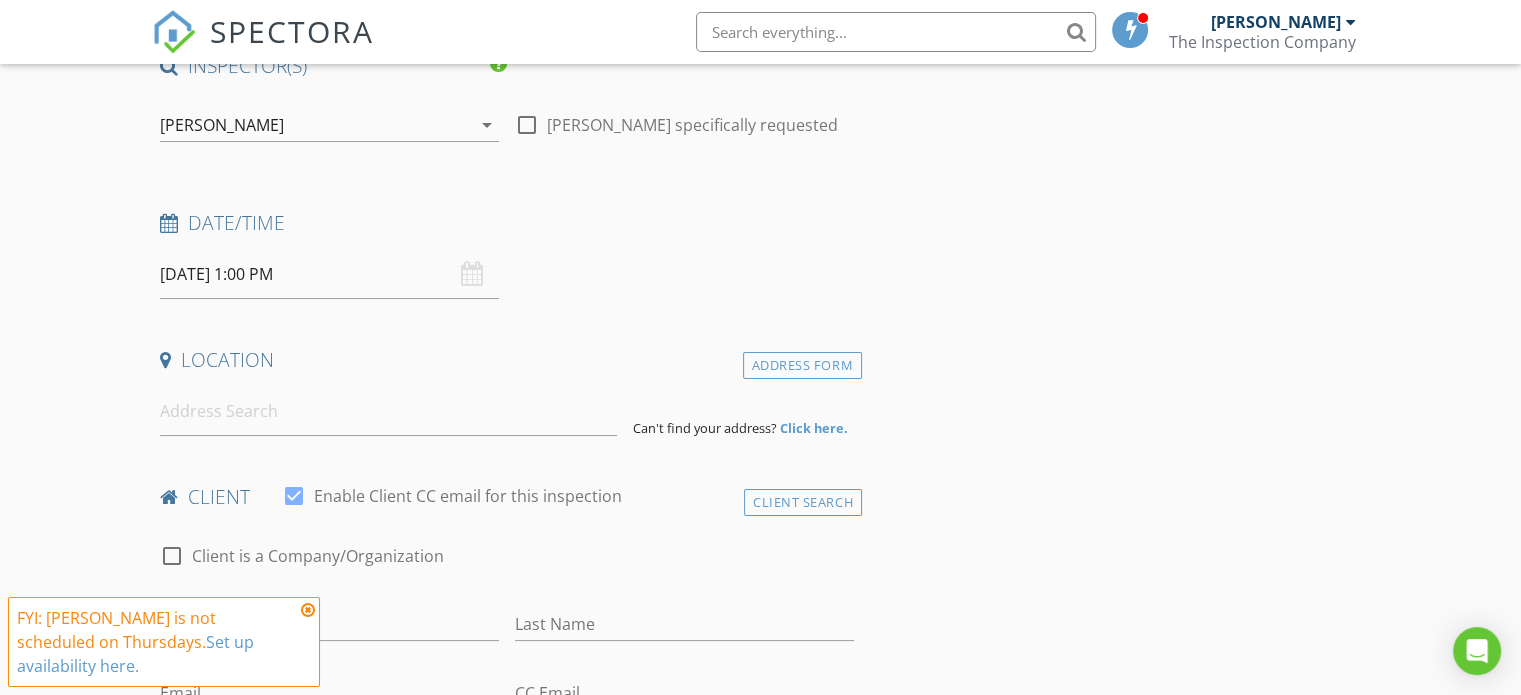 click at bounding box center [308, 610] 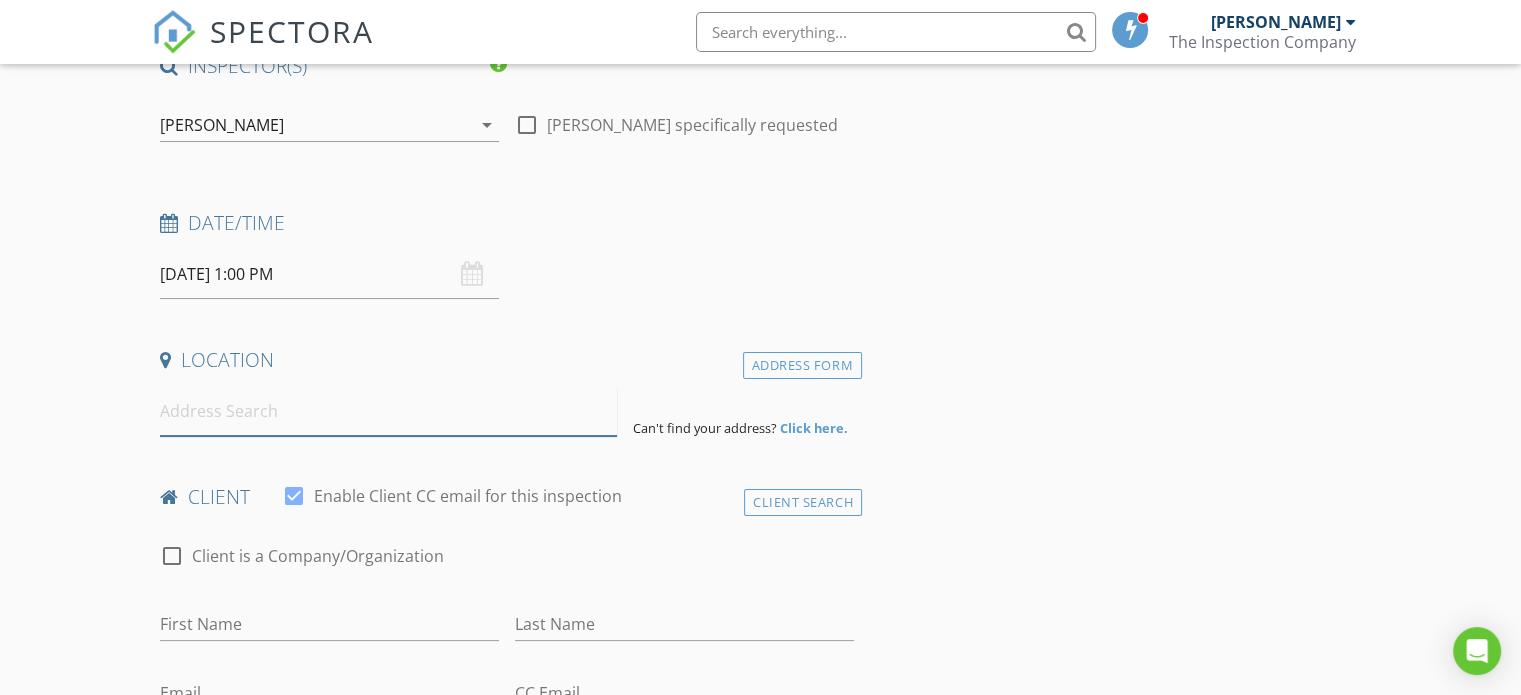 click at bounding box center (388, 411) 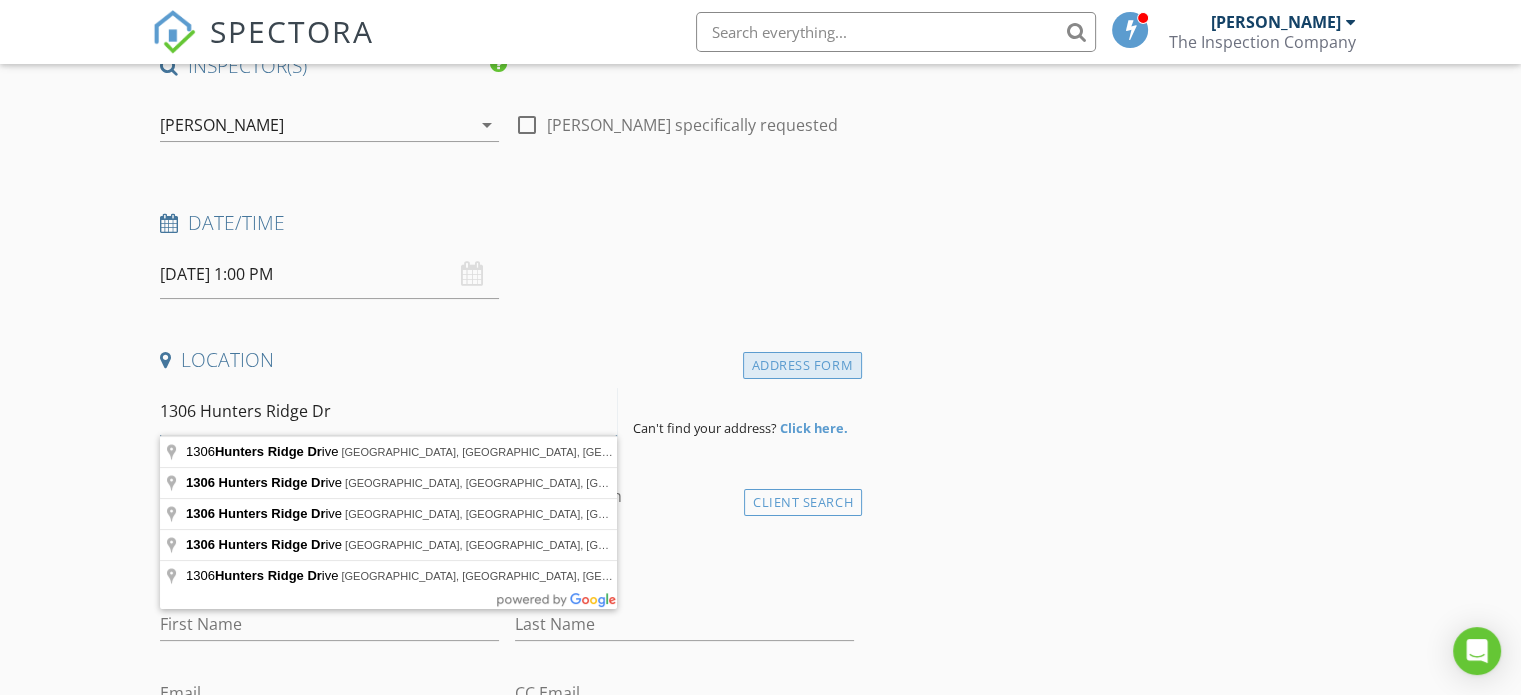 type on "1306 Hunters Ridge Dr" 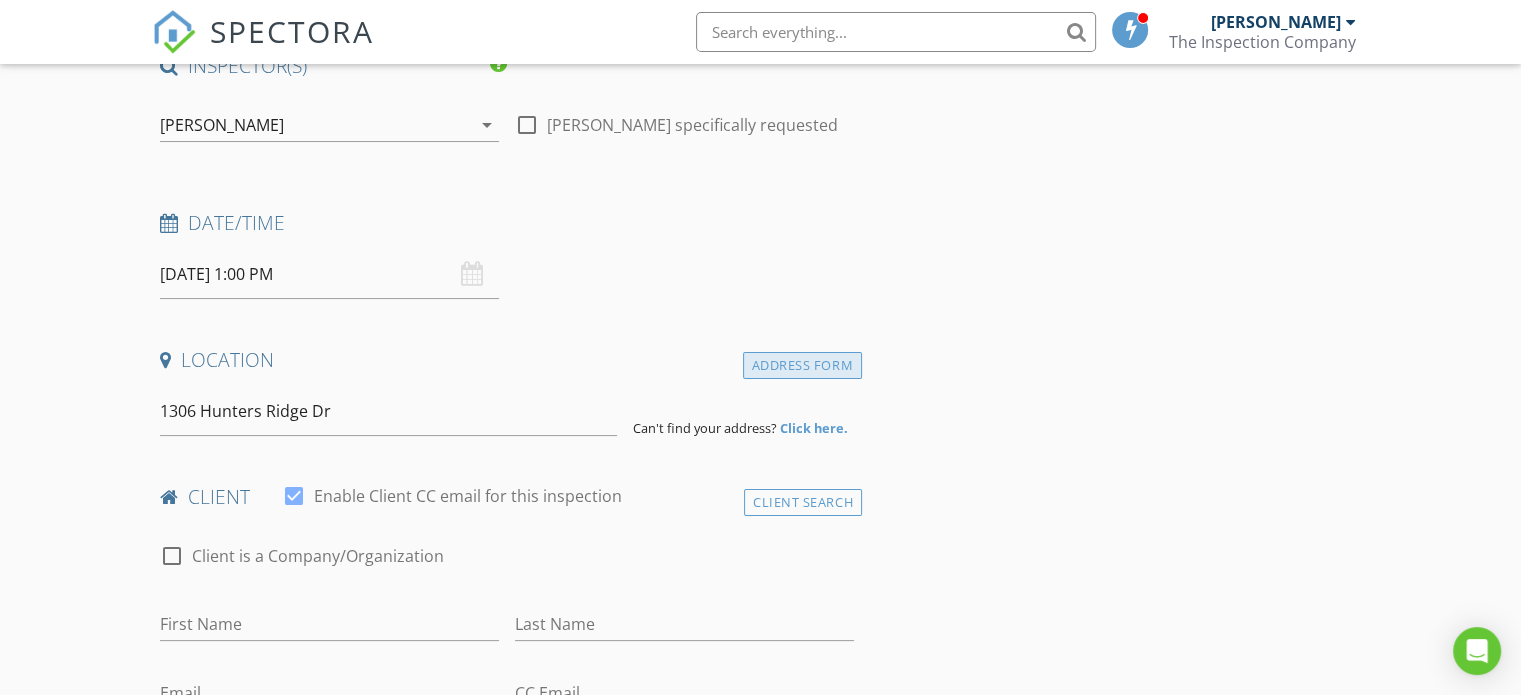 click on "Address Form" at bounding box center (802, 365) 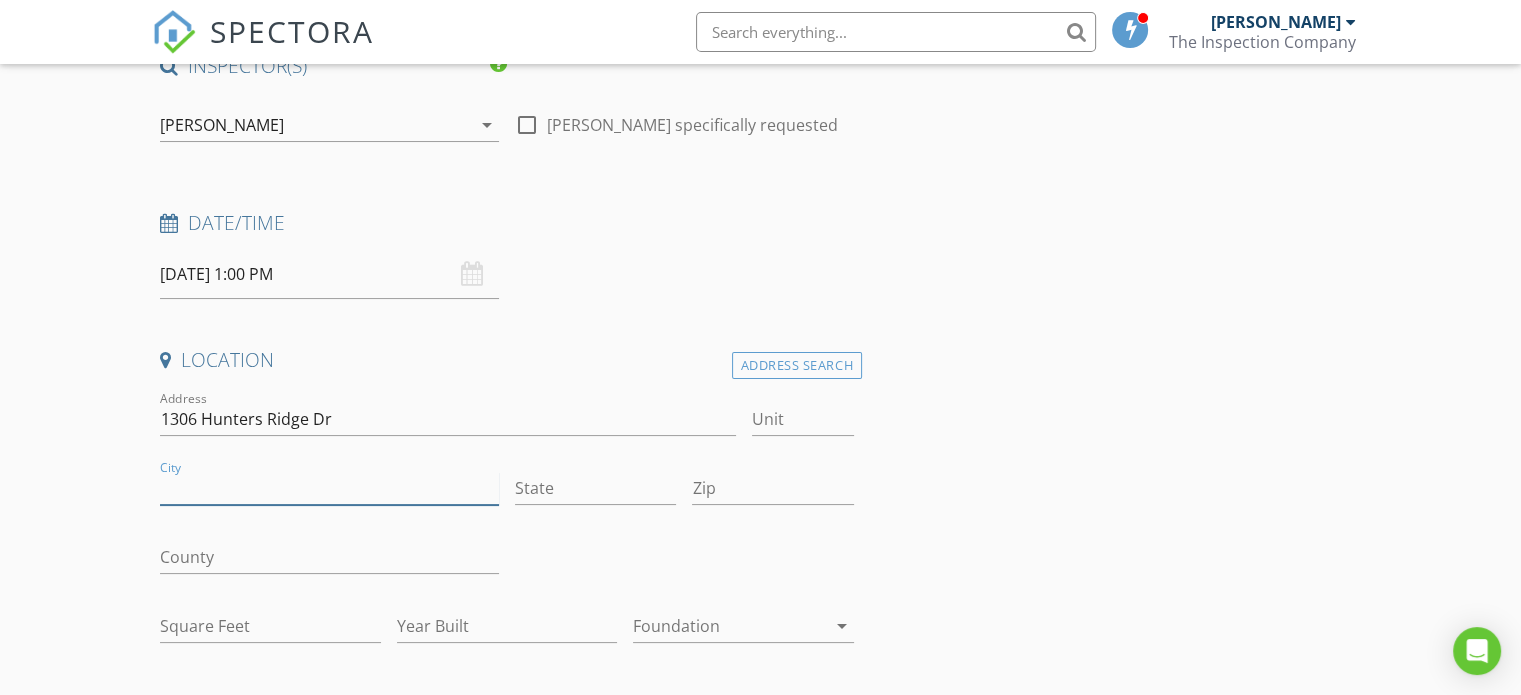 click on "City" at bounding box center [329, 488] 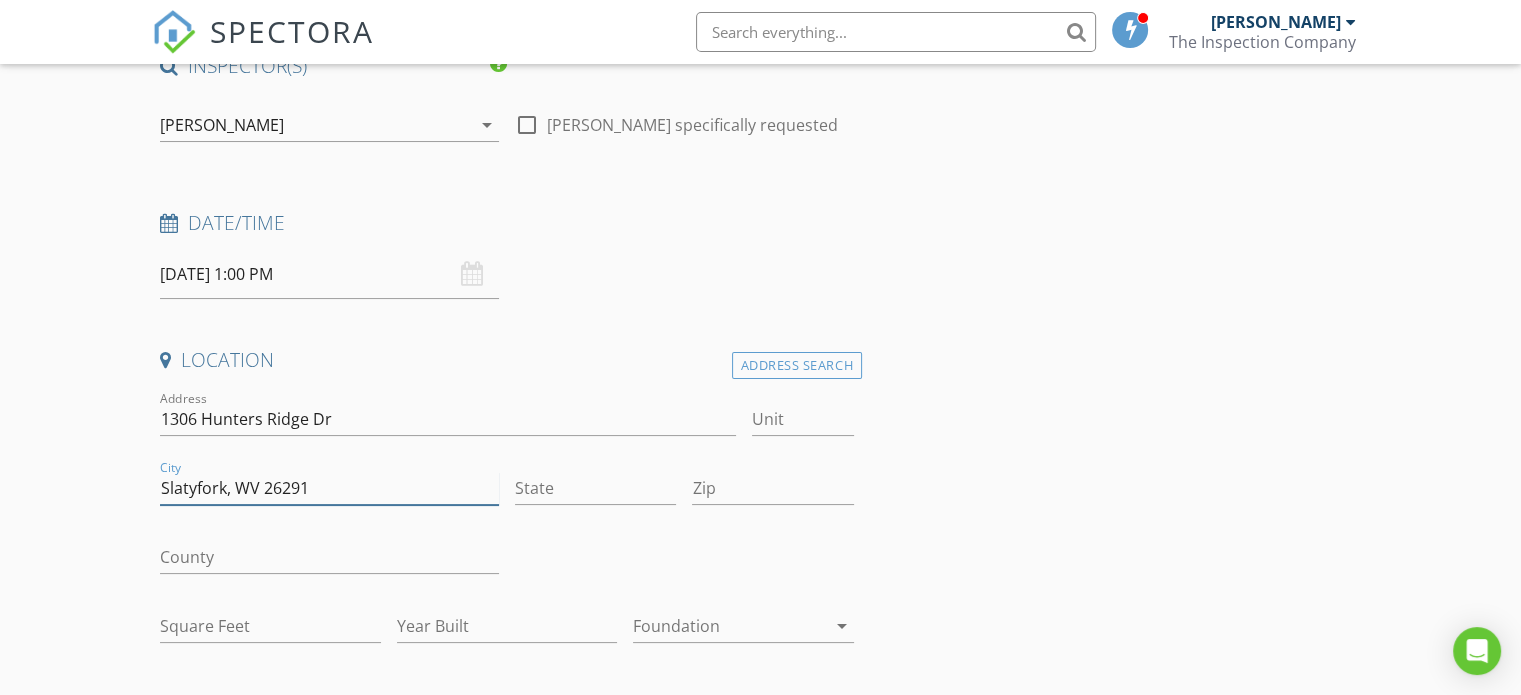 click on "Slatyfork, WV 26291" at bounding box center [329, 488] 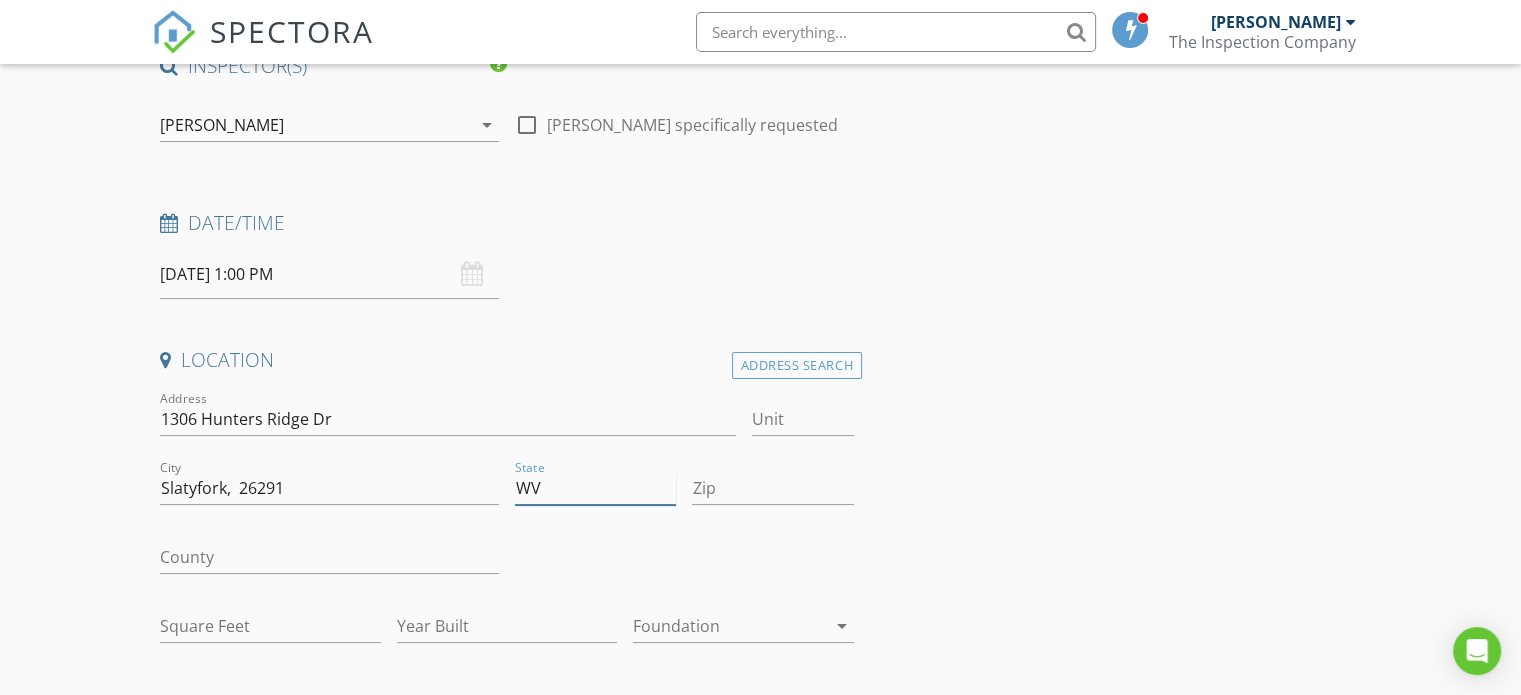 type on "WV" 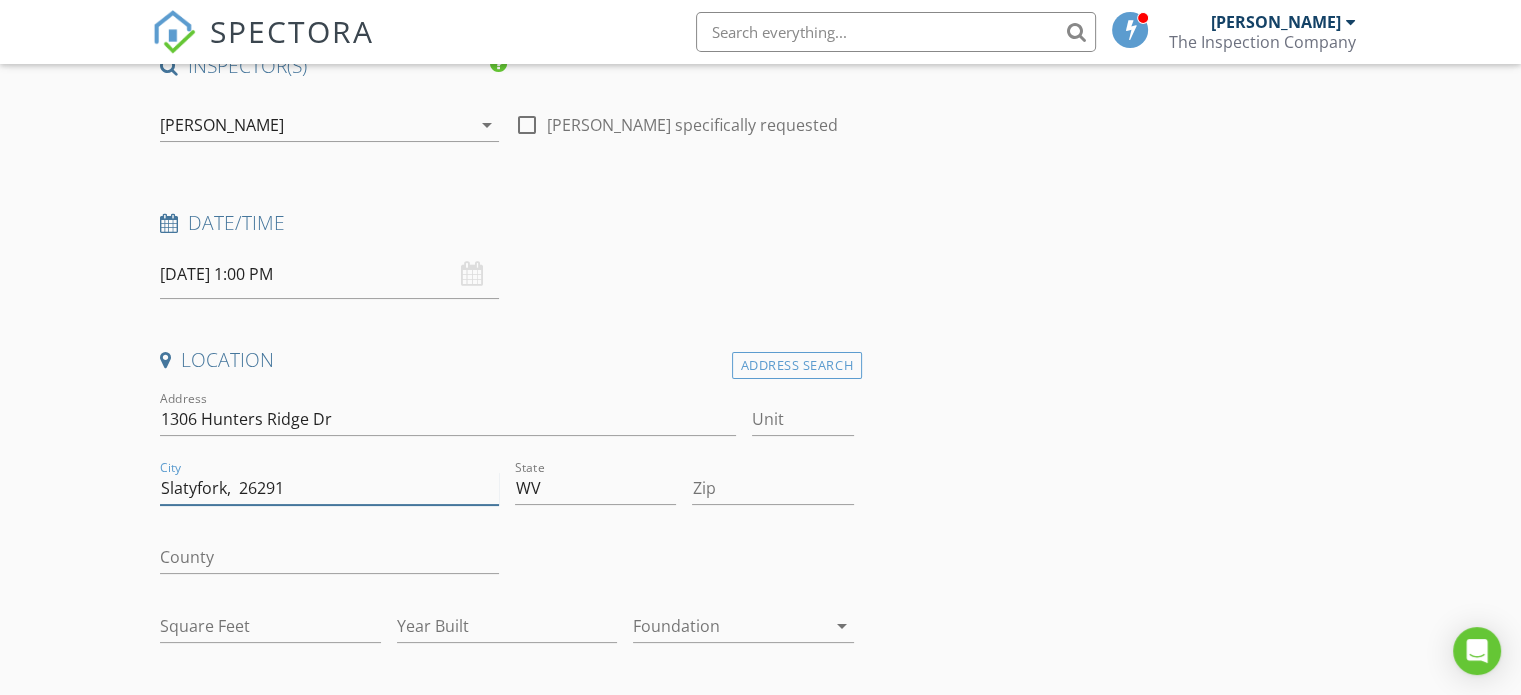 drag, startPoint x: 328, startPoint y: 483, endPoint x: 257, endPoint y: 488, distance: 71.17584 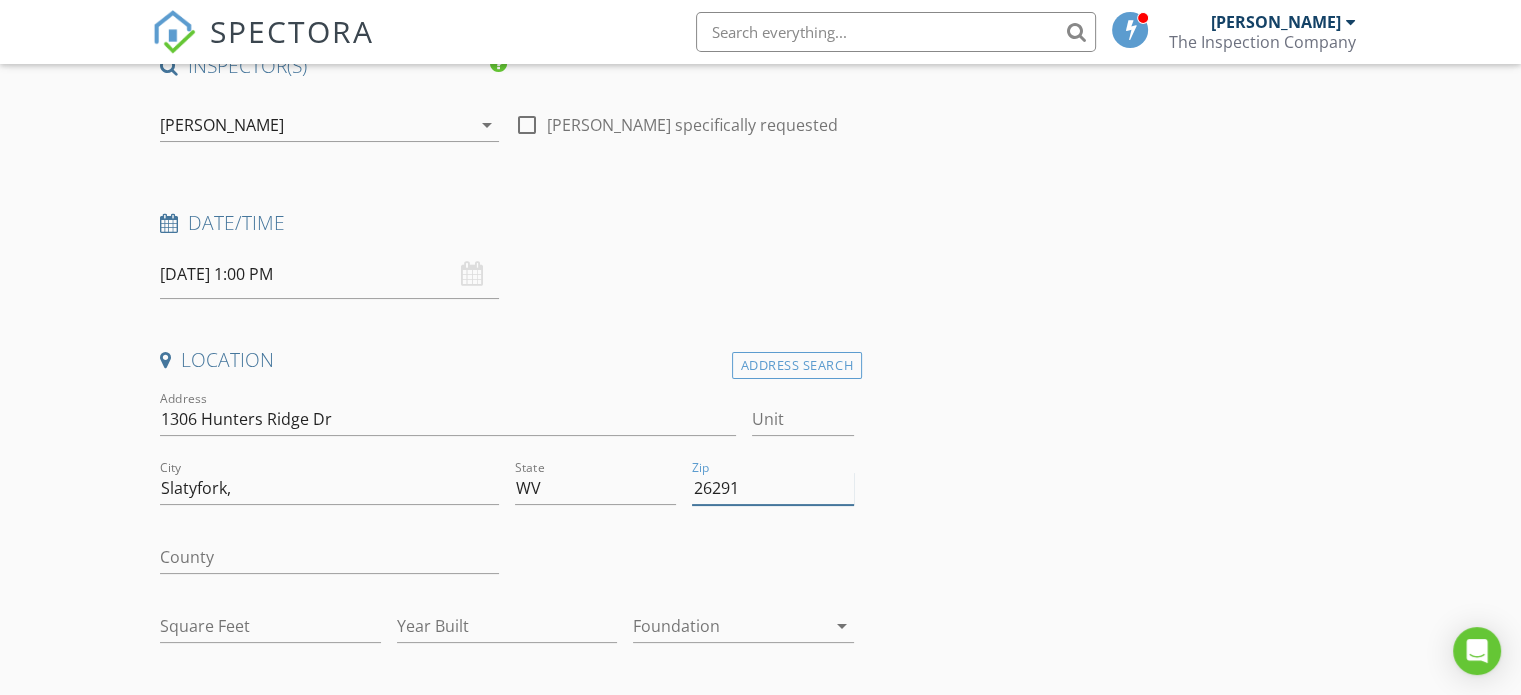 type on "26291" 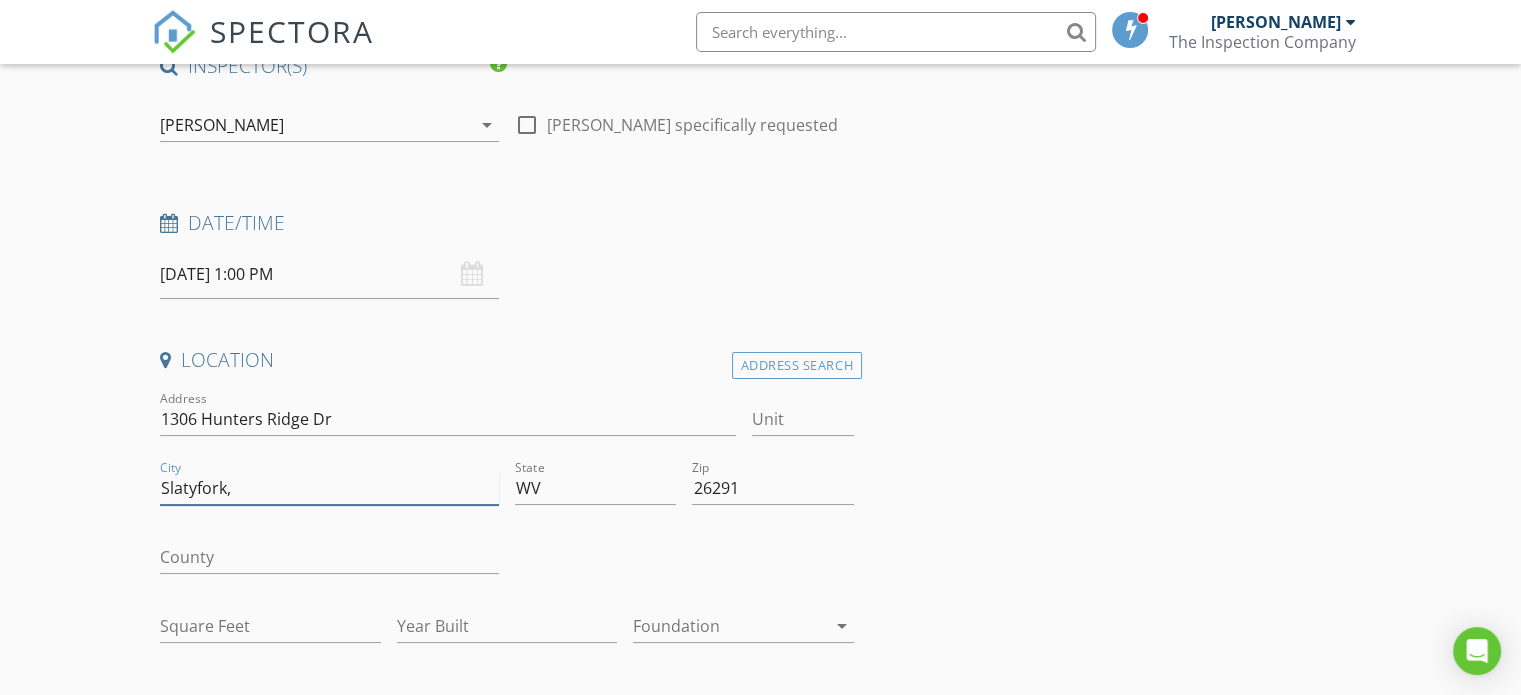 drag, startPoint x: 235, startPoint y: 483, endPoint x: 248, endPoint y: 480, distance: 13.341664 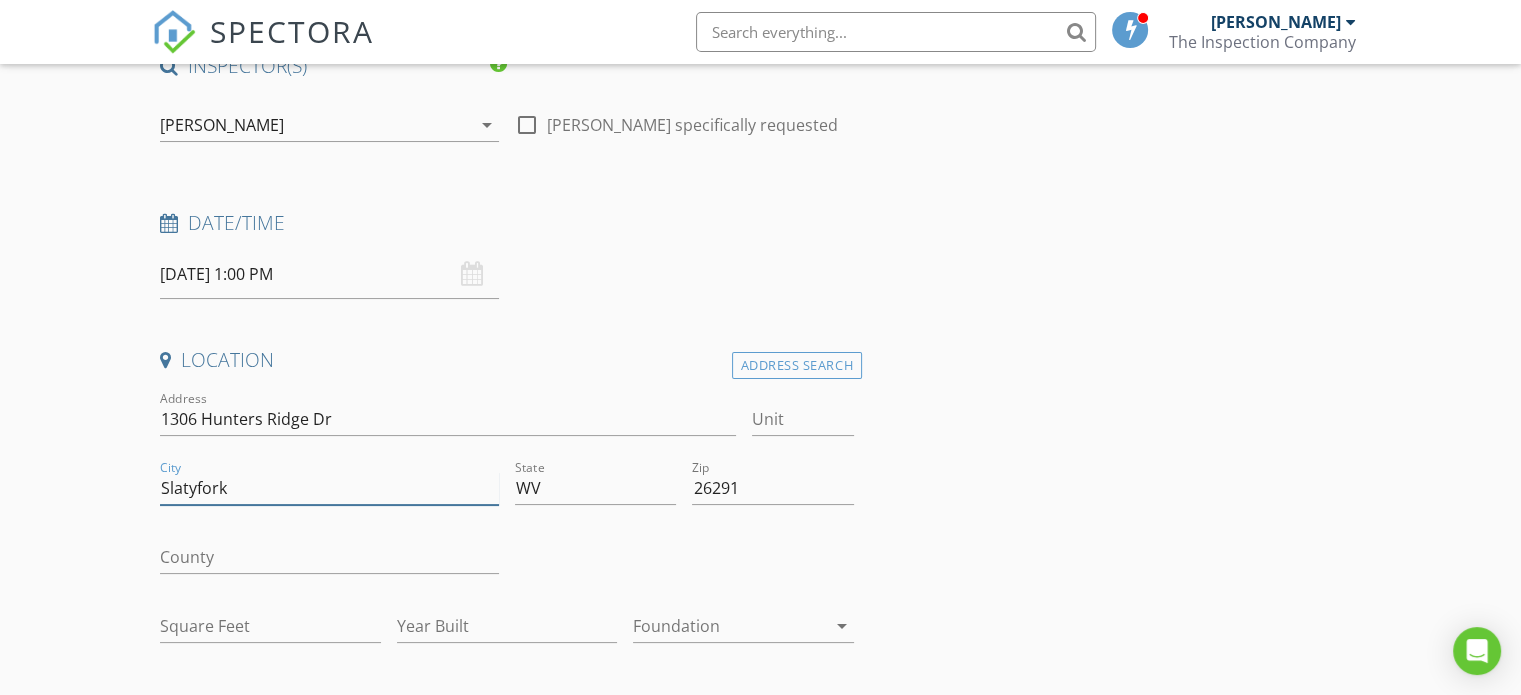 type on "Slatyfork" 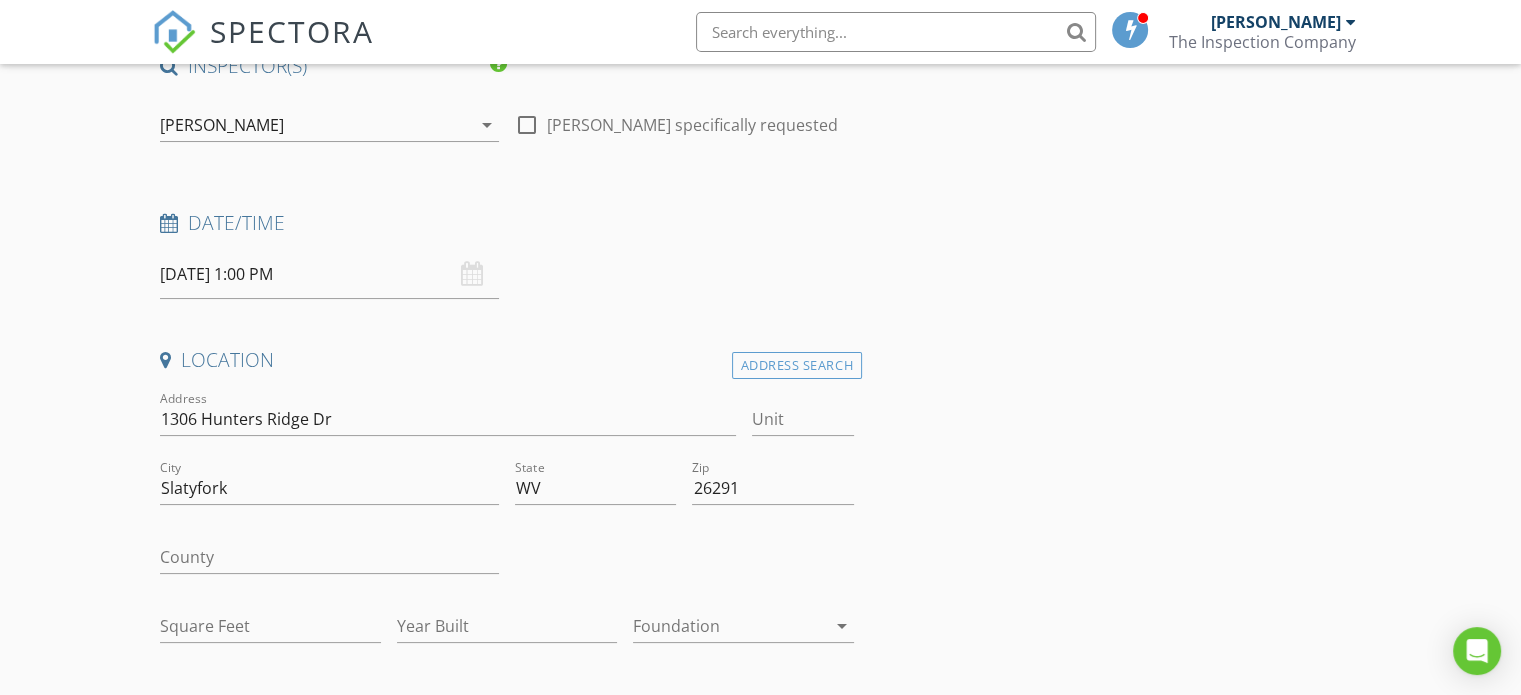 drag, startPoint x: 248, startPoint y: 597, endPoint x: 244, endPoint y: 624, distance: 27.294687 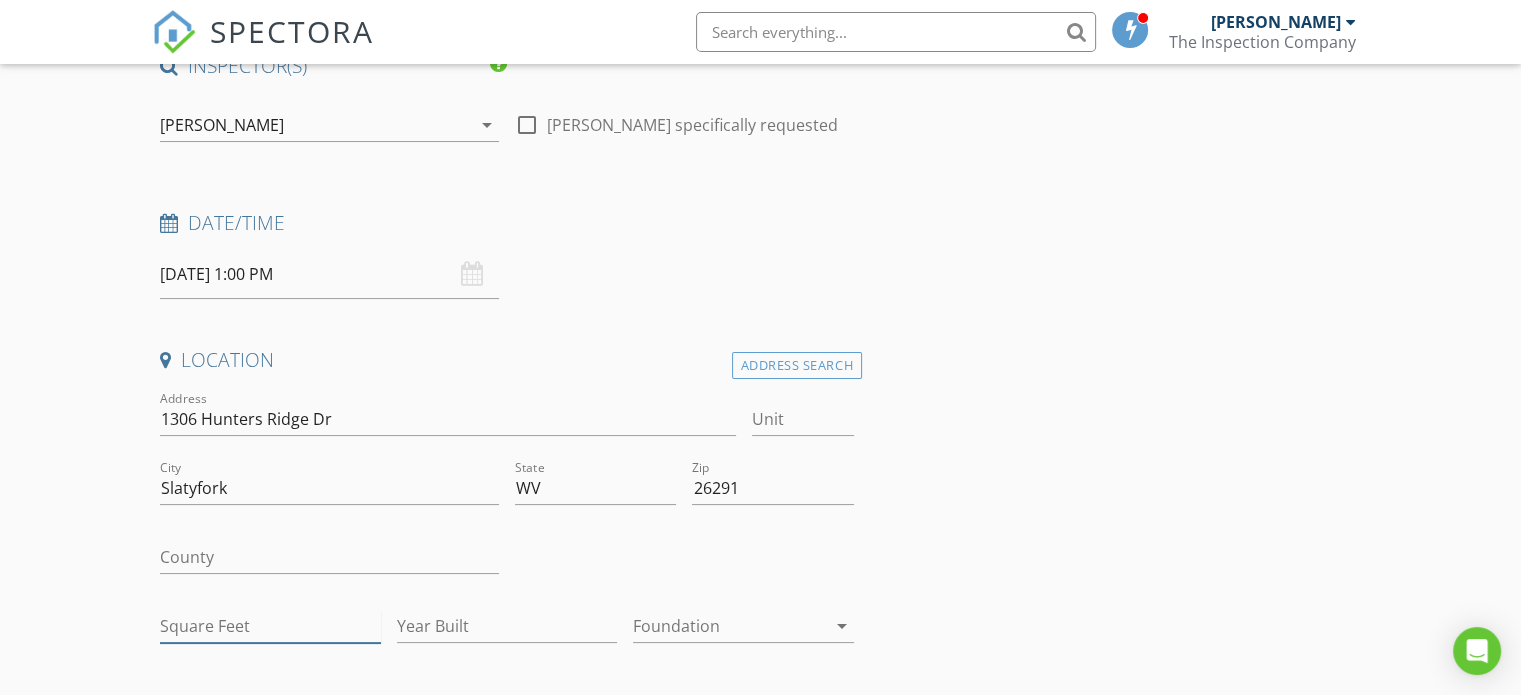 click on "Square Feet" at bounding box center [270, 626] 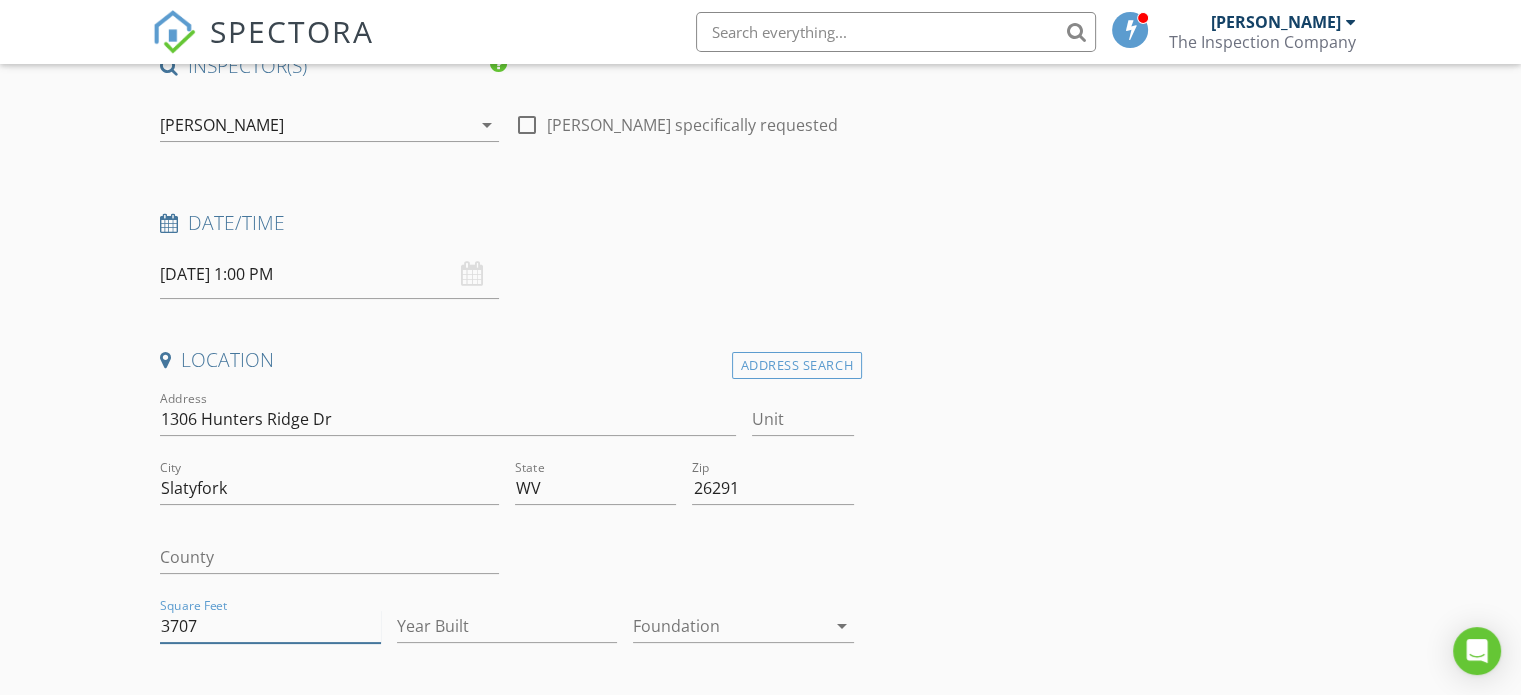 type on "3707" 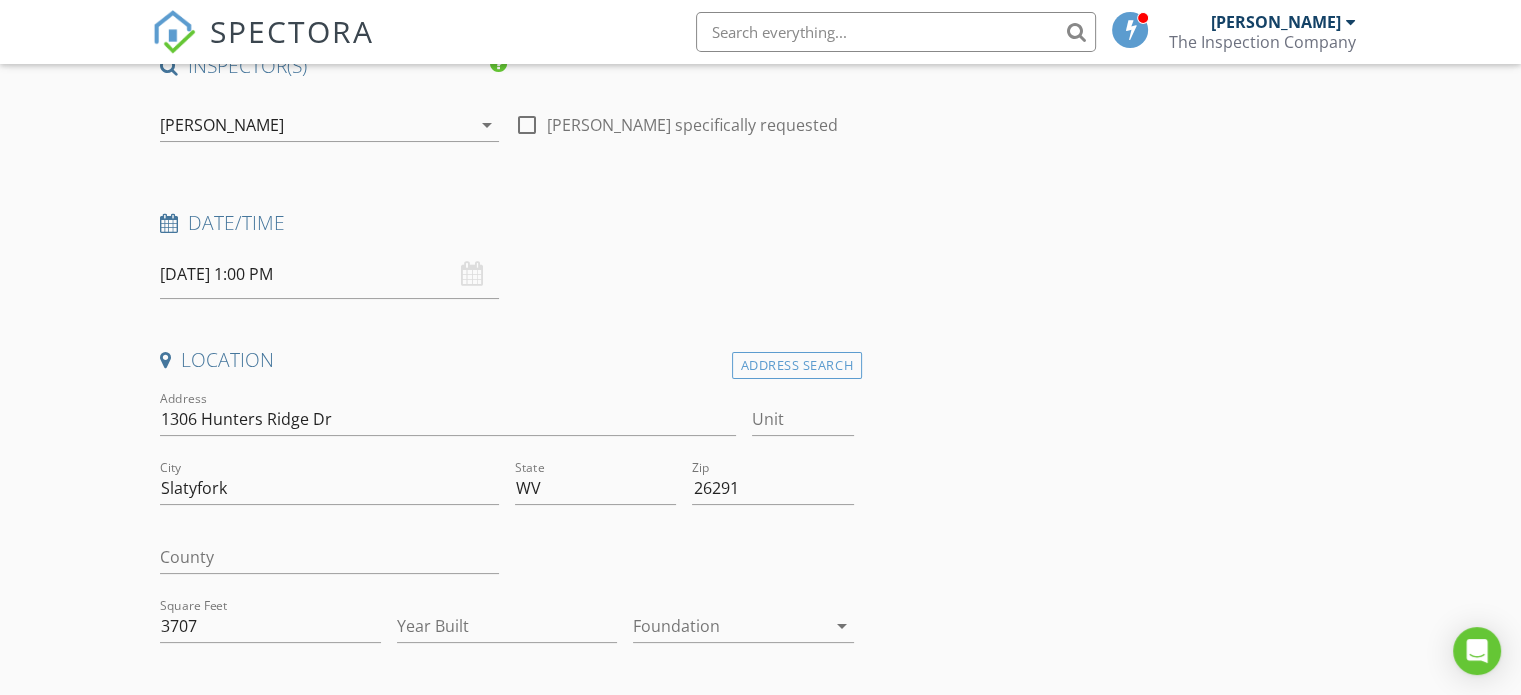 drag, startPoint x: 1101, startPoint y: 481, endPoint x: 993, endPoint y: 500, distance: 109.65856 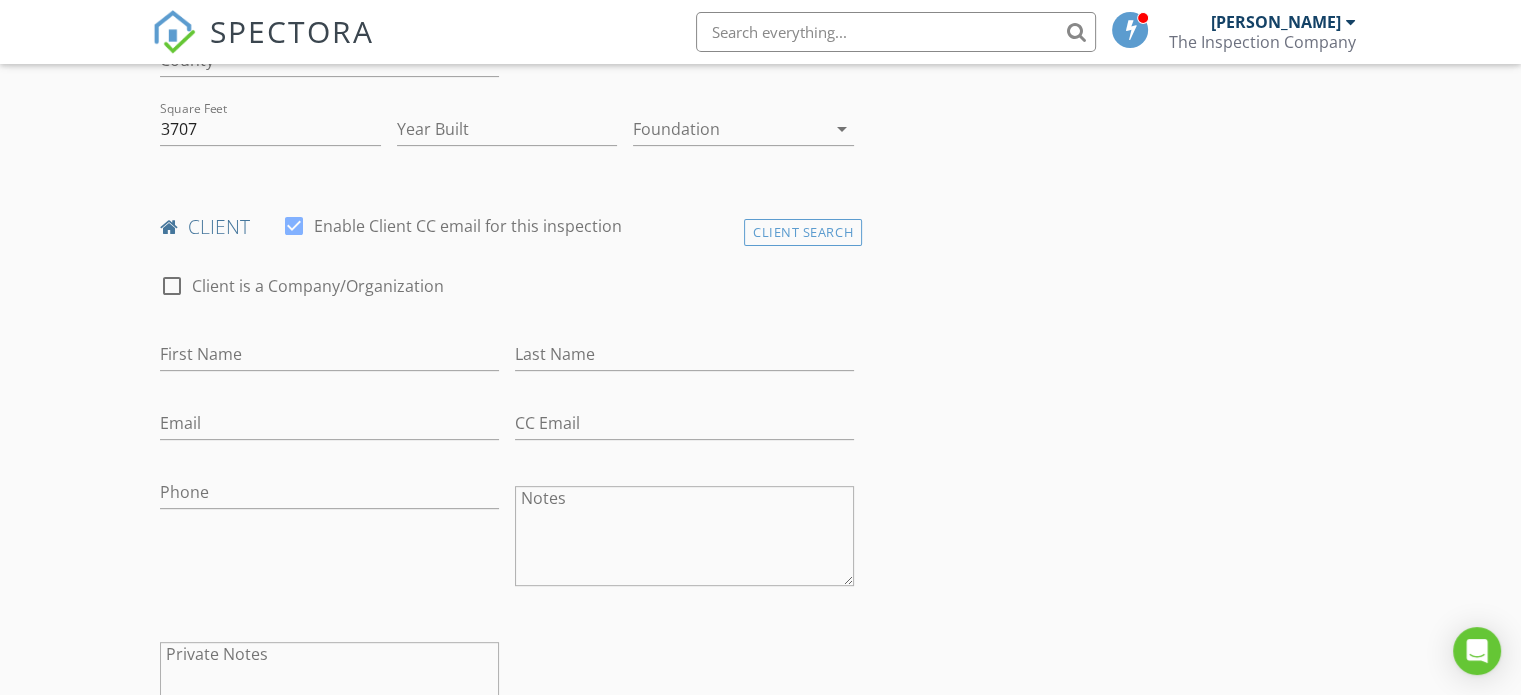 scroll, scrollTop: 700, scrollLeft: 0, axis: vertical 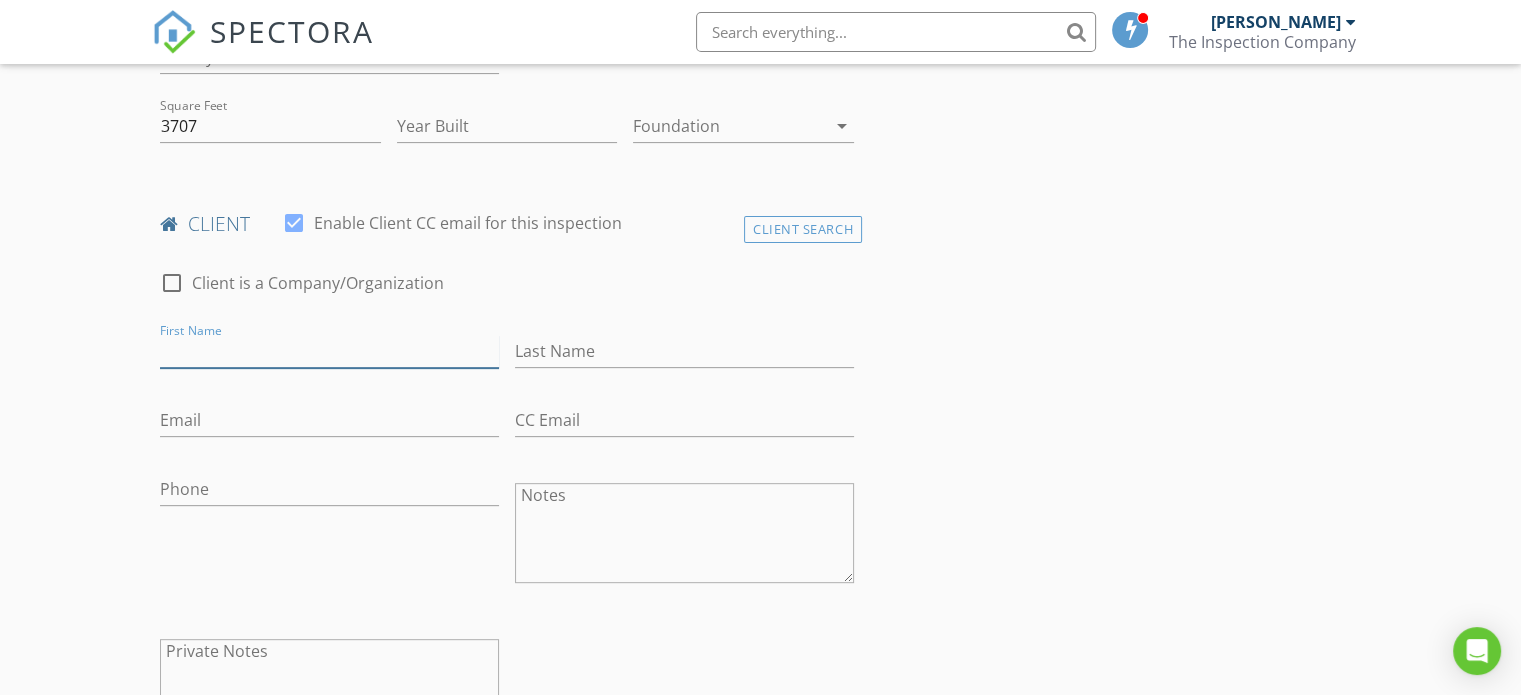 click on "First Name" at bounding box center [329, 351] 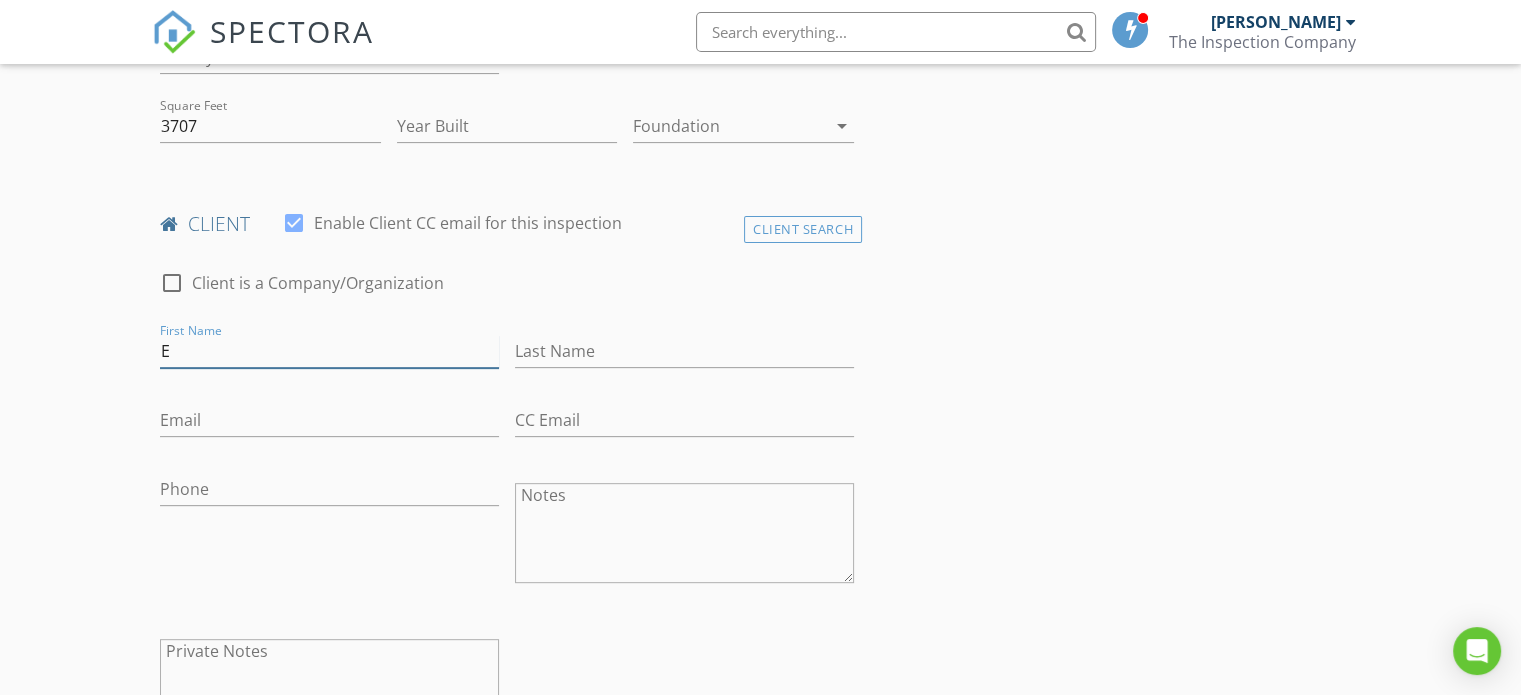 type on "[PERSON_NAME]" 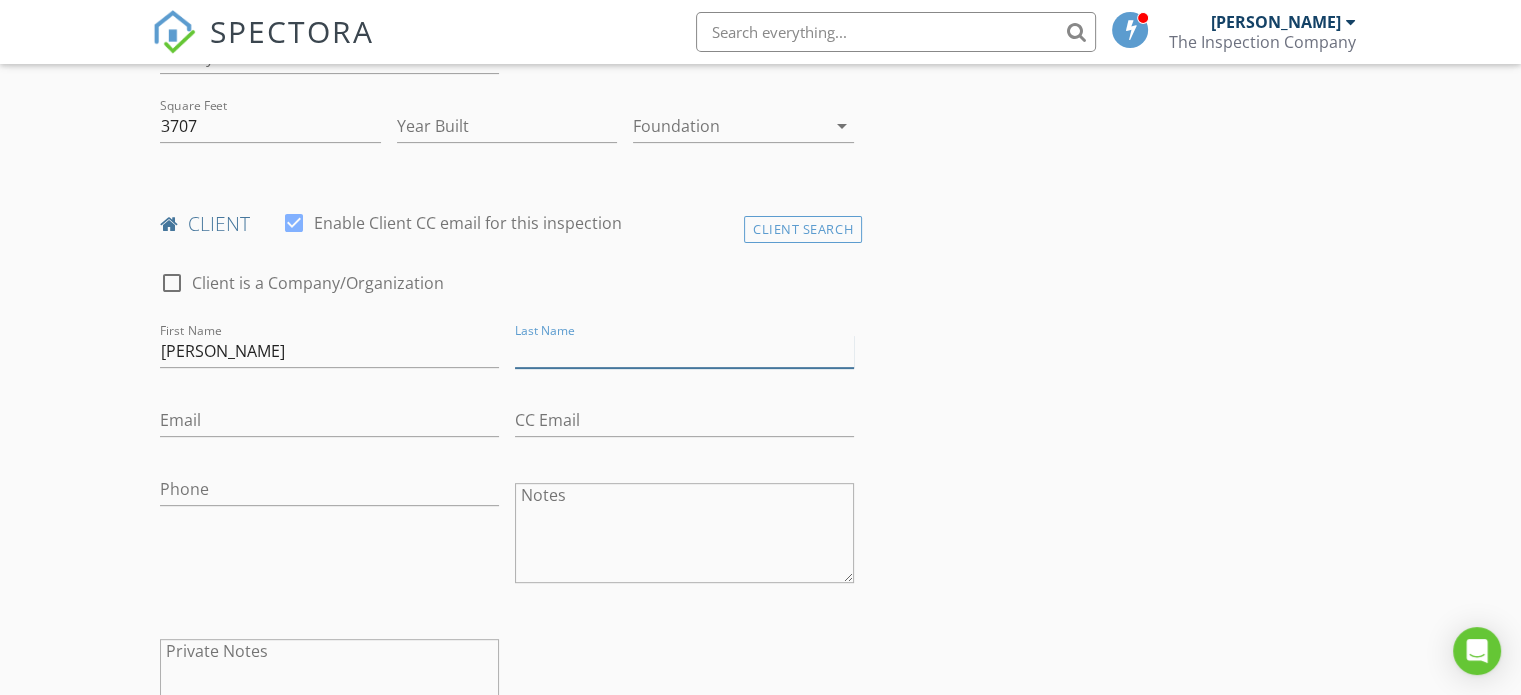 click on "Last Name" at bounding box center (684, 351) 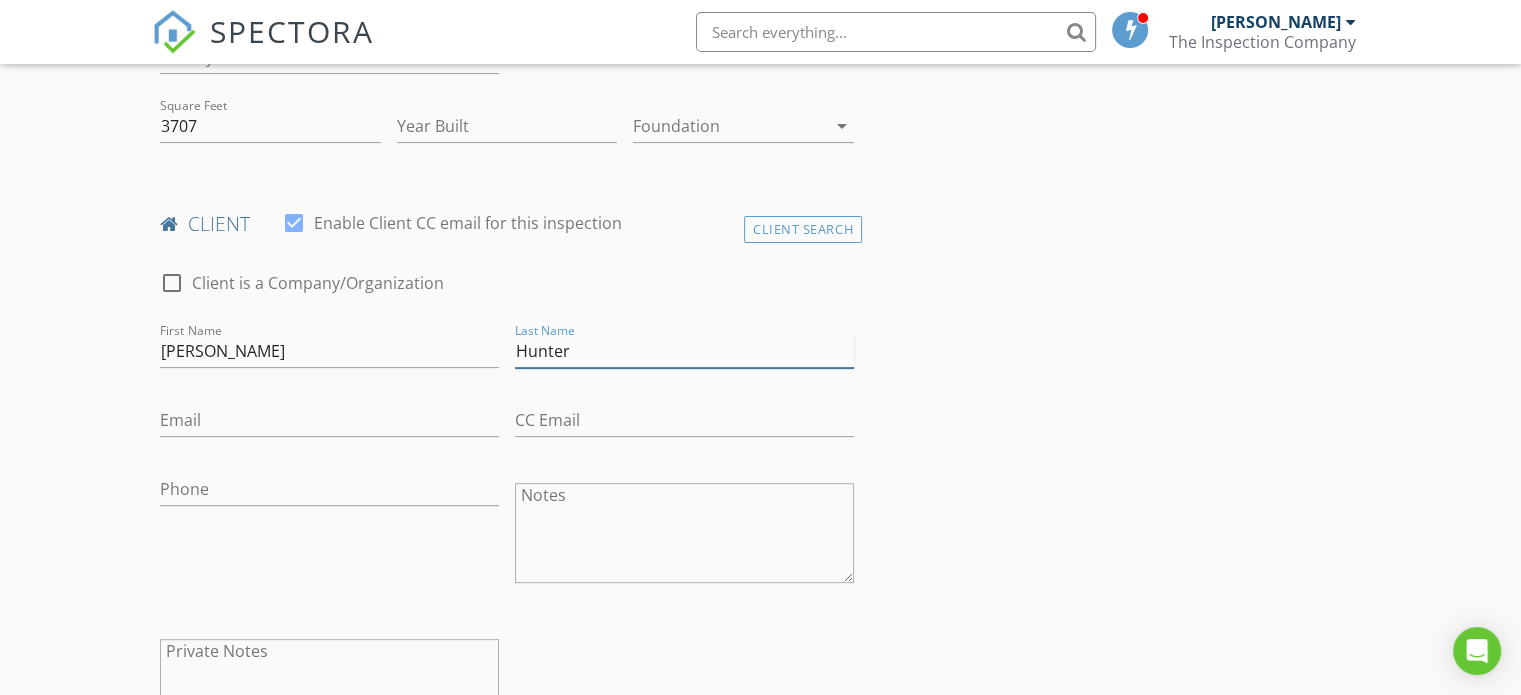 type on "Hunter" 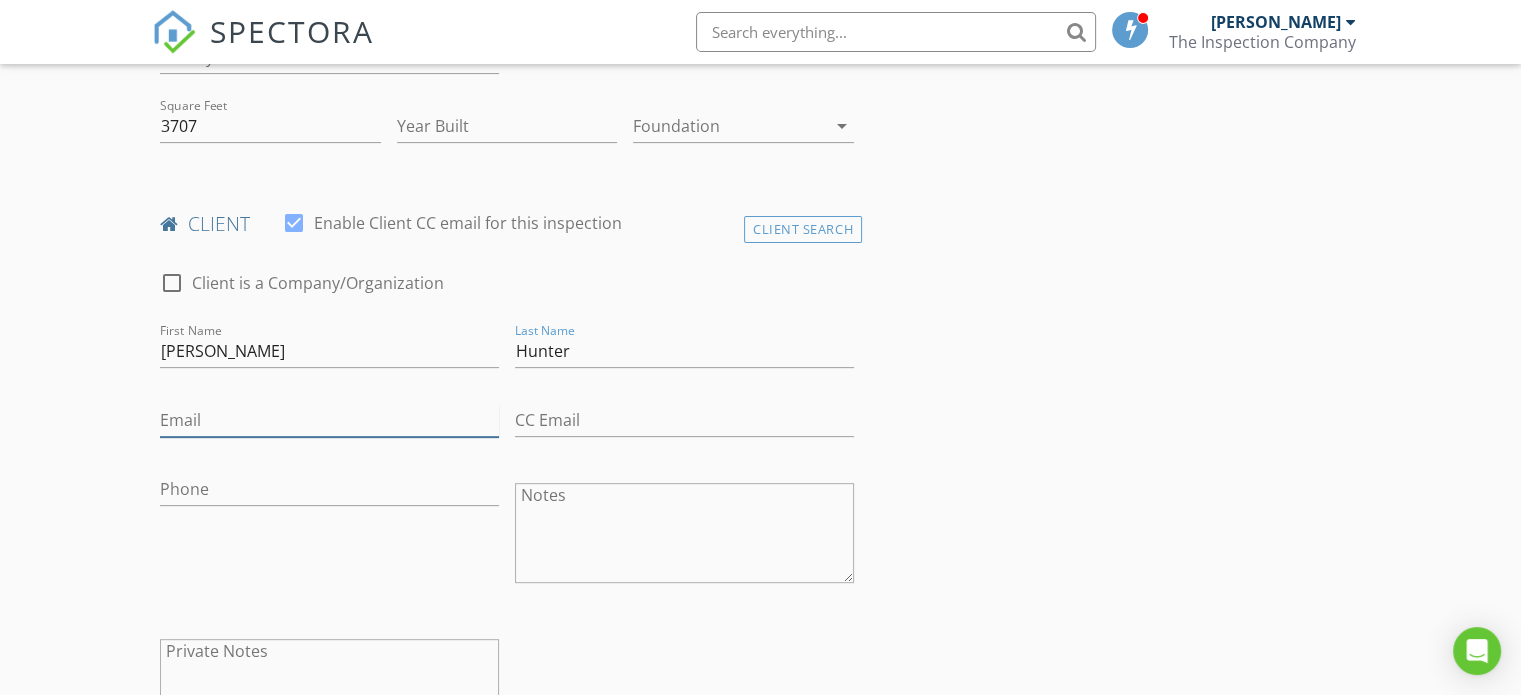 click on "Email" at bounding box center [329, 420] 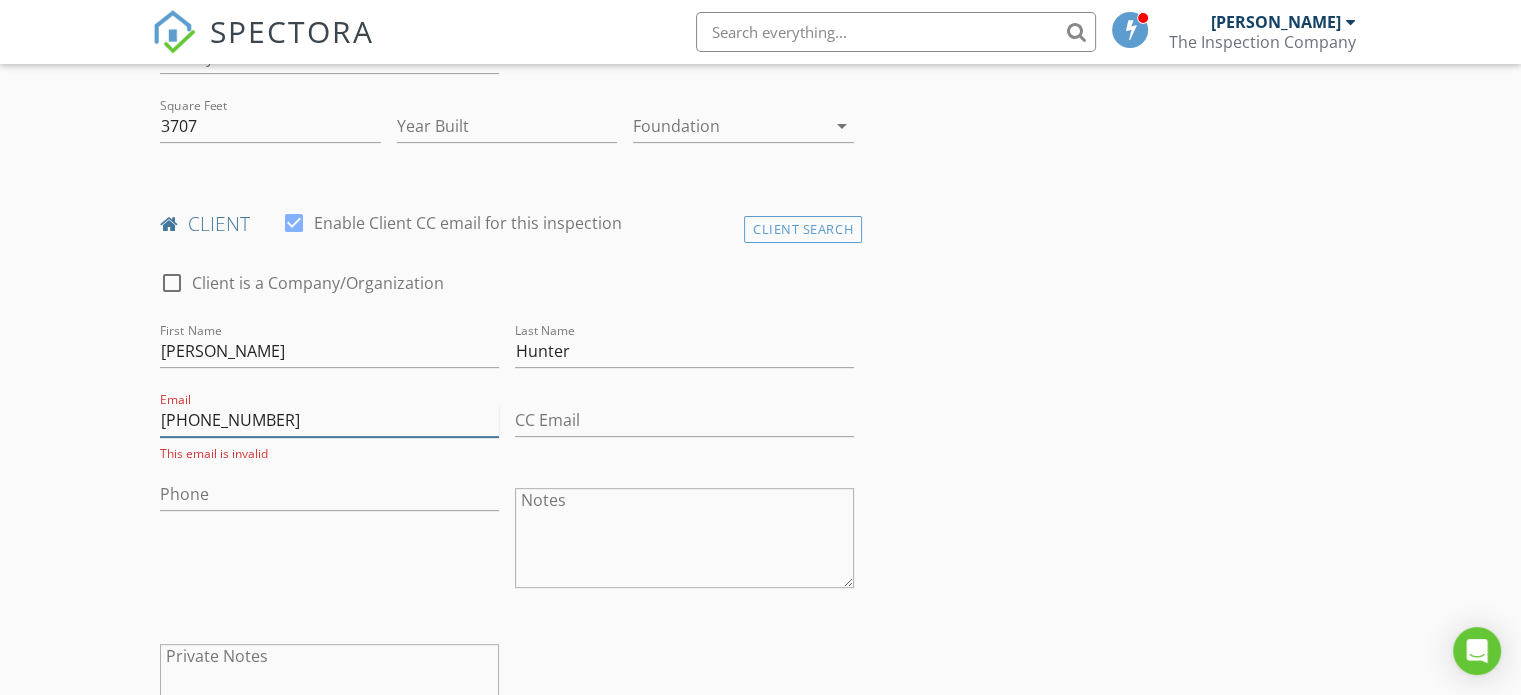 type on "[PHONE_NUMBER]" 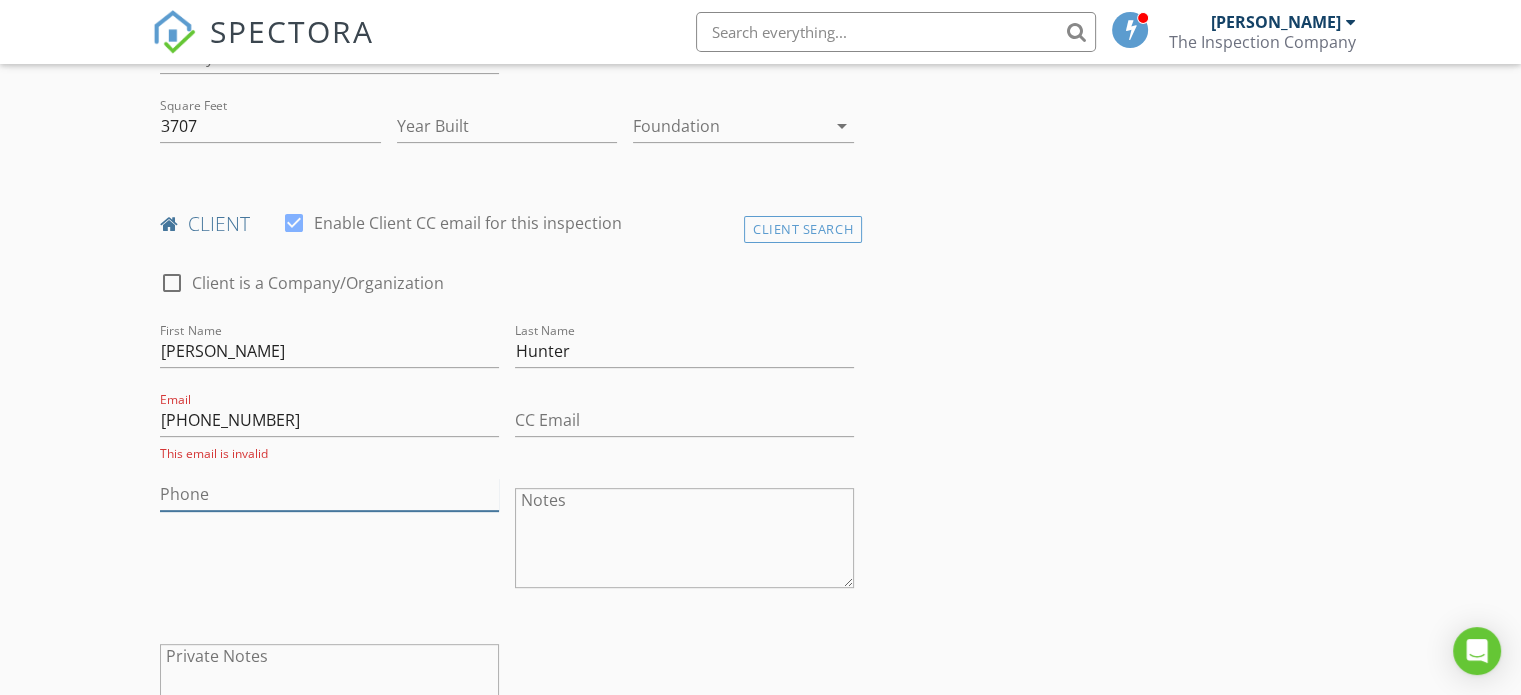 type 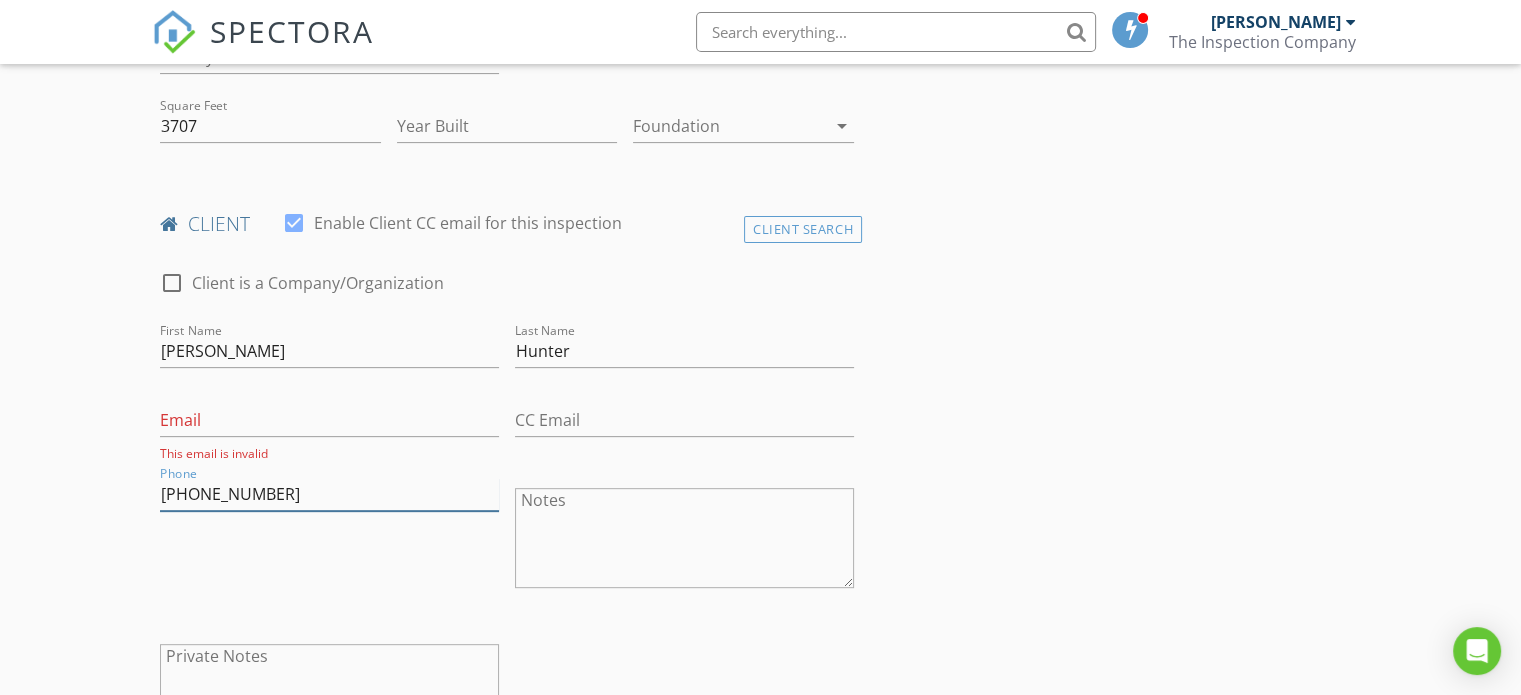 type on "[PHONE_NUMBER]" 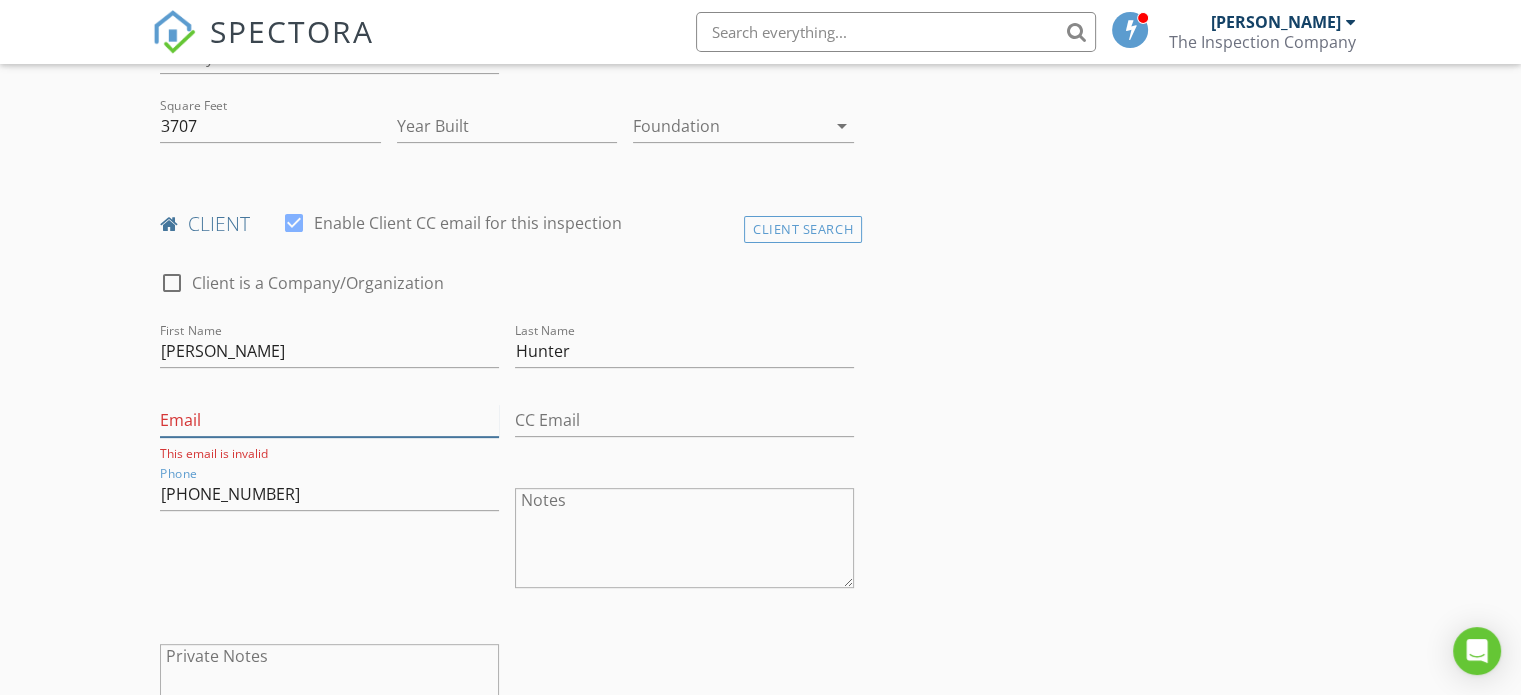click on "Email" at bounding box center (329, 420) 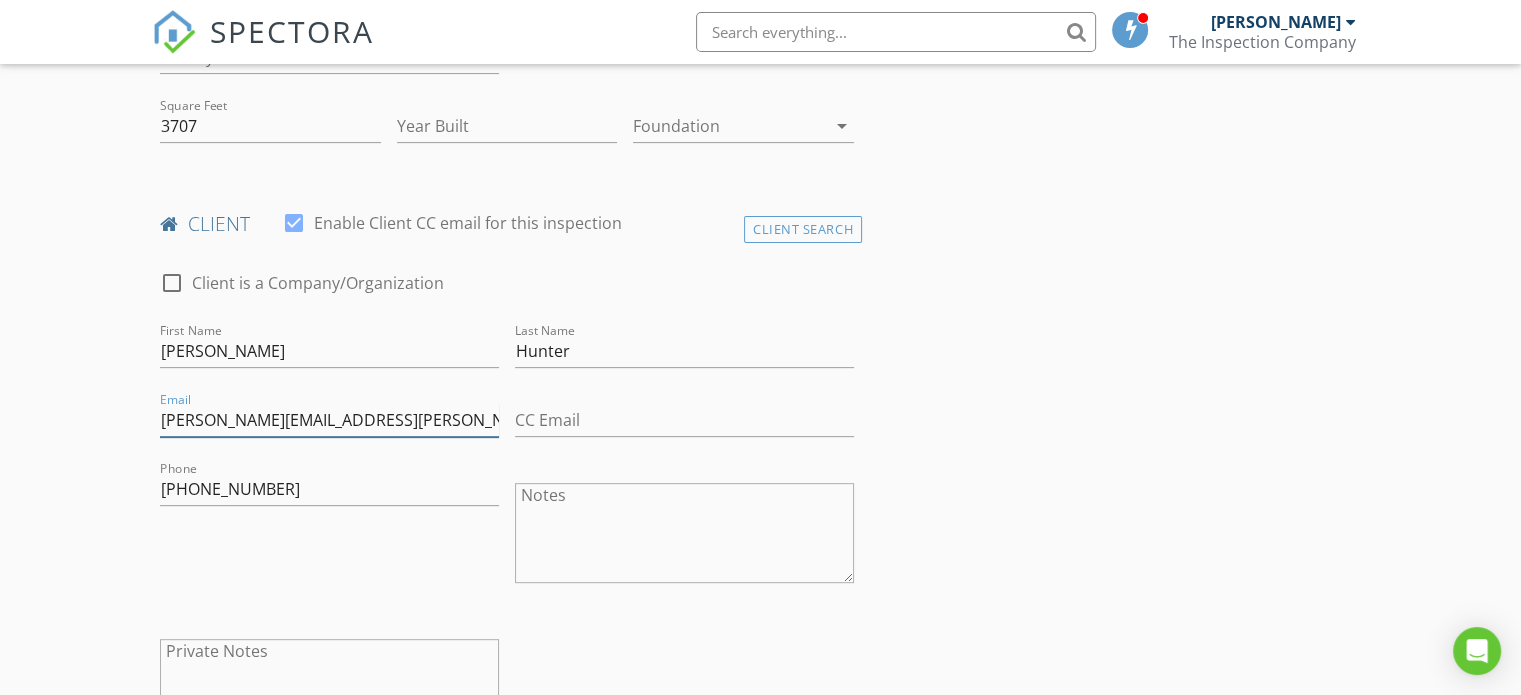 type on "[PERSON_NAME][EMAIL_ADDRESS][PERSON_NAME][DOMAIN_NAME]" 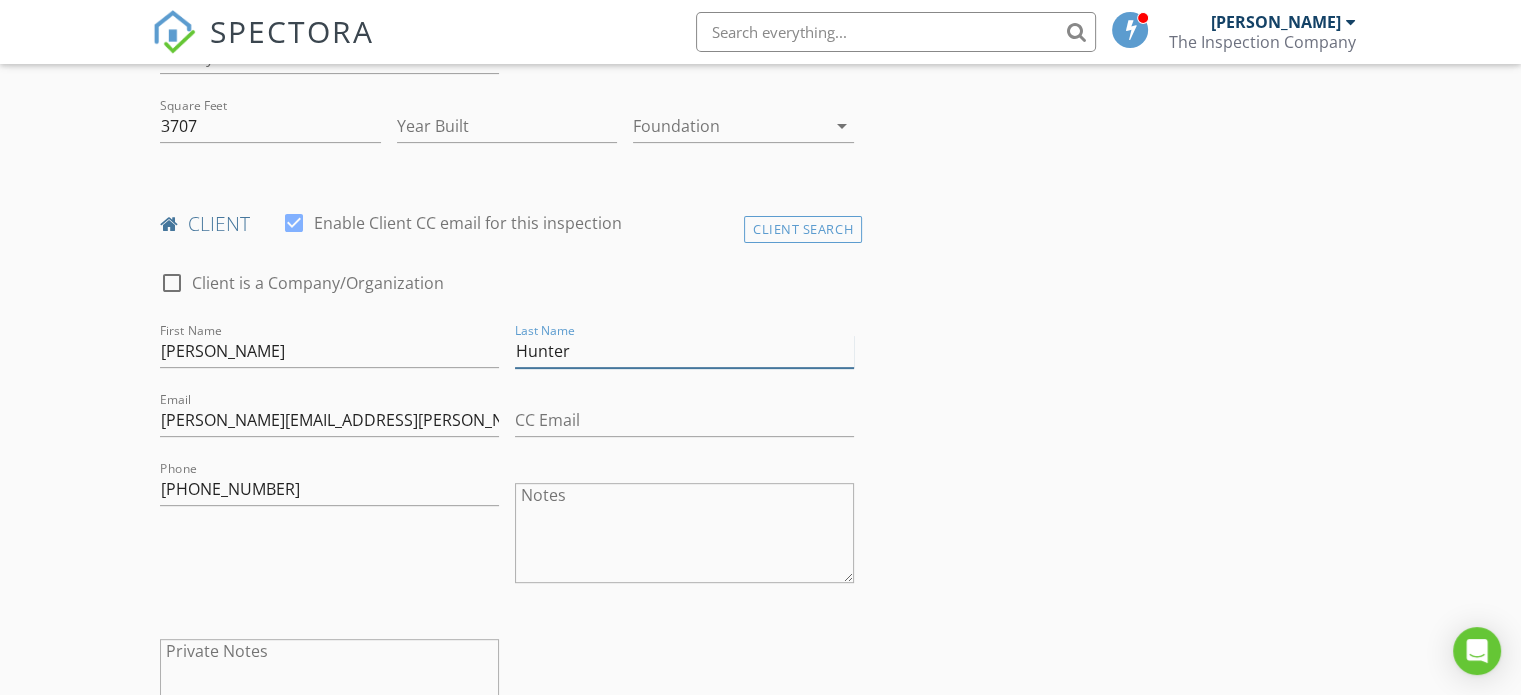 drag, startPoint x: 580, startPoint y: 340, endPoint x: 489, endPoint y: 328, distance: 91.787796 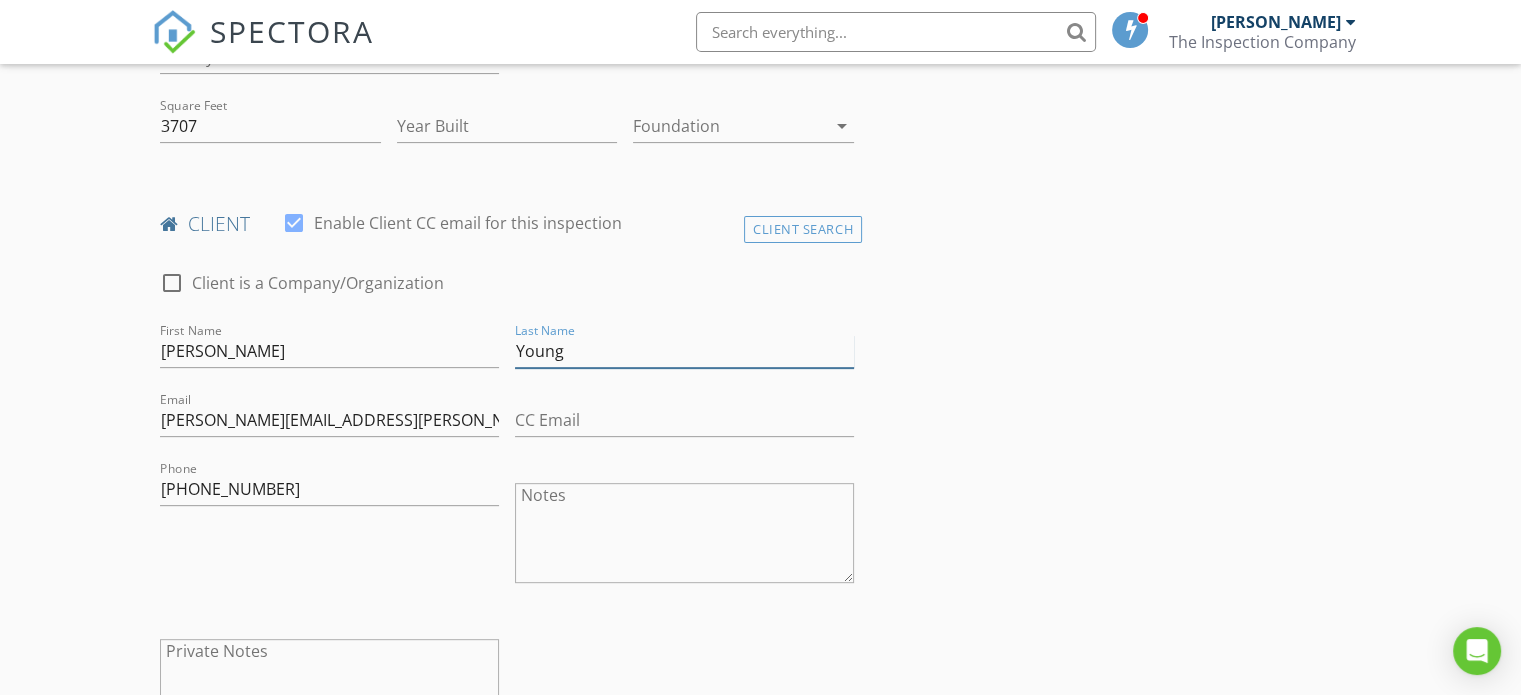 type on "Young" 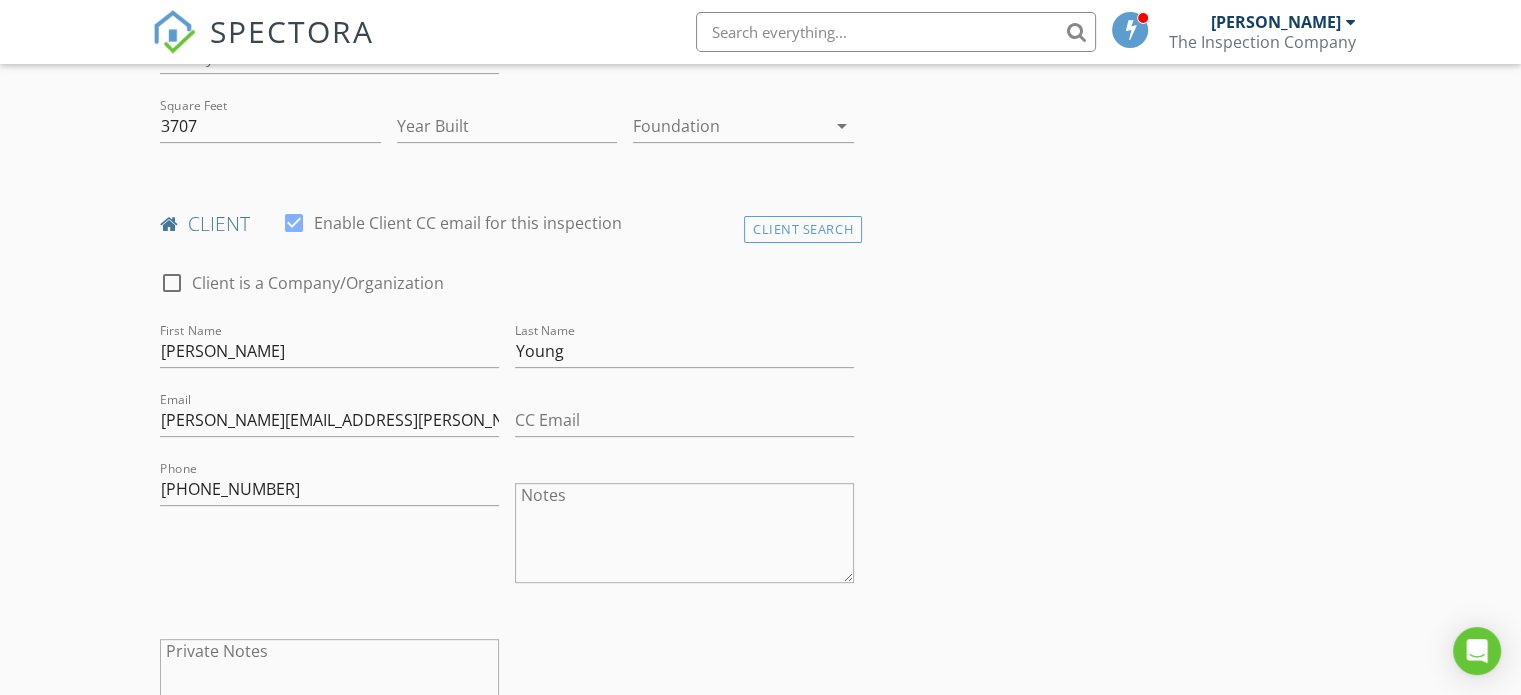 click on "Phone 804-516-7661" at bounding box center (329, 535) 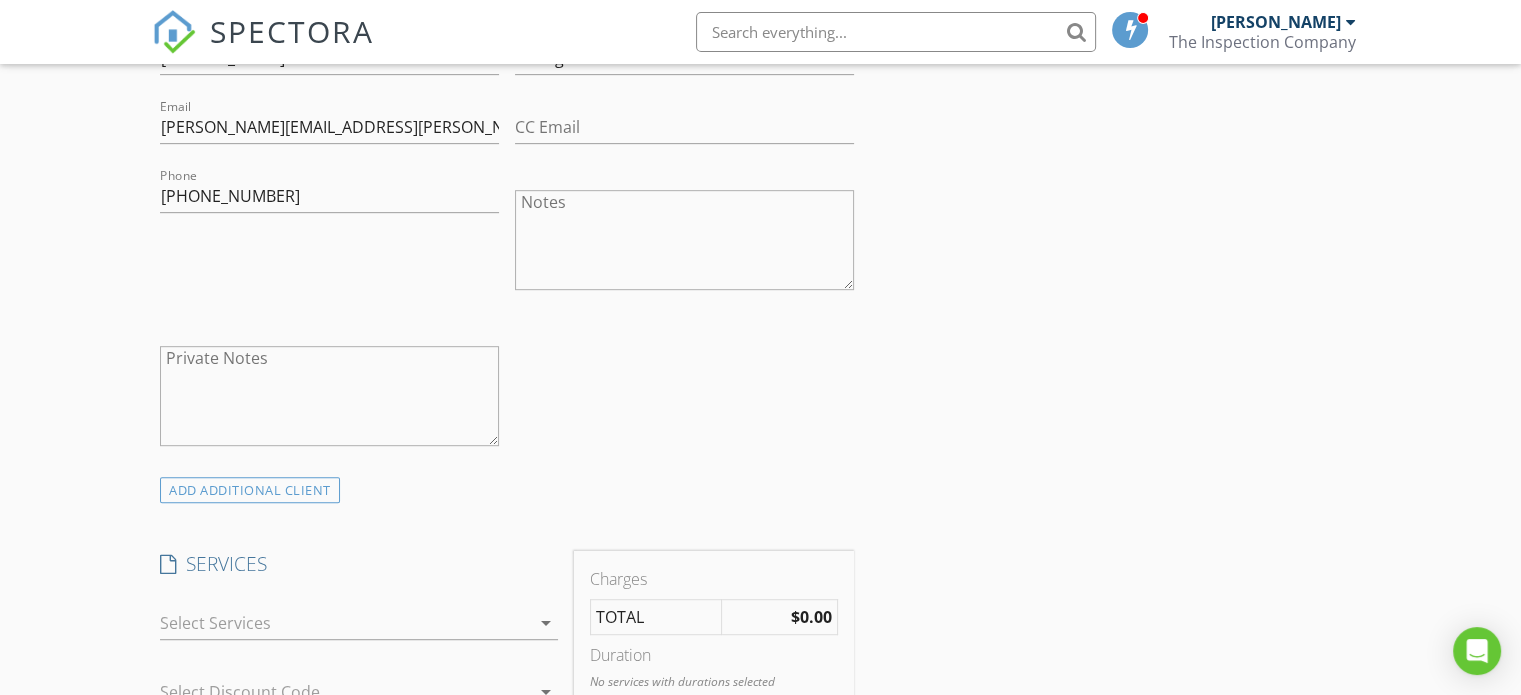 scroll, scrollTop: 1000, scrollLeft: 0, axis: vertical 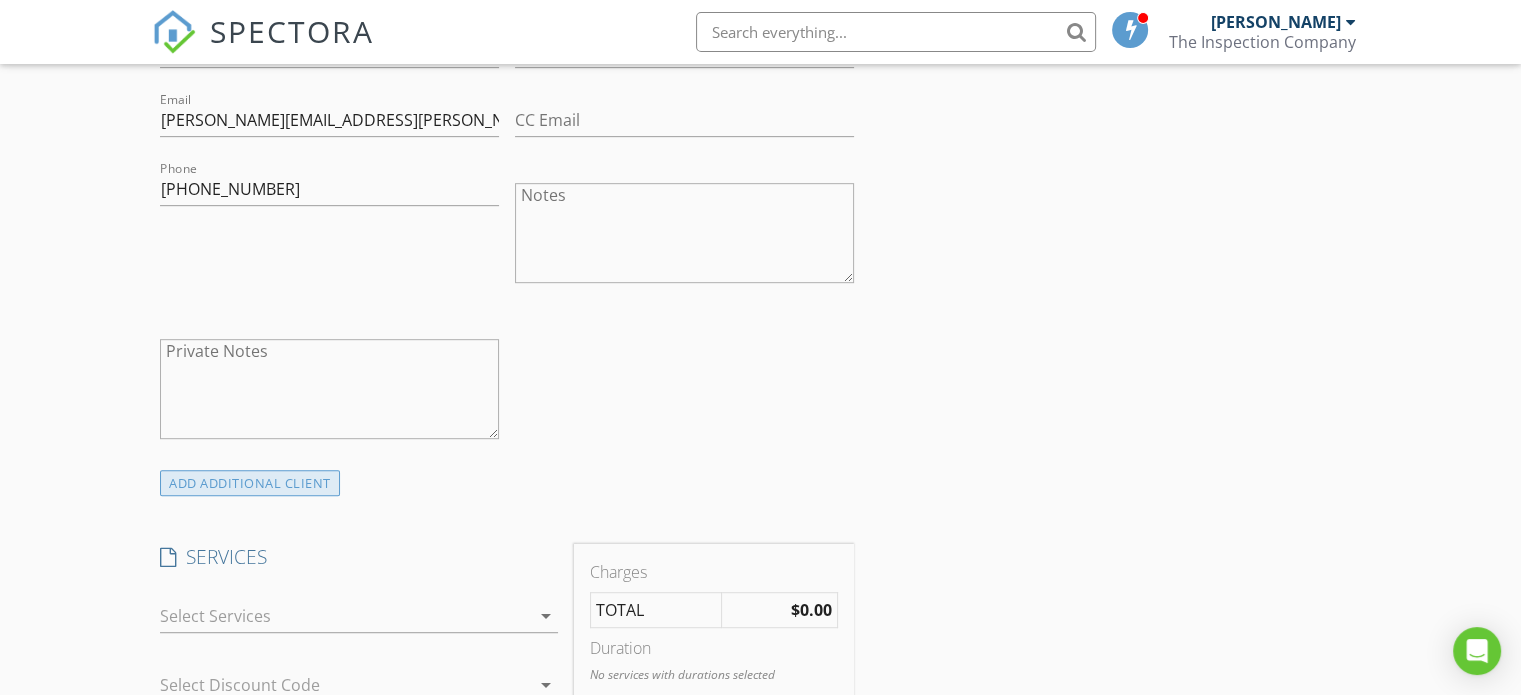 click on "ADD ADDITIONAL client" at bounding box center [250, 483] 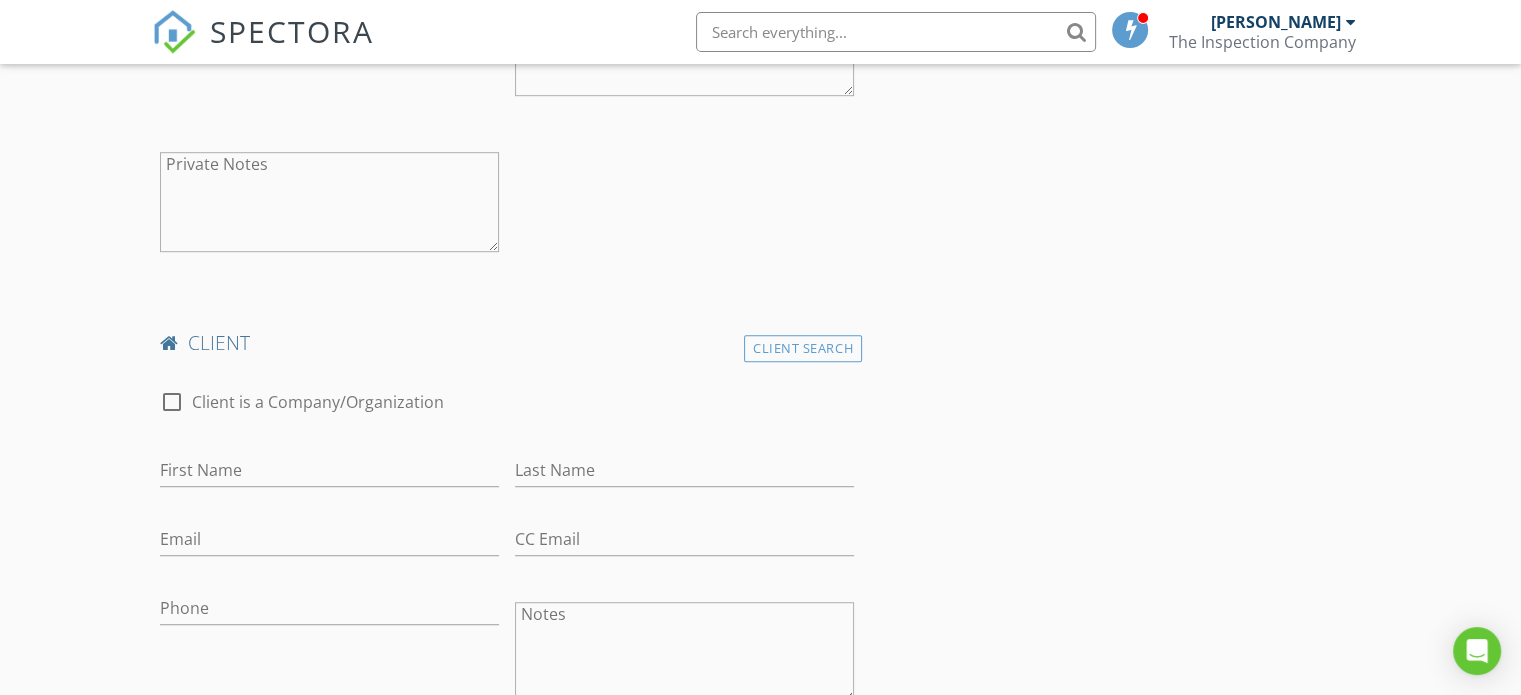 scroll, scrollTop: 1200, scrollLeft: 0, axis: vertical 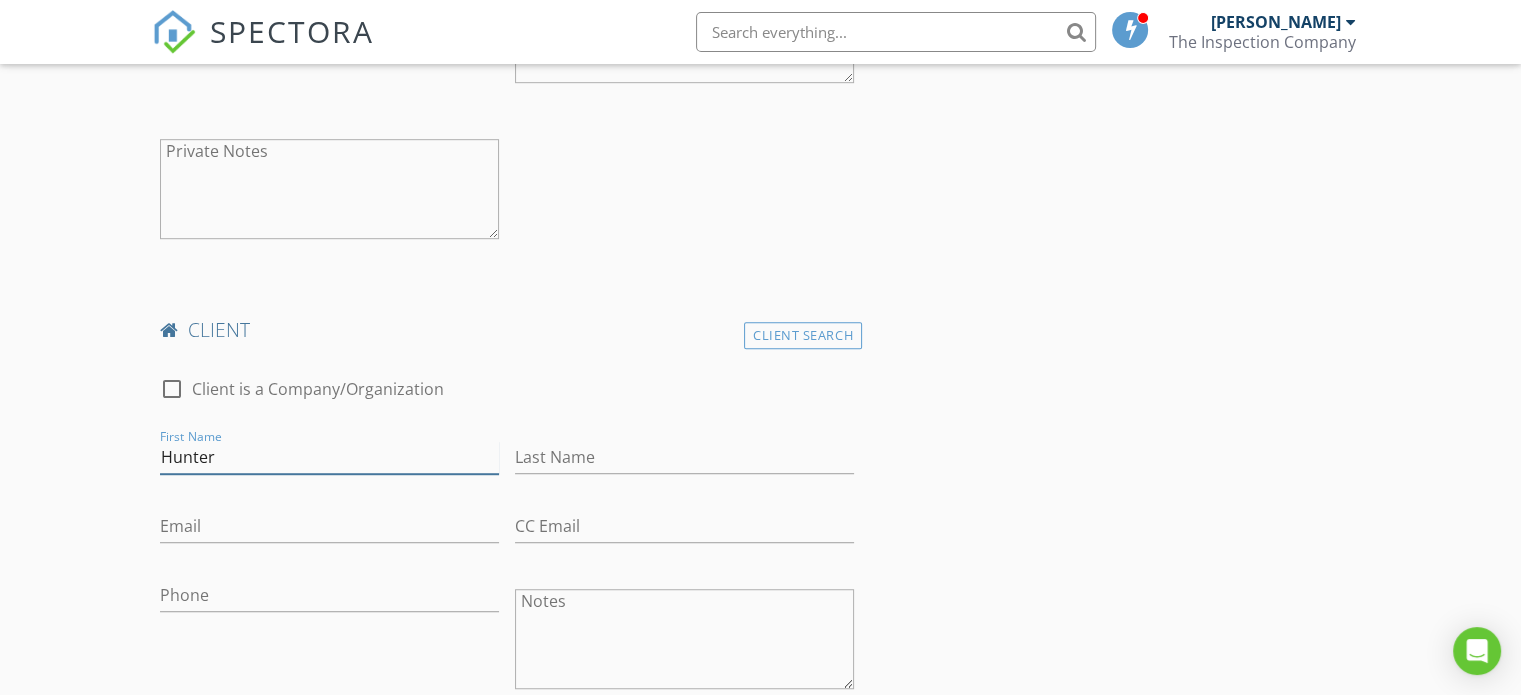 type on "Hunter" 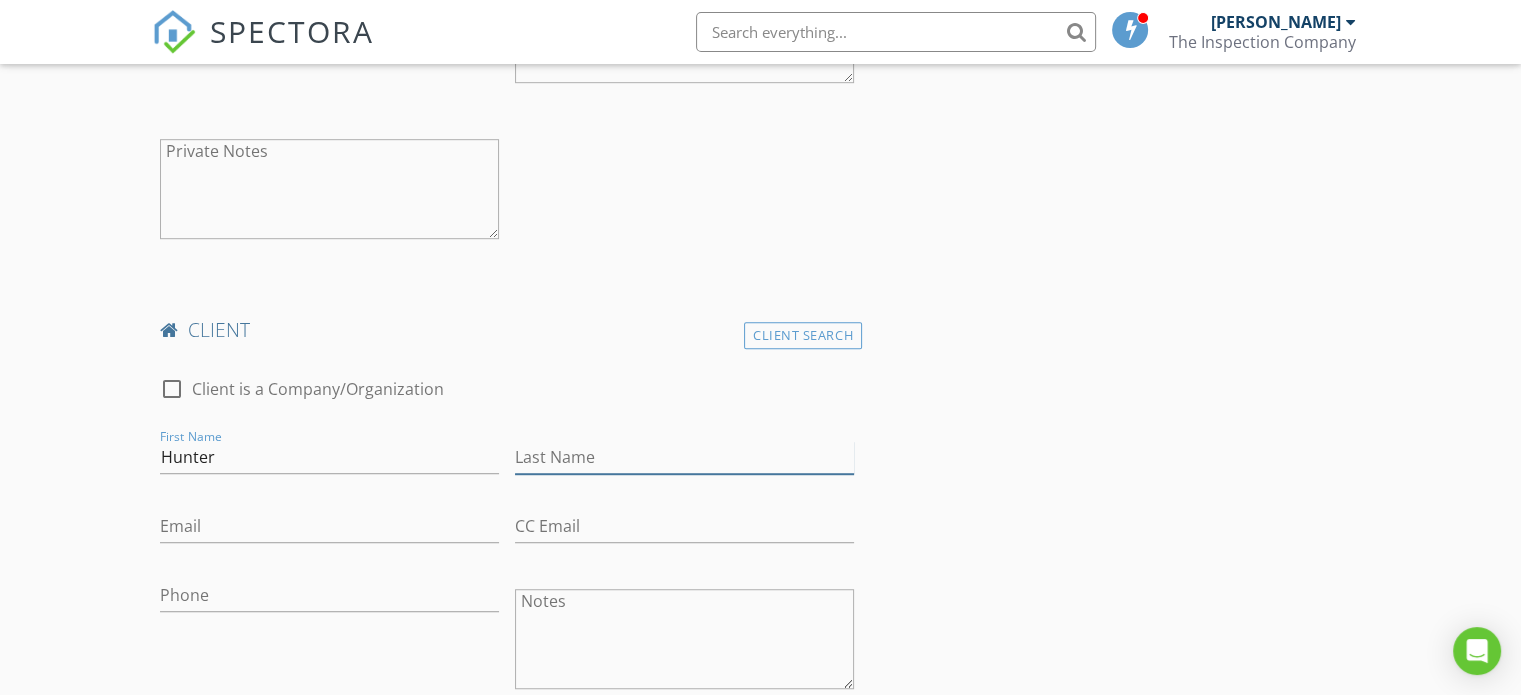 click on "Last Name" at bounding box center [684, 457] 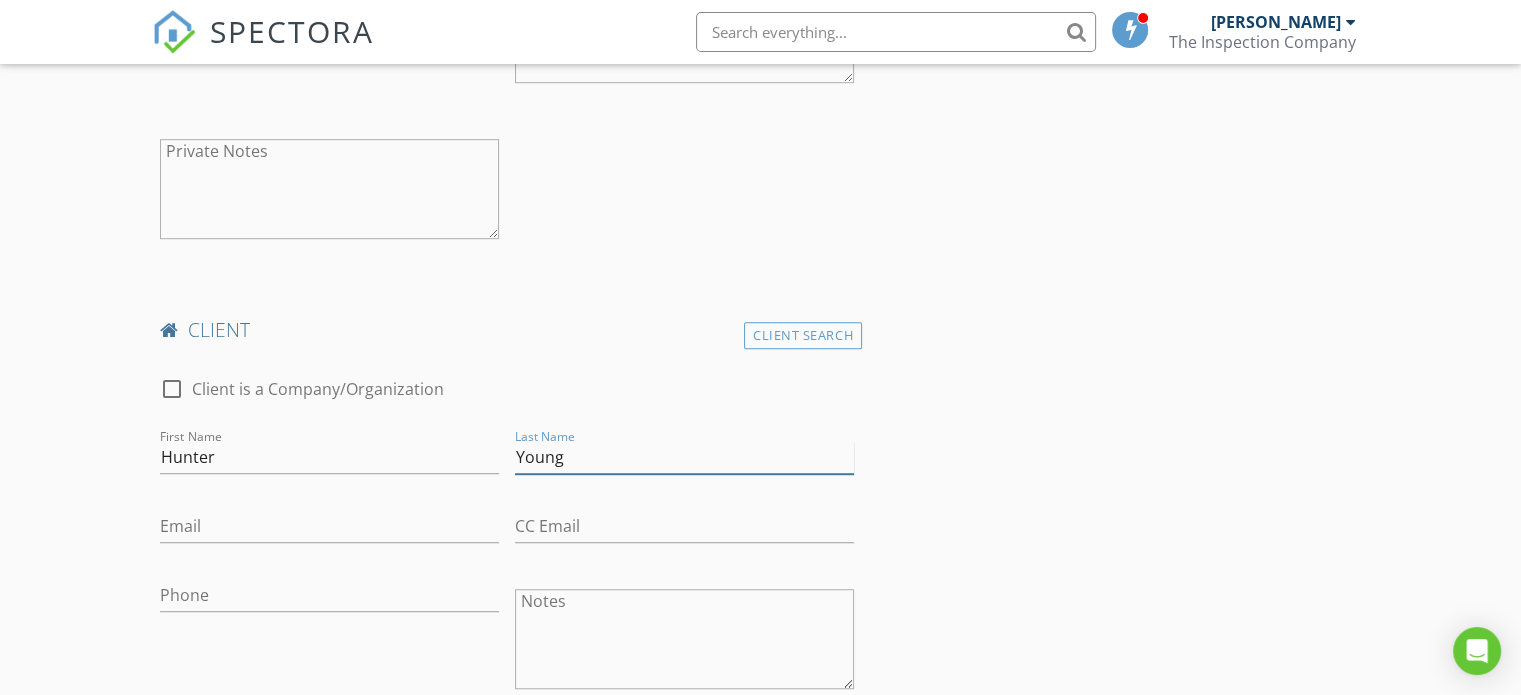 type on "Young" 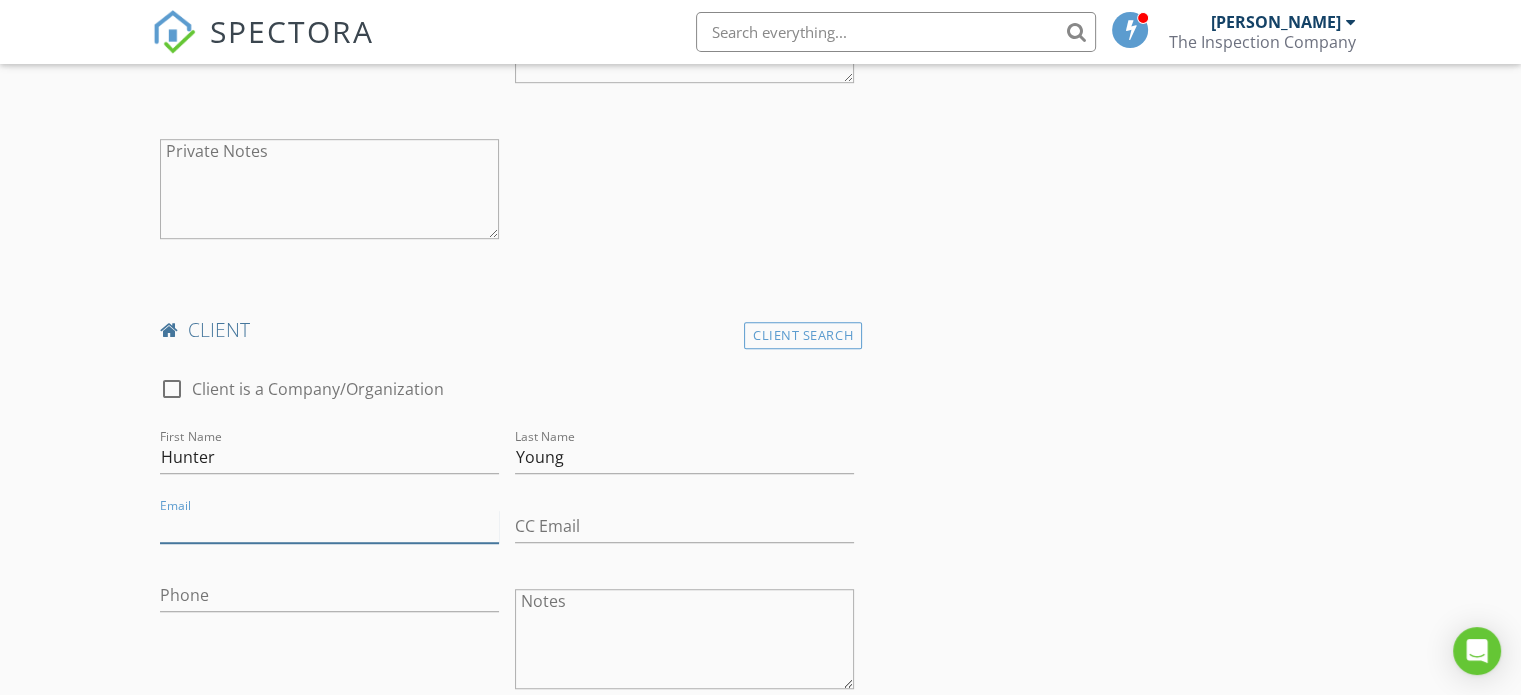 click on "Email" at bounding box center [329, 526] 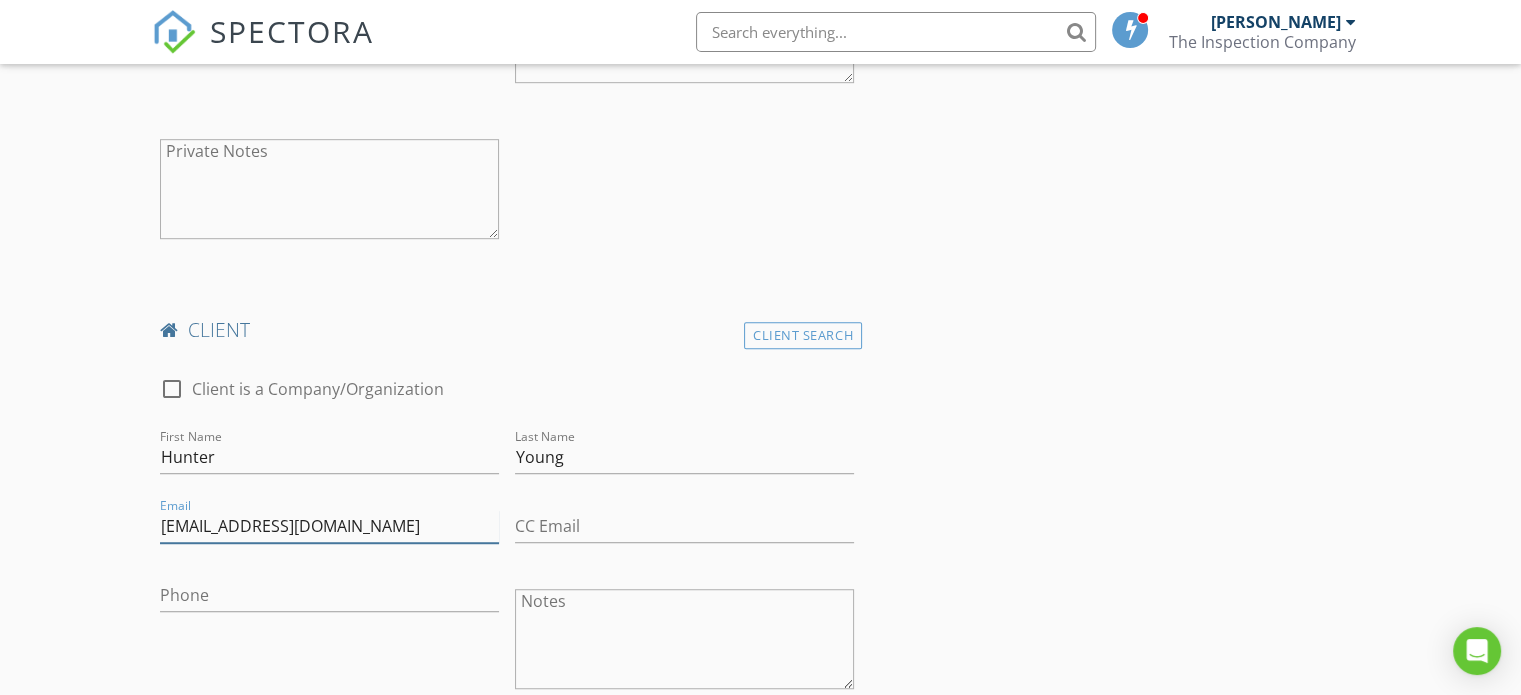 type on "[EMAIL_ADDRESS][DOMAIN_NAME]" 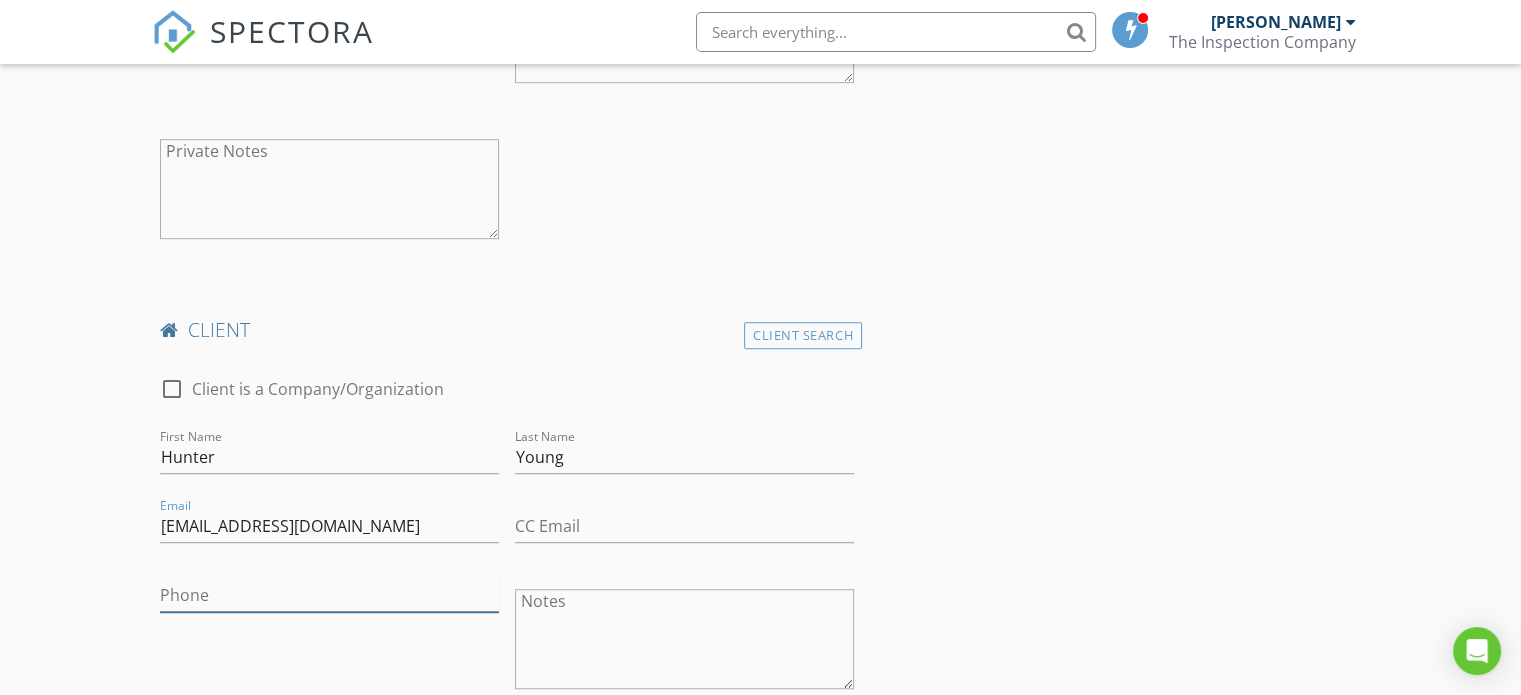 click on "Phone" at bounding box center [329, 595] 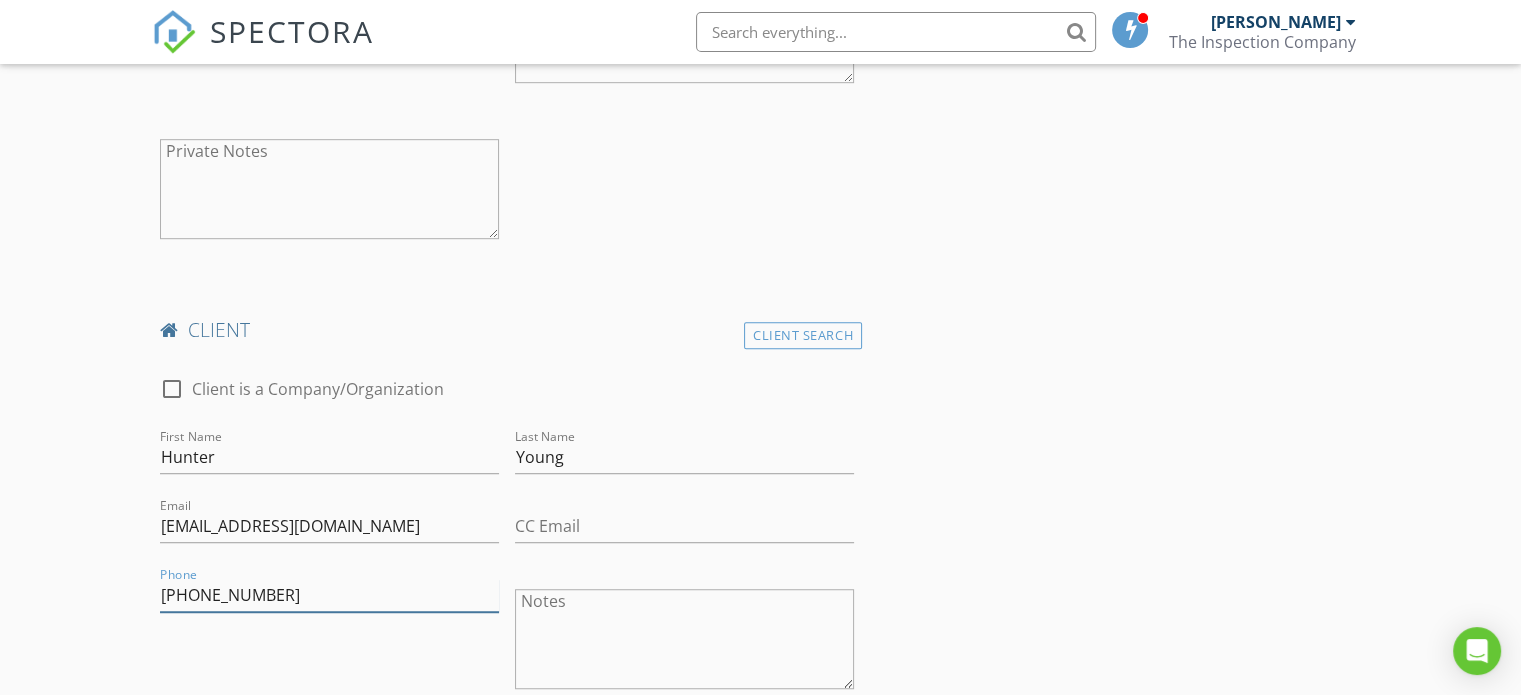 type on "[PHONE_NUMBER]" 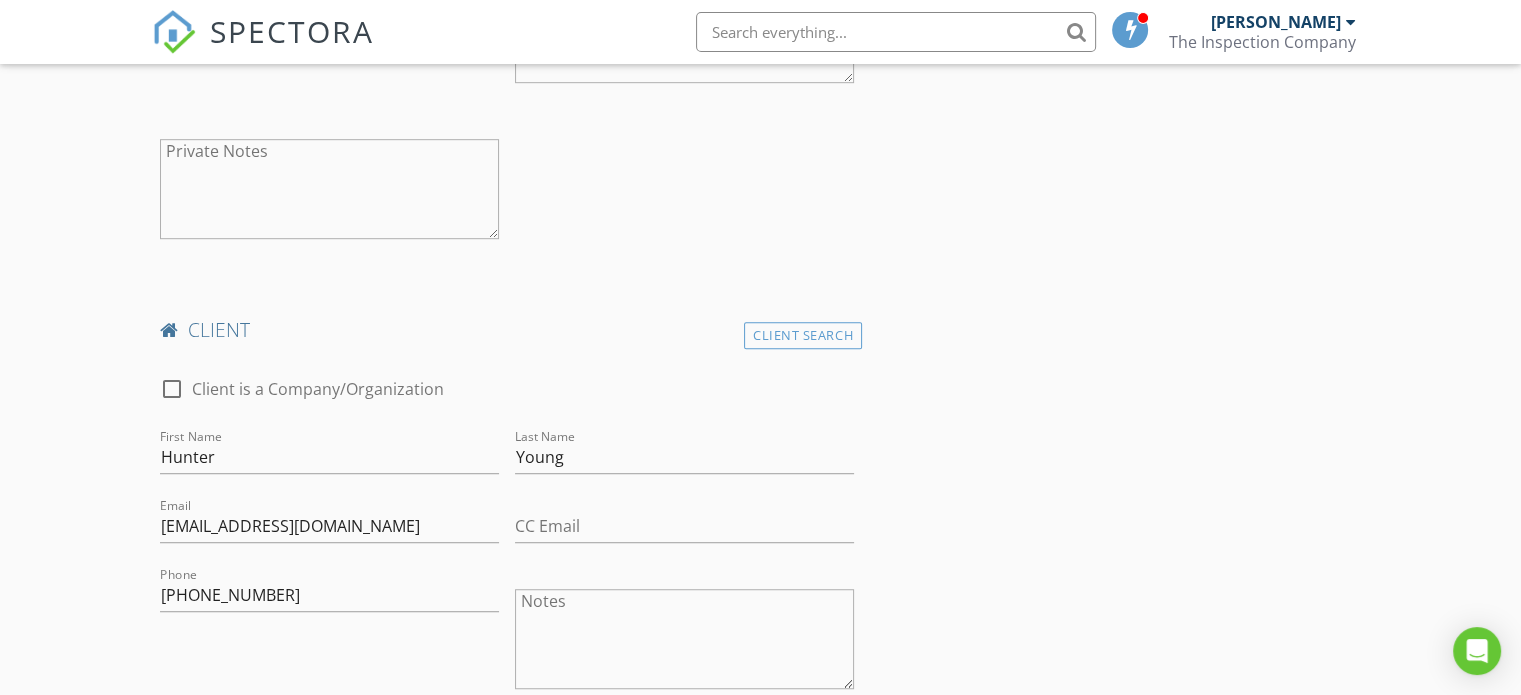 click on "INSPECTOR(S)
check_box   John Saint Georges   PRIMARY   John Saint Georges arrow_drop_down   check_box_outline_blank John Saint Georges specifically requested
Date/Time
07/17/2025 1:00 PM
Location
Address Search       Address 1306 Hunters Ridge Dr   Unit   City Slatyfork   State WV   Zip 26291   County     Square Feet 3707   Year Built   Foundation arrow_drop_down
client
check_box Enable Client CC email for this inspection   Client Search     check_box_outline_blank Client is a Company/Organization     First Name Emily   Last Name Young   Email emily.kirby@gmail.com   CC Email   Phone 804-516-7661           Notes   Private Notes
client
Client Search     check_box_outline_blank Client is a Company/Organization     First Name Hunter   Last Name Young   Email hunter@extrahitter.com   CC Email   Phone 804-314-6156" at bounding box center [760, 925] 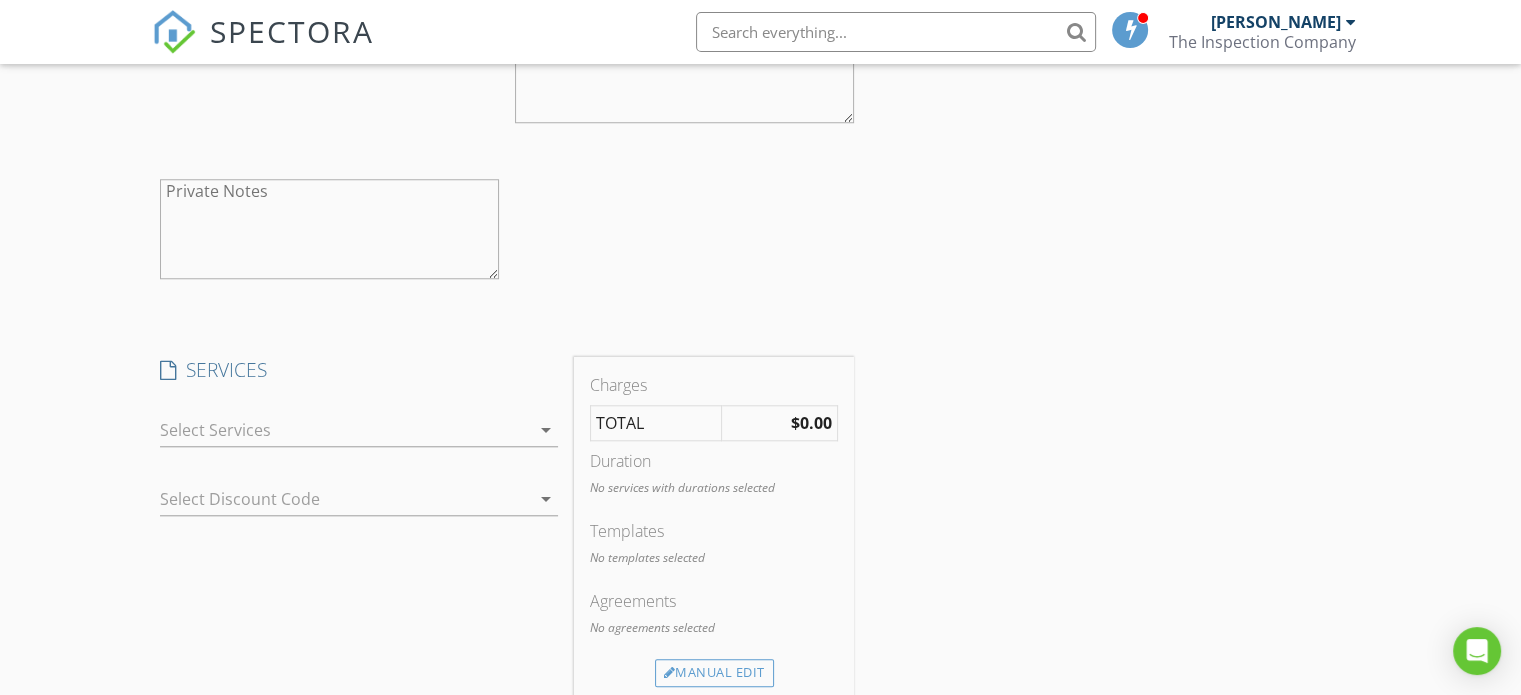 scroll, scrollTop: 1800, scrollLeft: 0, axis: vertical 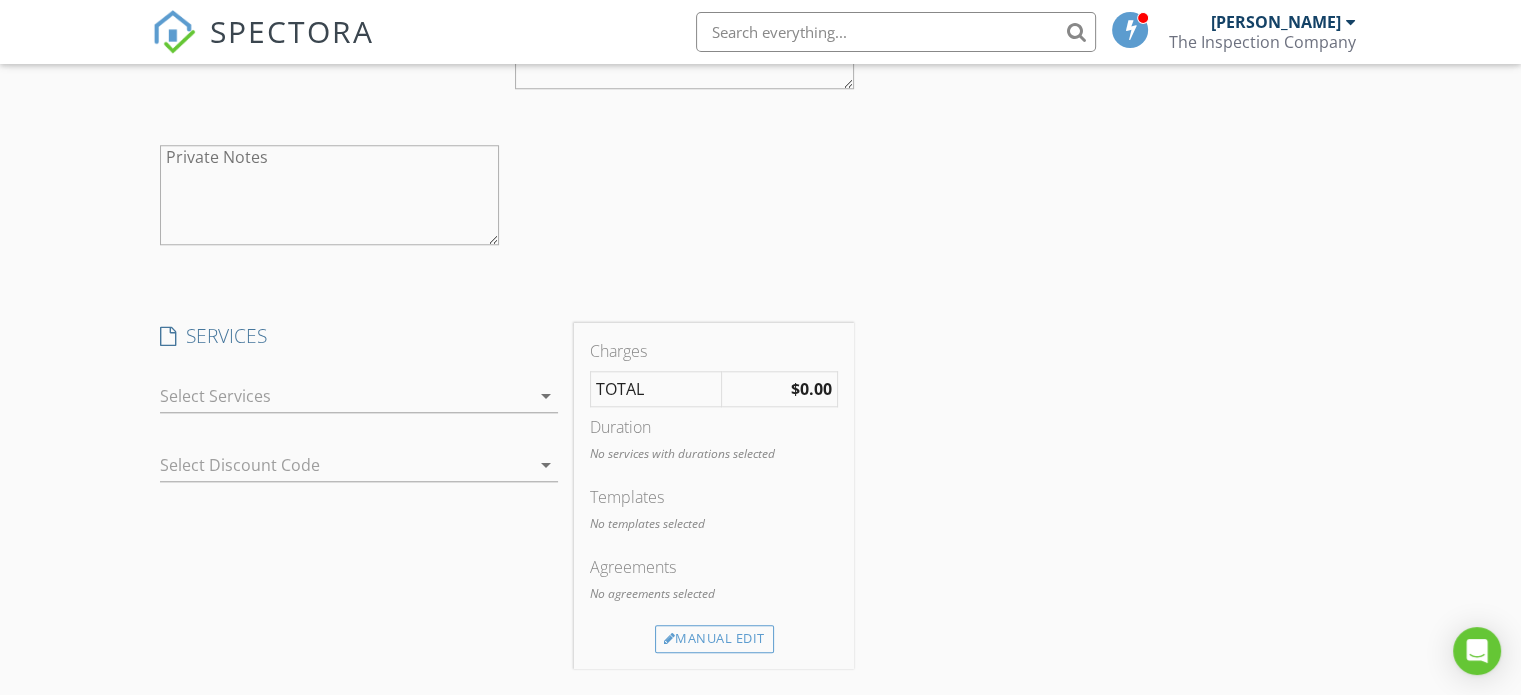 click at bounding box center (345, 396) 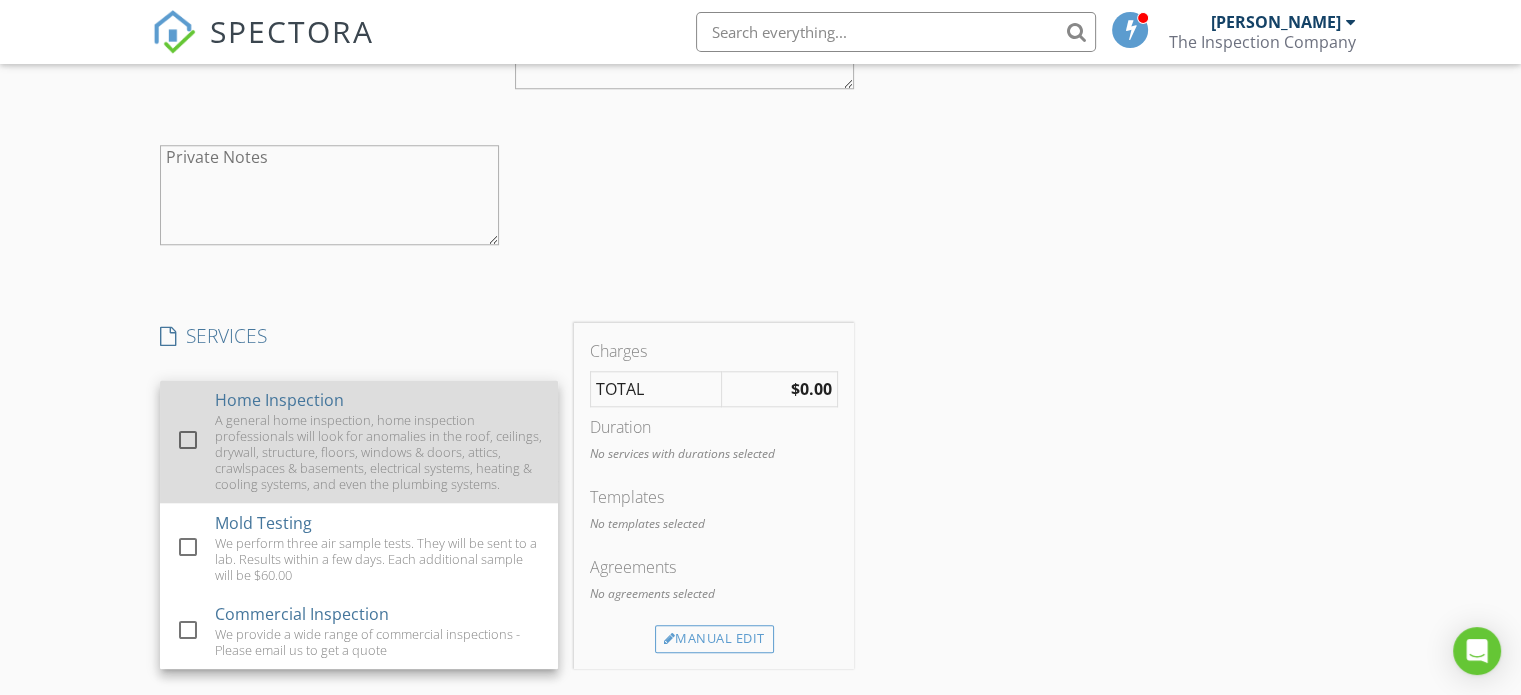 click on "A general home inspection, home inspection professionals will look for anomalies in the roof, ceilings, drywall, structure, floors, windows & doors, attics, crawlspaces & basements, electrical systems, heating & cooling systems, and even the plumbing systems." at bounding box center (379, 452) 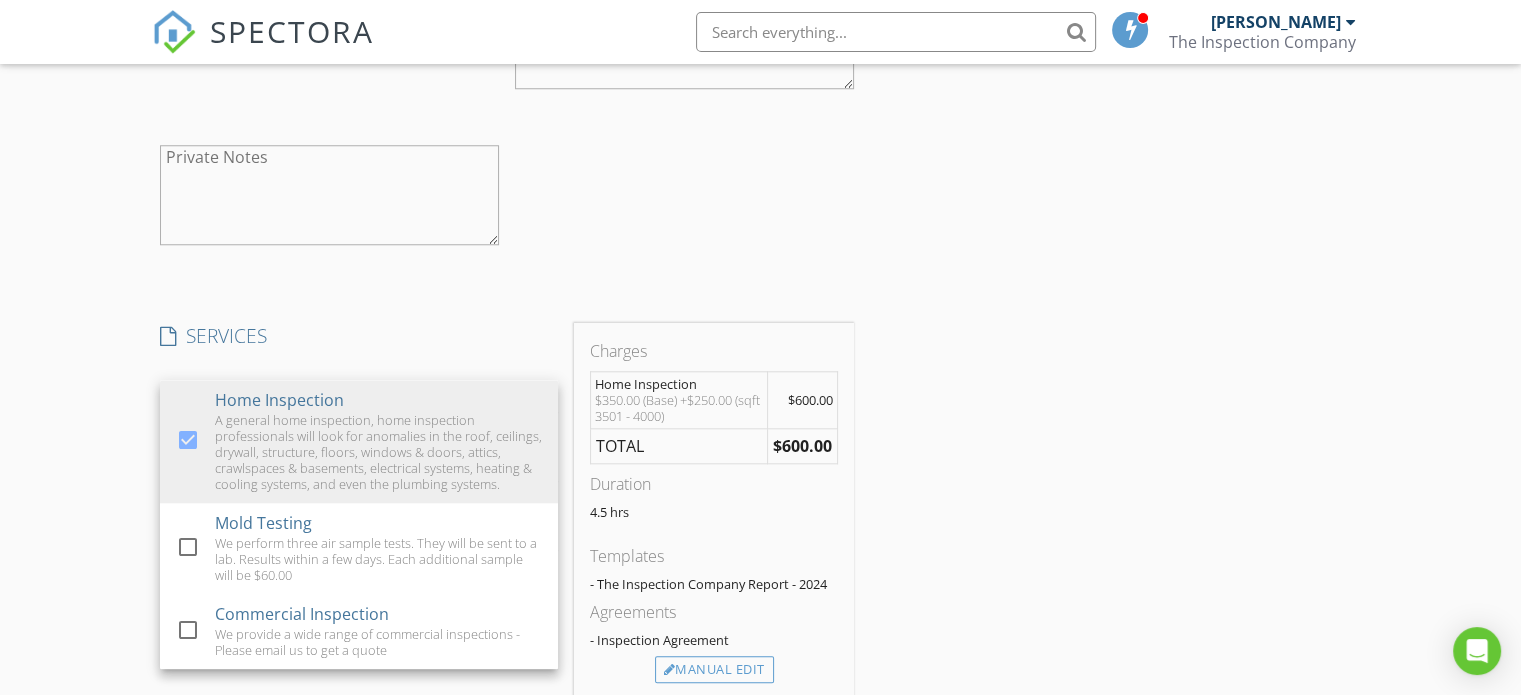 click on "INSPECTOR(S)
check_box   John Saint Georges   PRIMARY   John Saint Georges arrow_drop_down   check_box_outline_blank John Saint Georges specifically requested
Date/Time
07/17/2025 1:00 PM
Location
Address Search       Address 1306 Hunters Ridge Dr   Unit   City Slatyfork   State WV   Zip 26291   County     Square Feet 3707   Year Built   Foundation arrow_drop_down
client
check_box Enable Client CC email for this inspection   Client Search     check_box_outline_blank Client is a Company/Organization     First Name Emily   Last Name Young   Email emily.kirby@gmail.com   CC Email   Phone 804-516-7661           Notes   Private Notes
client
Client Search     check_box_outline_blank Client is a Company/Organization     First Name Hunter   Last Name Young   Email hunter@extrahitter.com   CC Email   Phone 804-314-6156" at bounding box center (760, 340) 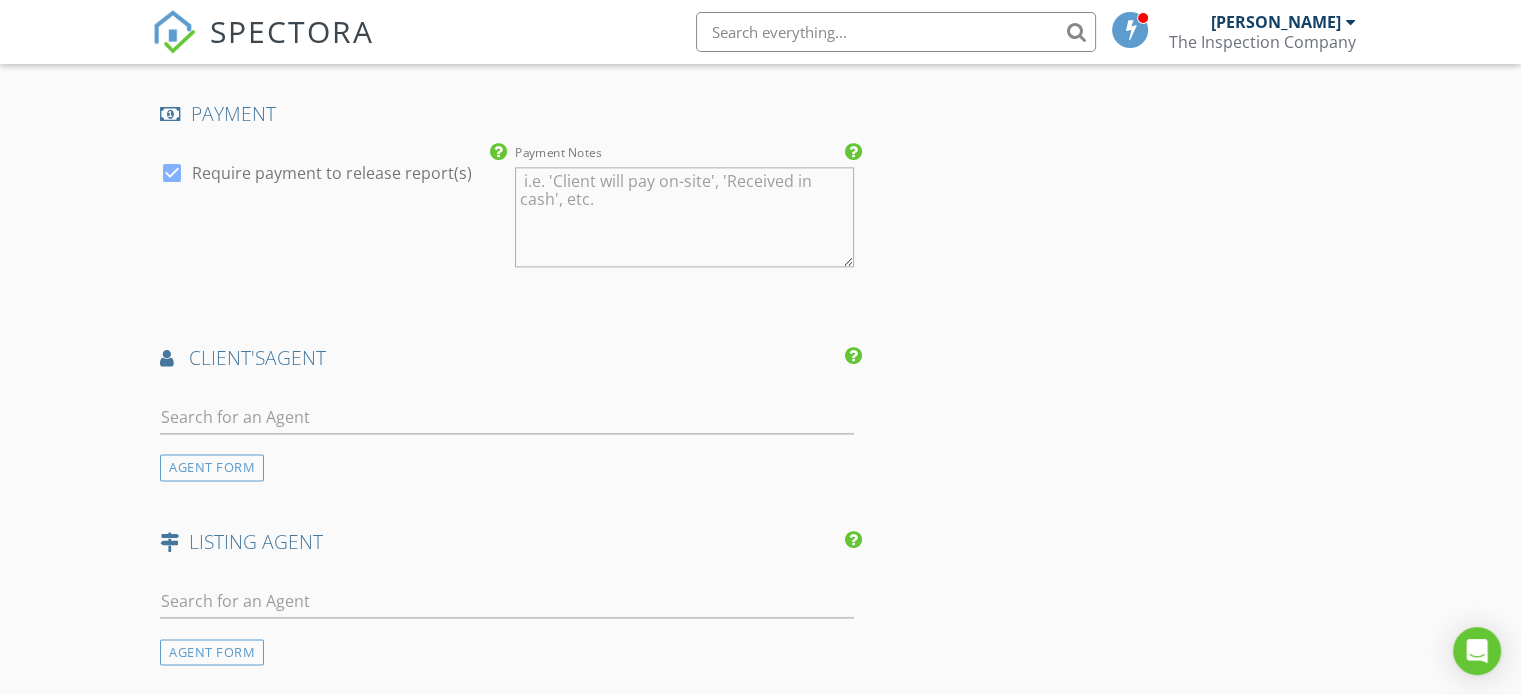 scroll, scrollTop: 2600, scrollLeft: 0, axis: vertical 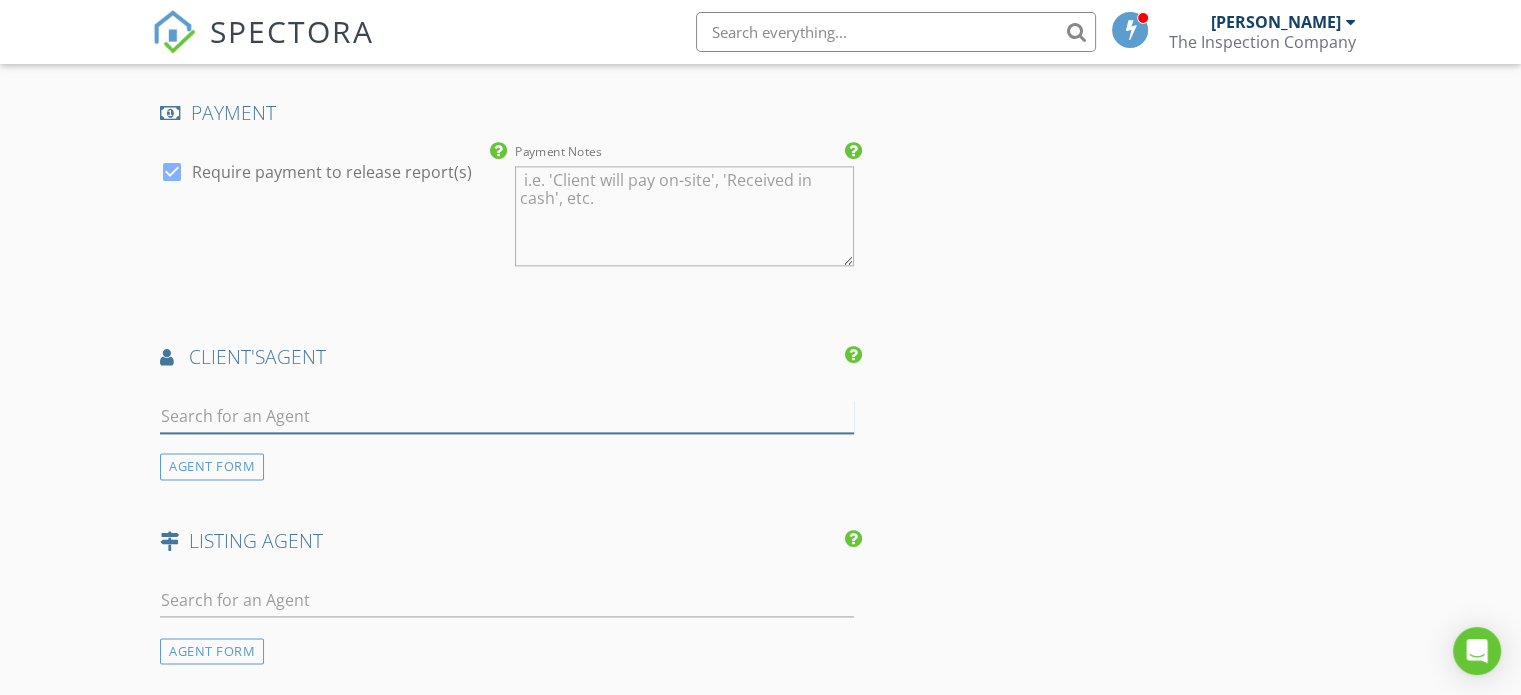 click at bounding box center [507, 416] 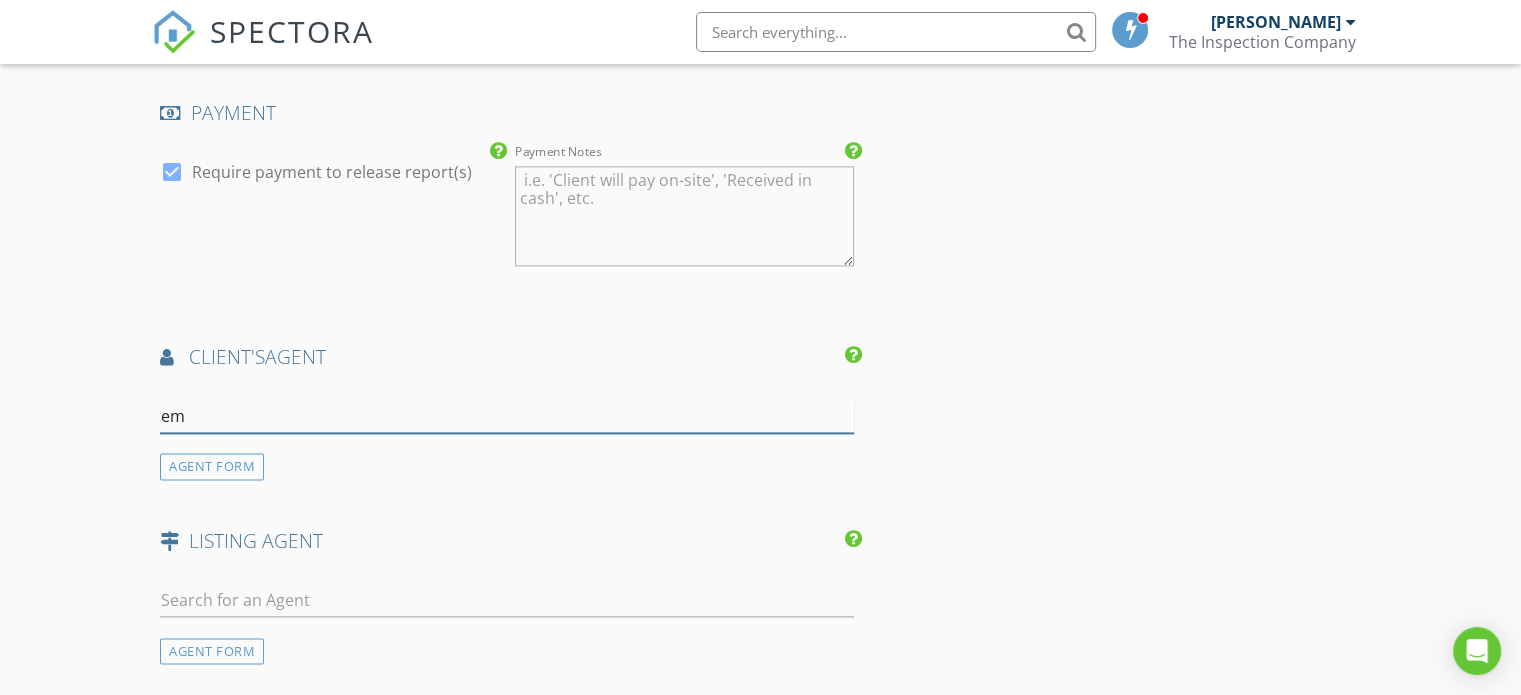 type on "[PERSON_NAME]" 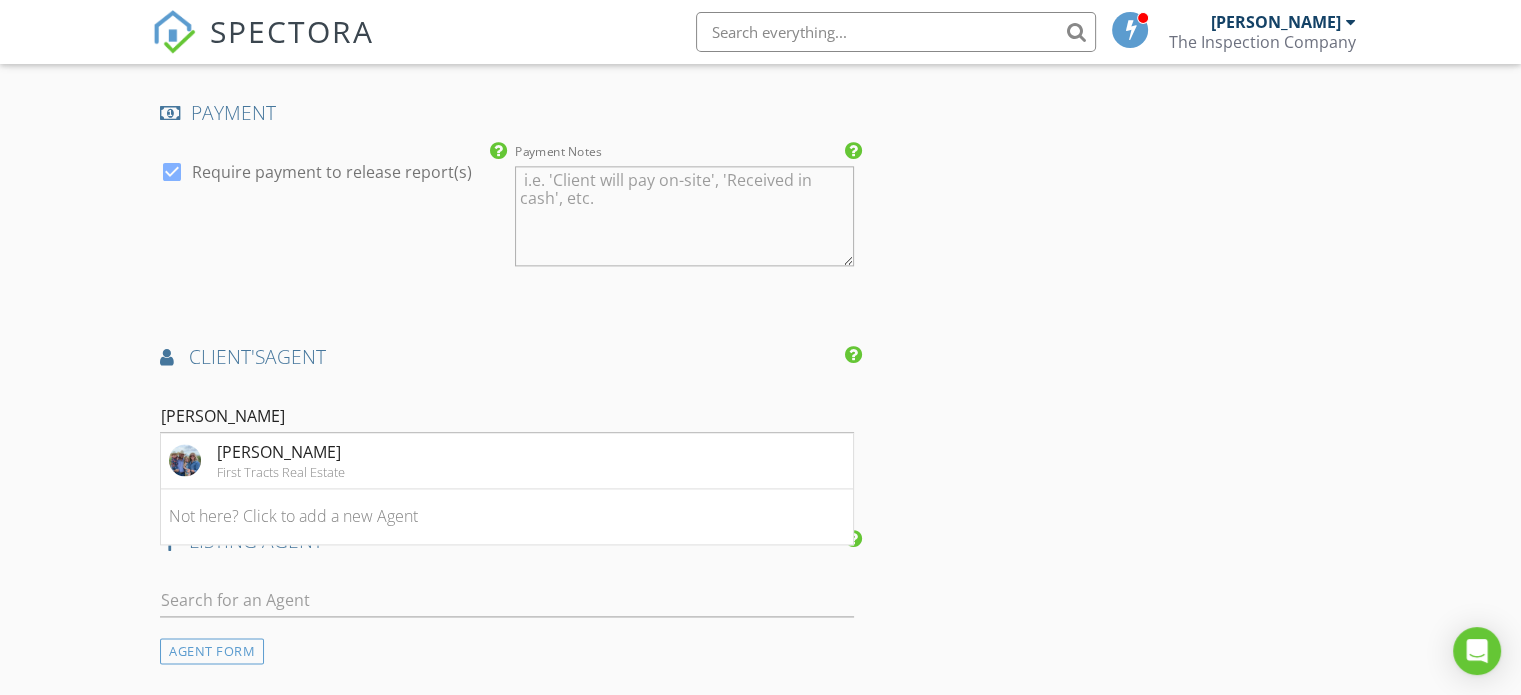 click on "[PERSON_NAME]" at bounding box center [281, 452] 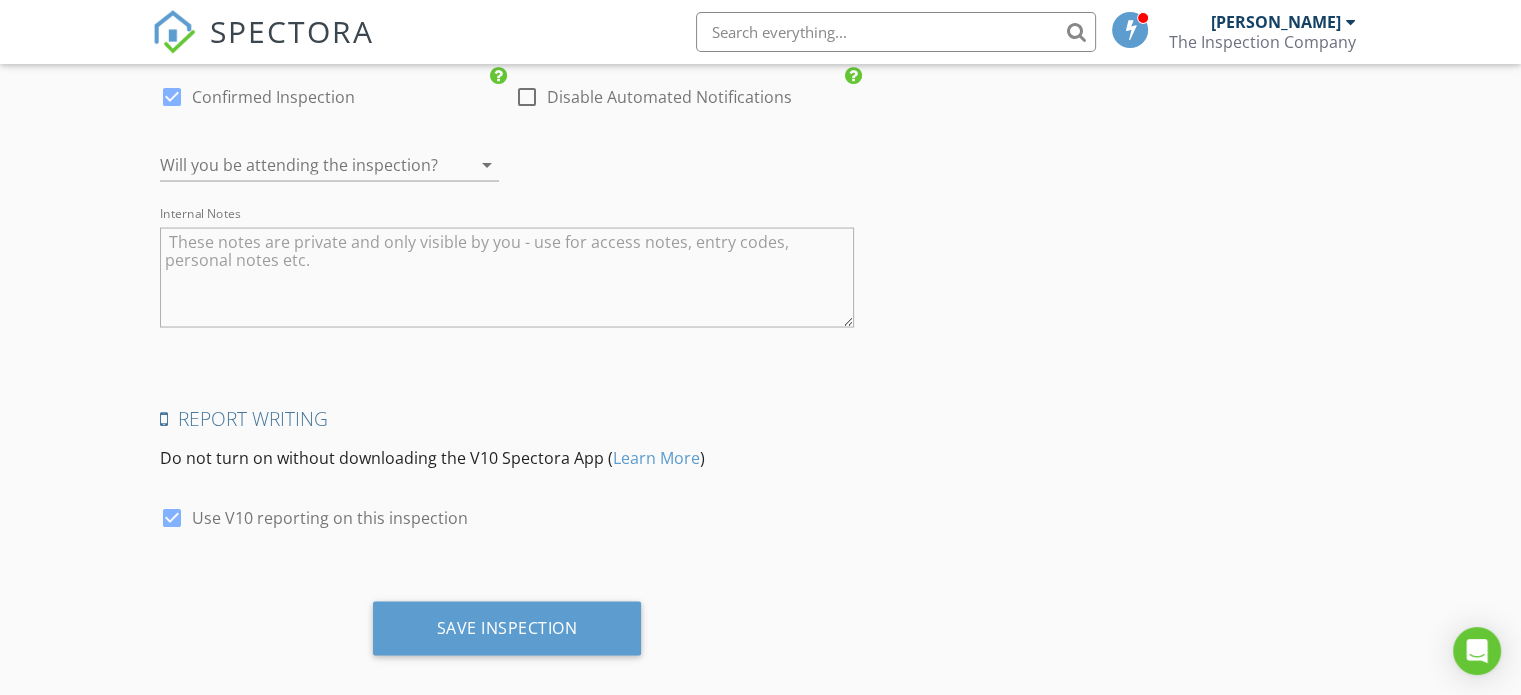 scroll, scrollTop: 3828, scrollLeft: 0, axis: vertical 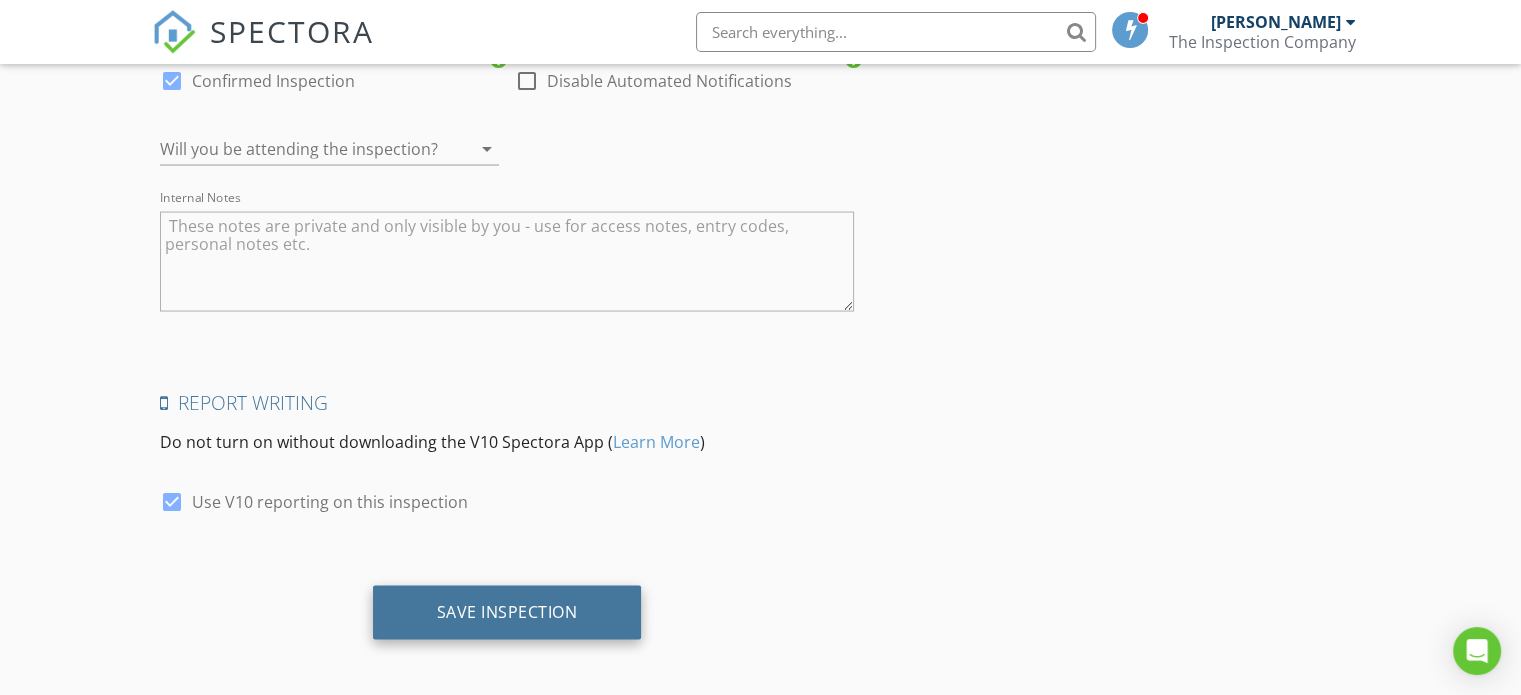 drag, startPoint x: 578, startPoint y: 617, endPoint x: 560, endPoint y: 615, distance: 18.110771 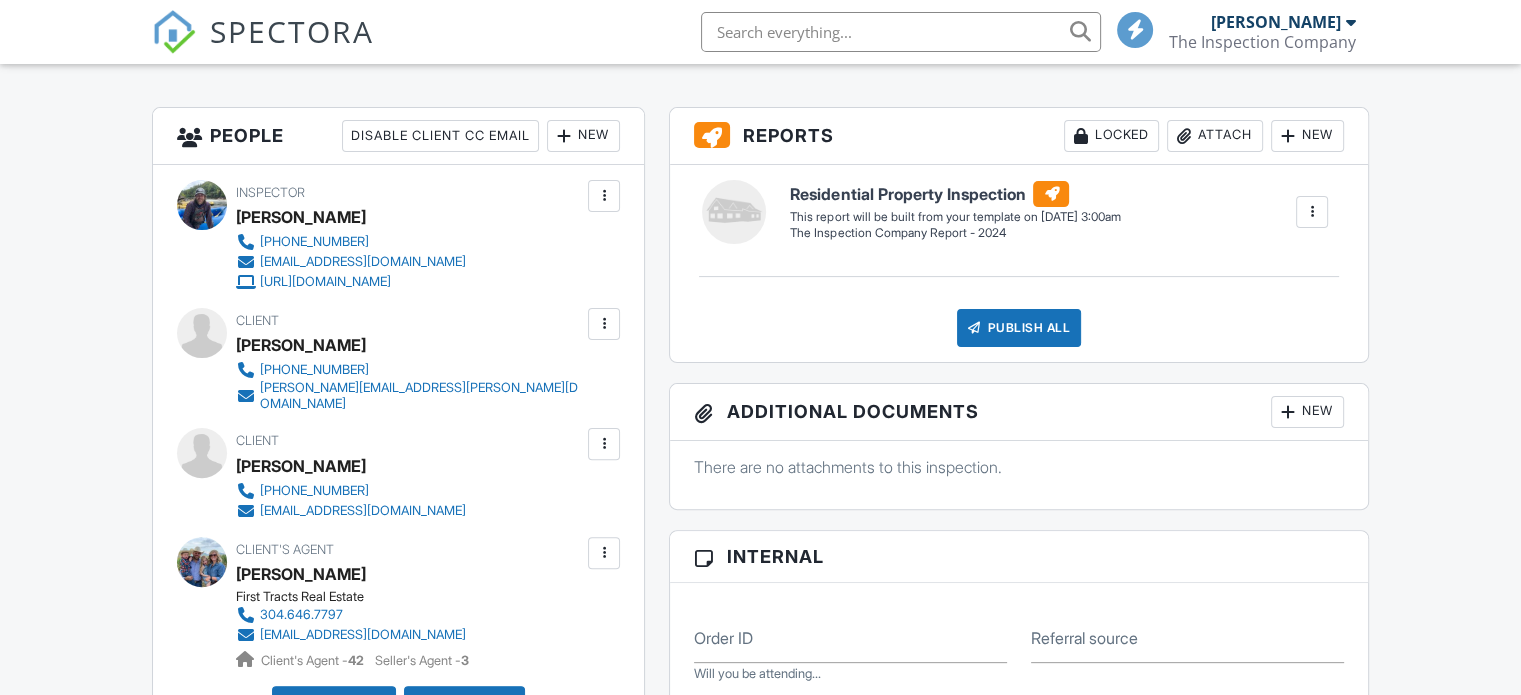 scroll, scrollTop: 500, scrollLeft: 0, axis: vertical 